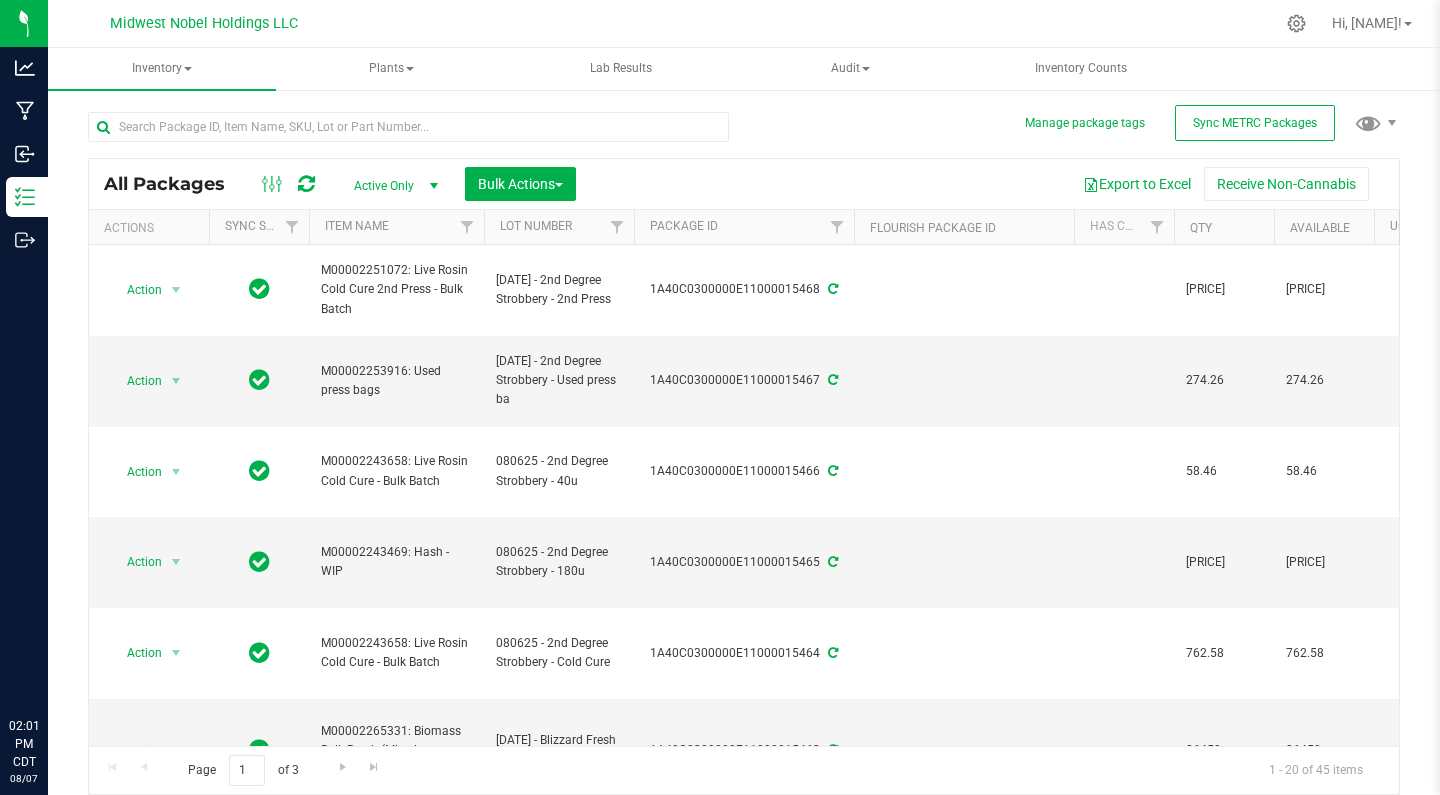 scroll, scrollTop: 0, scrollLeft: 0, axis: both 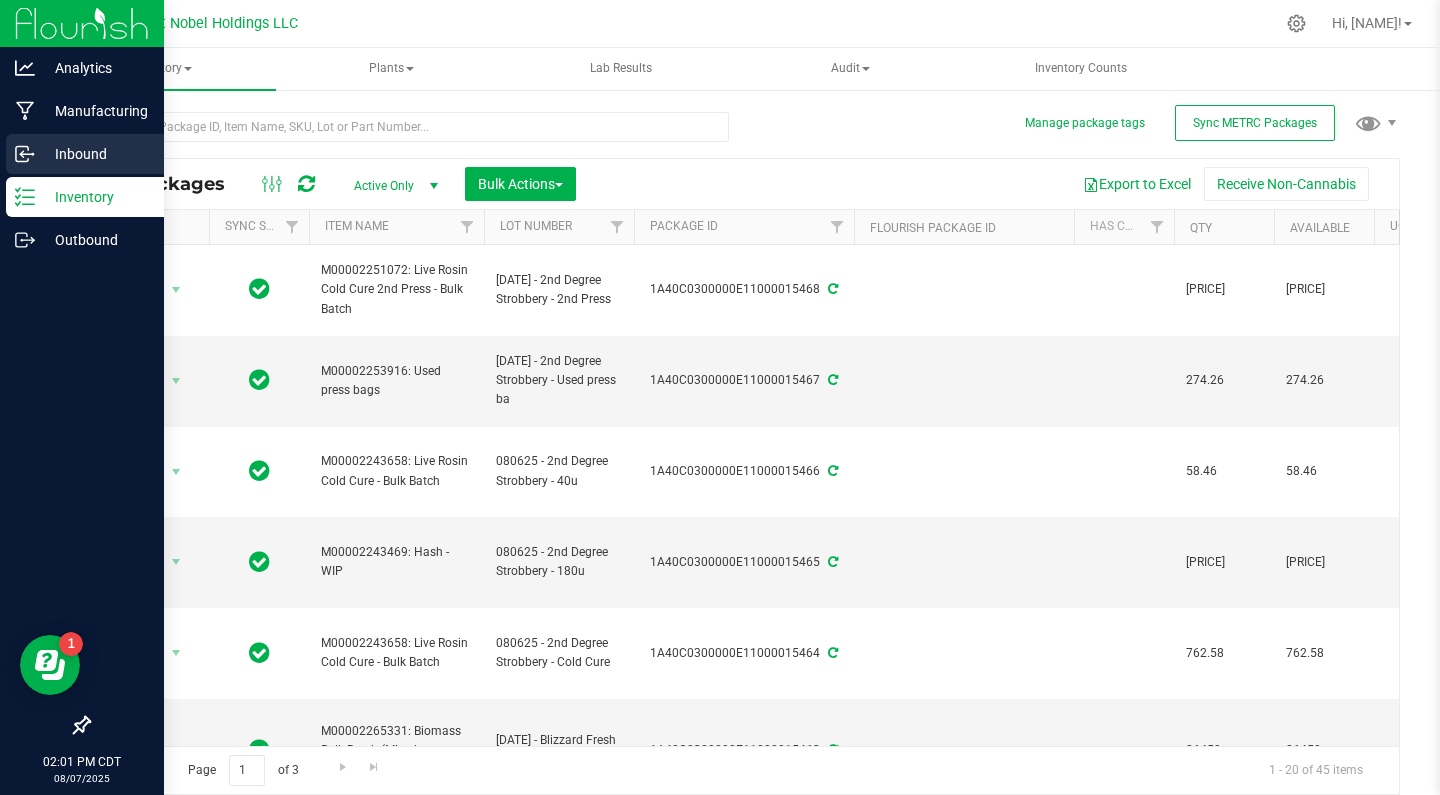 click on "Inbound" at bounding box center (85, 154) 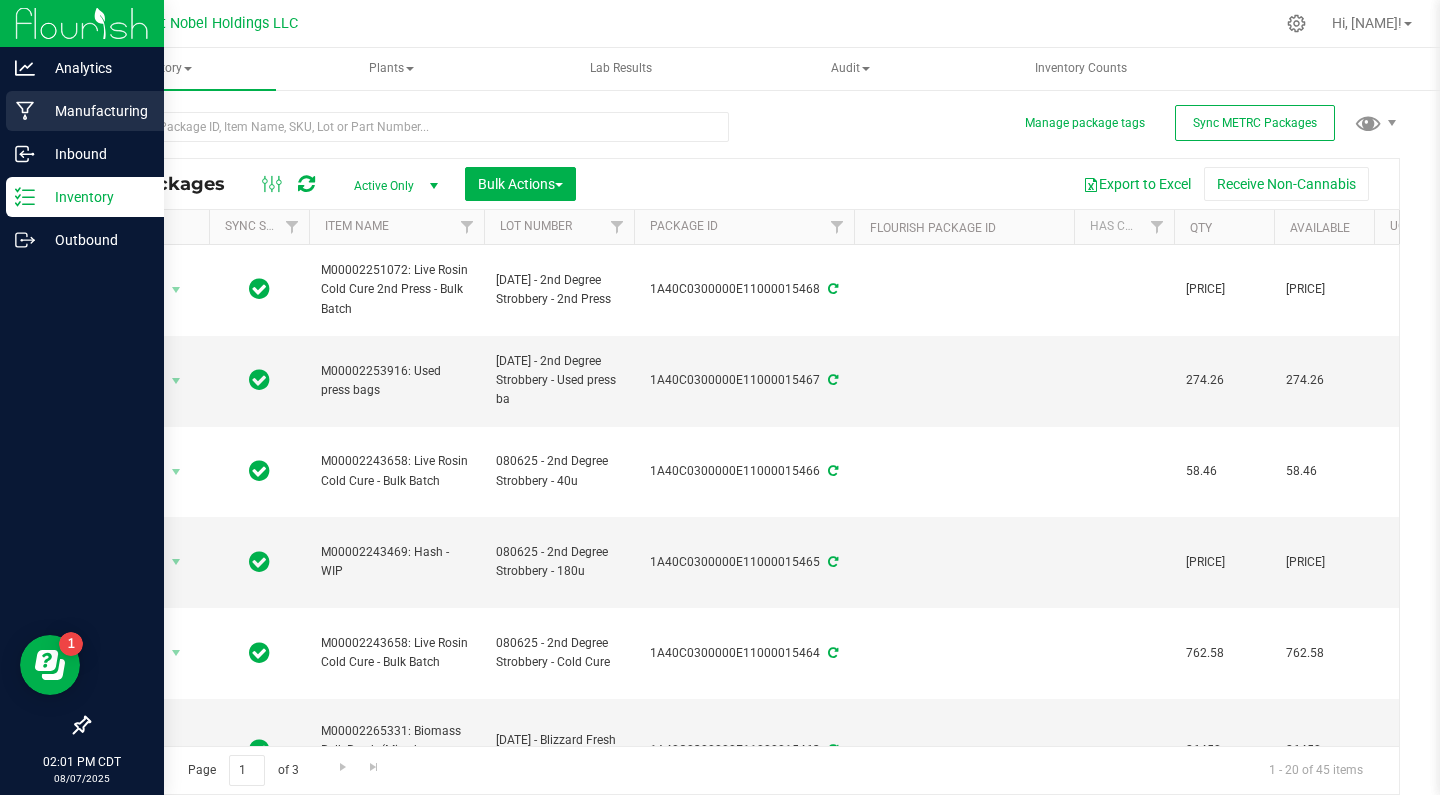 click on "Manufacturing" at bounding box center (95, 111) 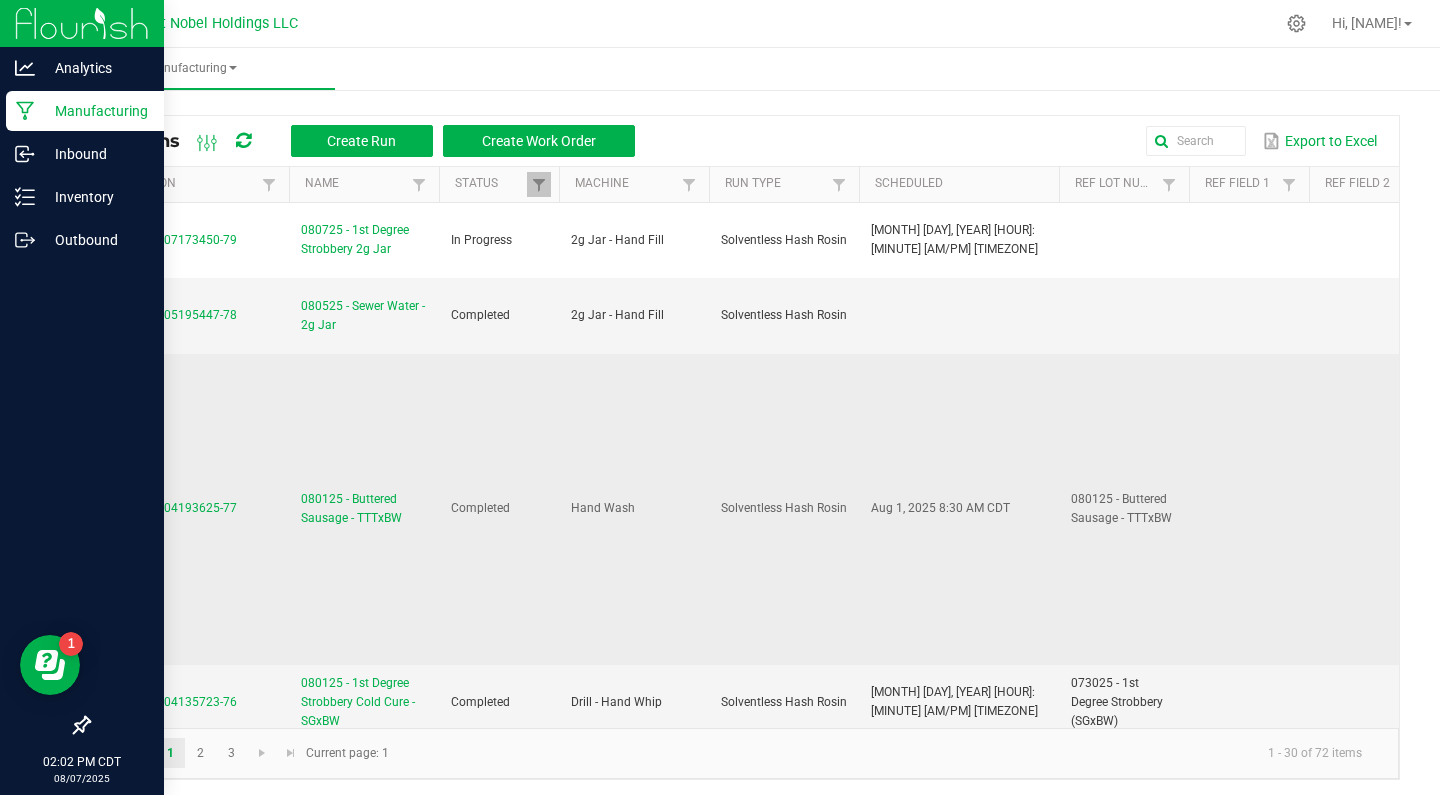 scroll, scrollTop: 0, scrollLeft: 0, axis: both 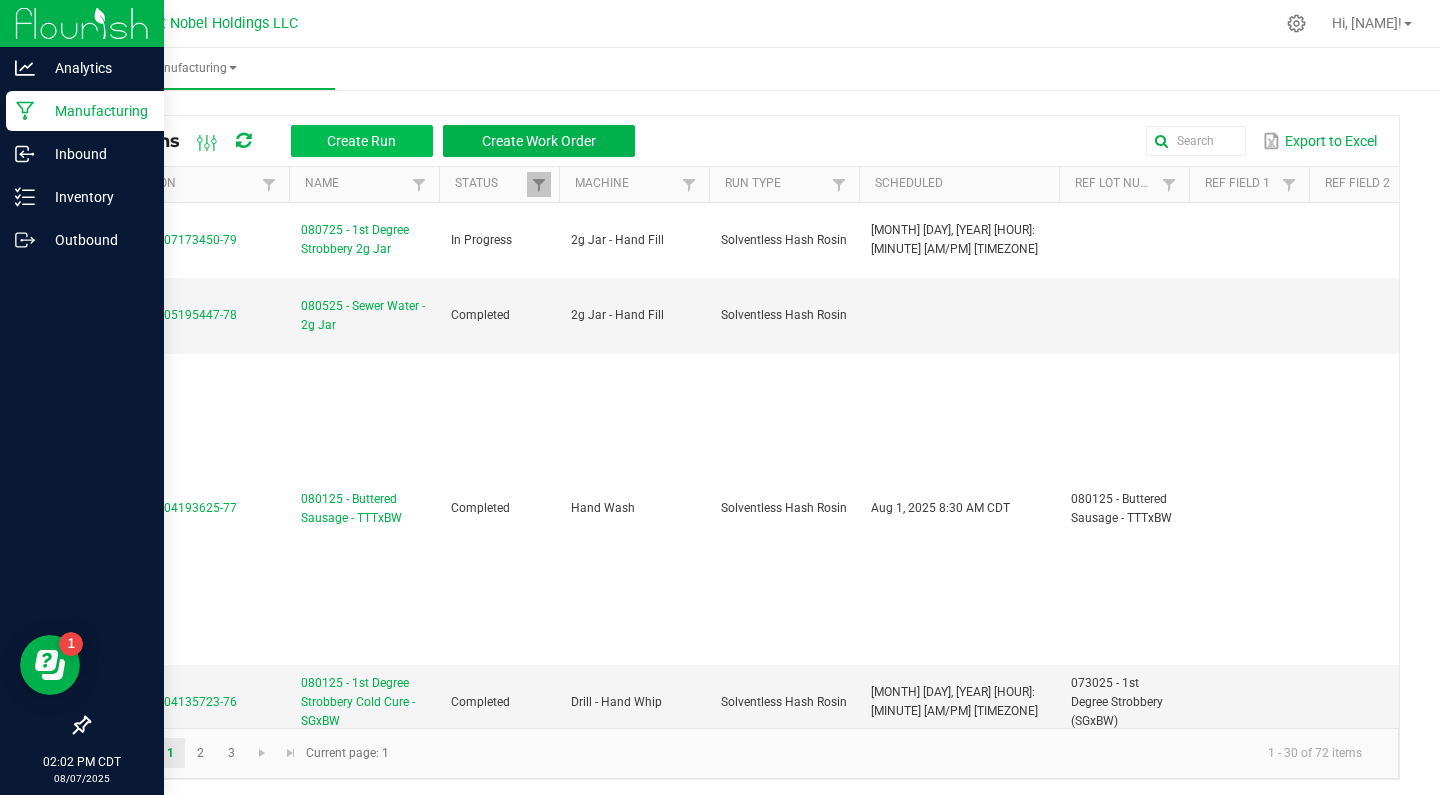 click on "Create Run" at bounding box center (361, 141) 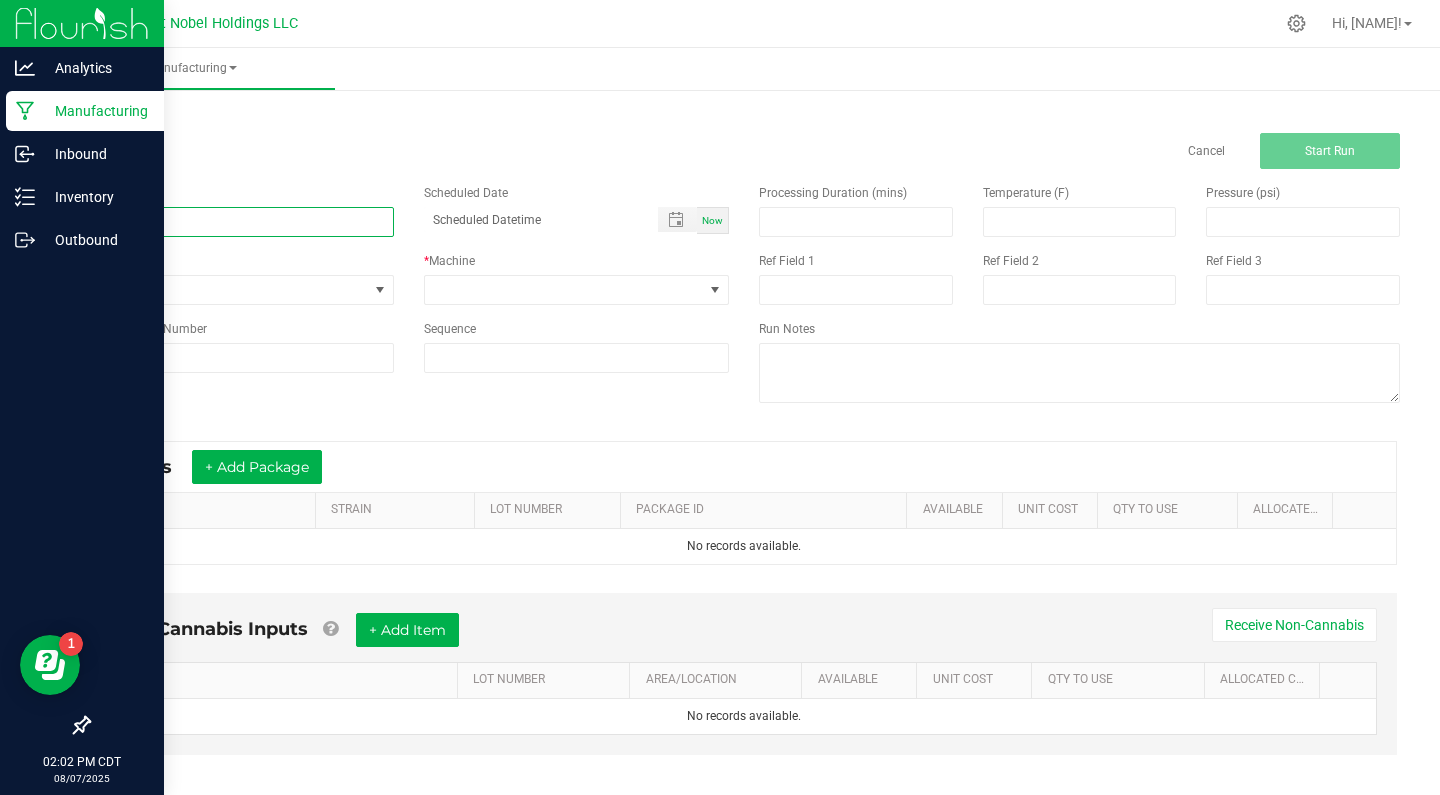 click at bounding box center [241, 222] 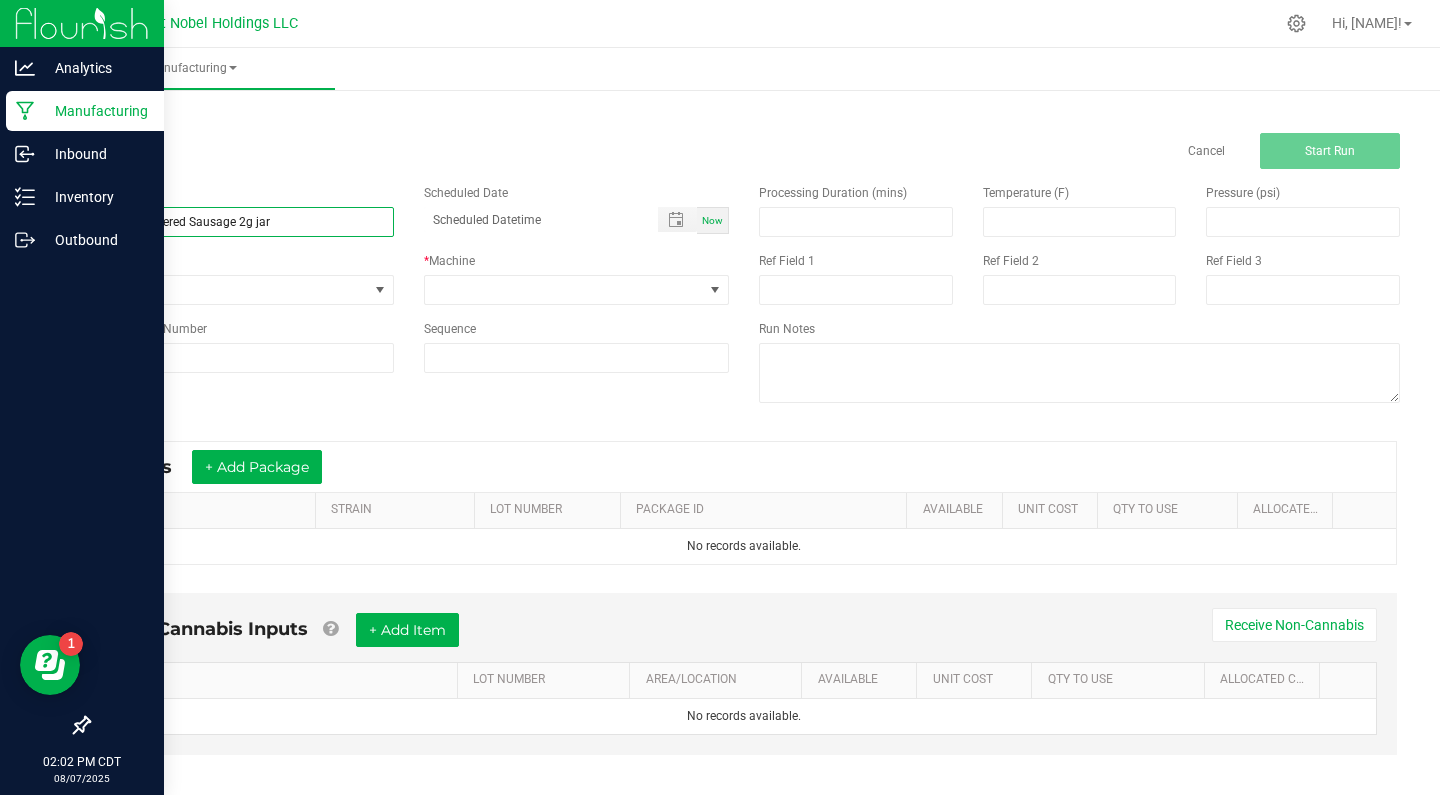 type on "[DATE] - Buttered Sausage 2g jar" 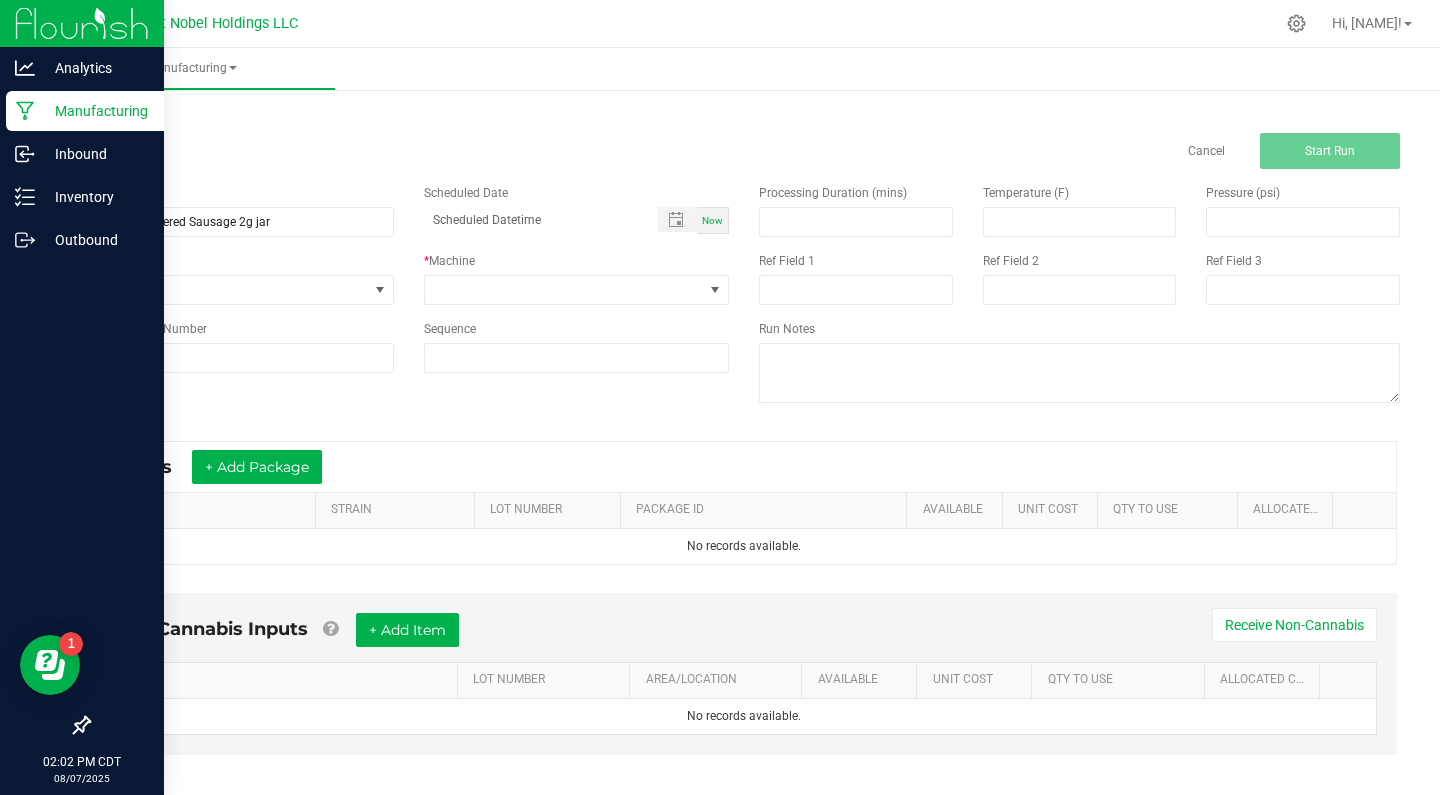 click on "Now" at bounding box center [712, 220] 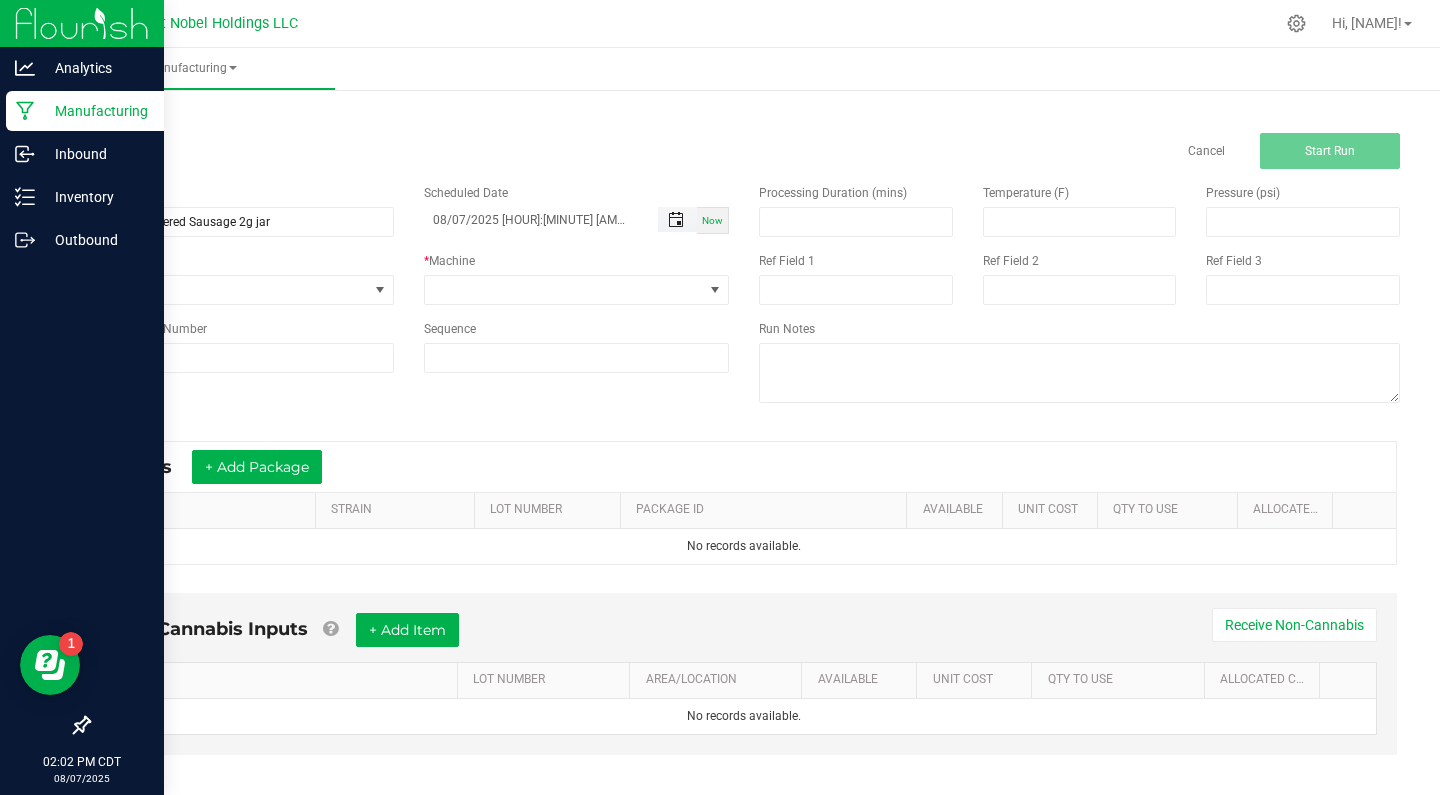 click at bounding box center (676, 220) 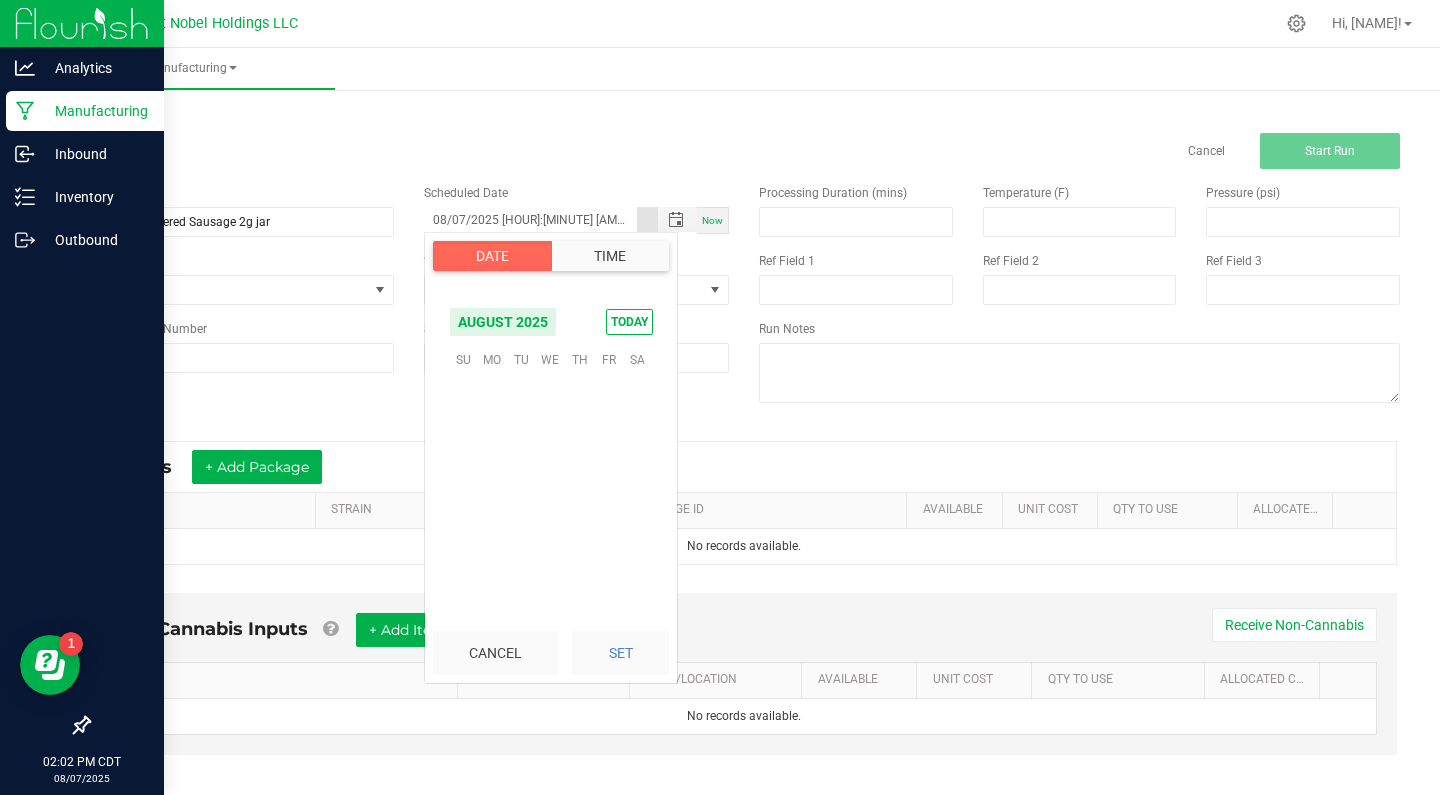 scroll, scrollTop: 324099, scrollLeft: 0, axis: vertical 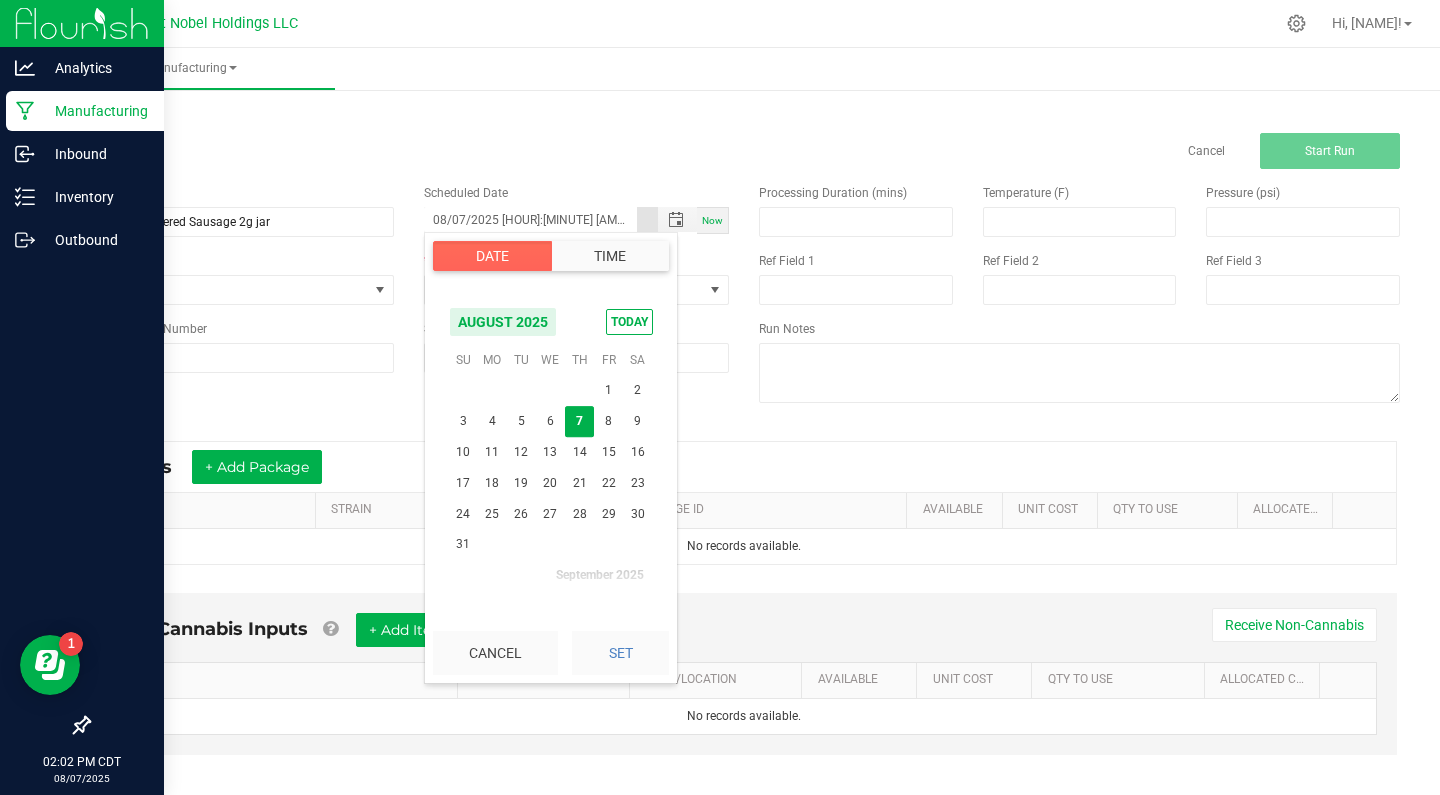 click on "7" at bounding box center [579, 421] 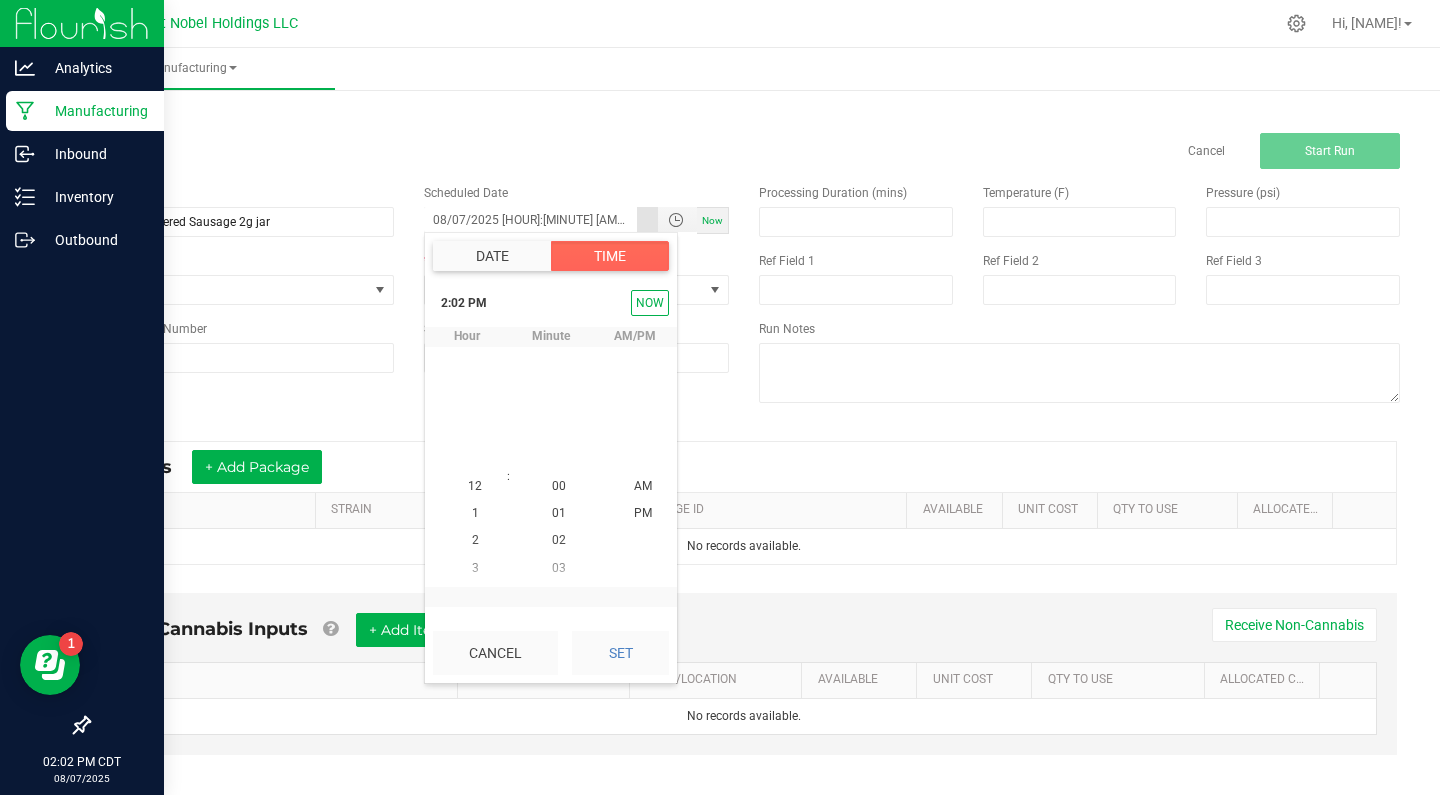 scroll, scrollTop: 380, scrollLeft: 0, axis: vertical 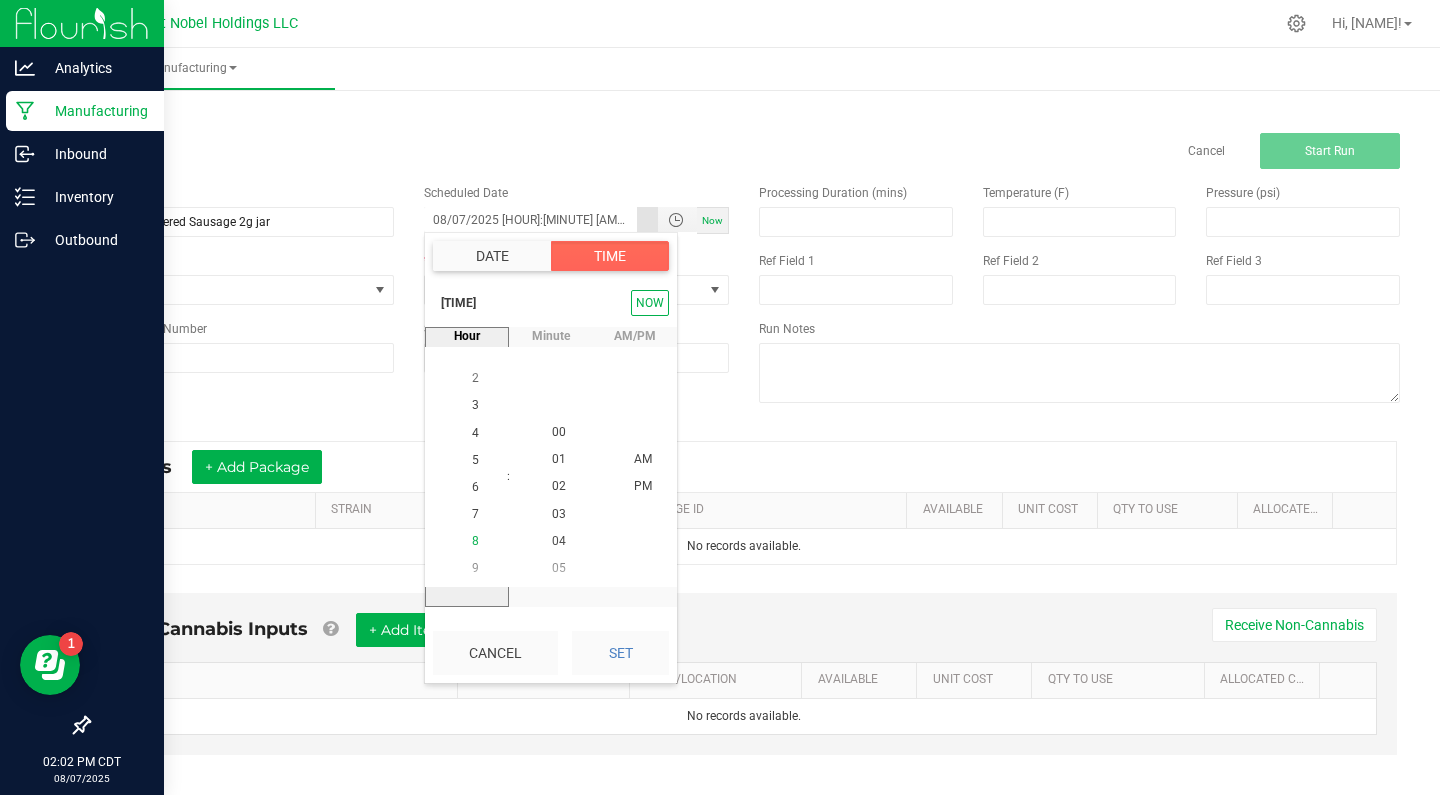 click on "8" at bounding box center [475, 542] 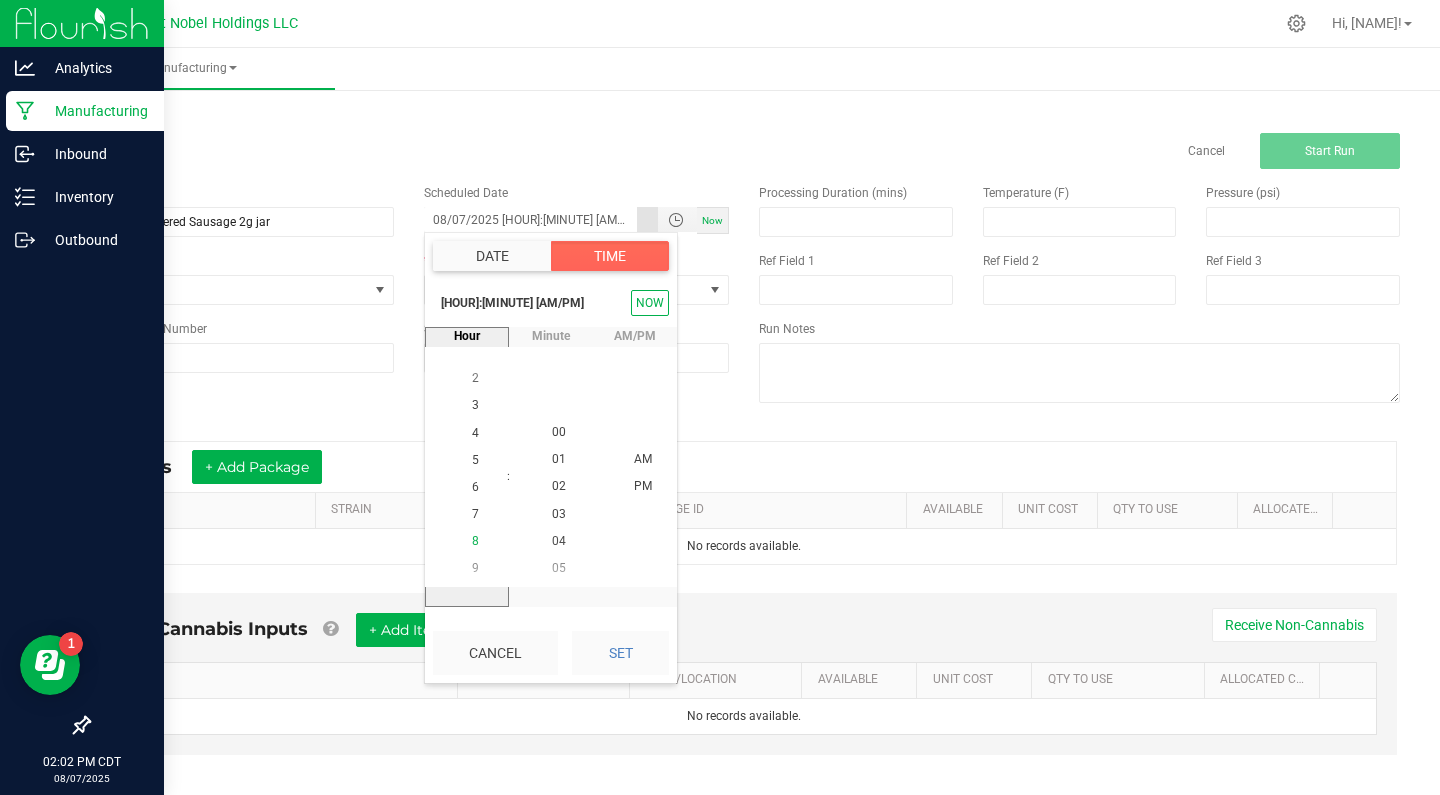 scroll, scrollTop: 543, scrollLeft: 0, axis: vertical 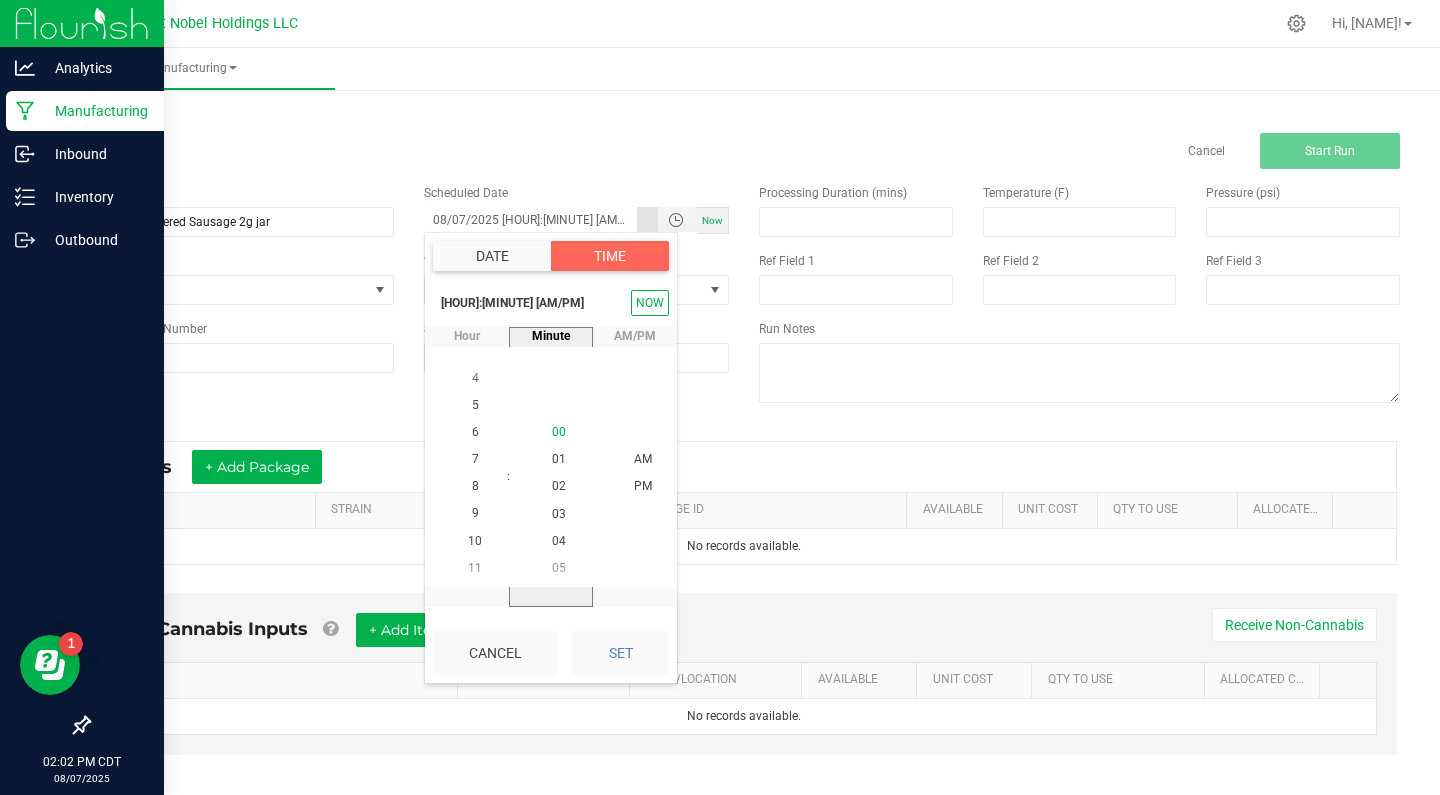 click on "00" at bounding box center [559, 433] 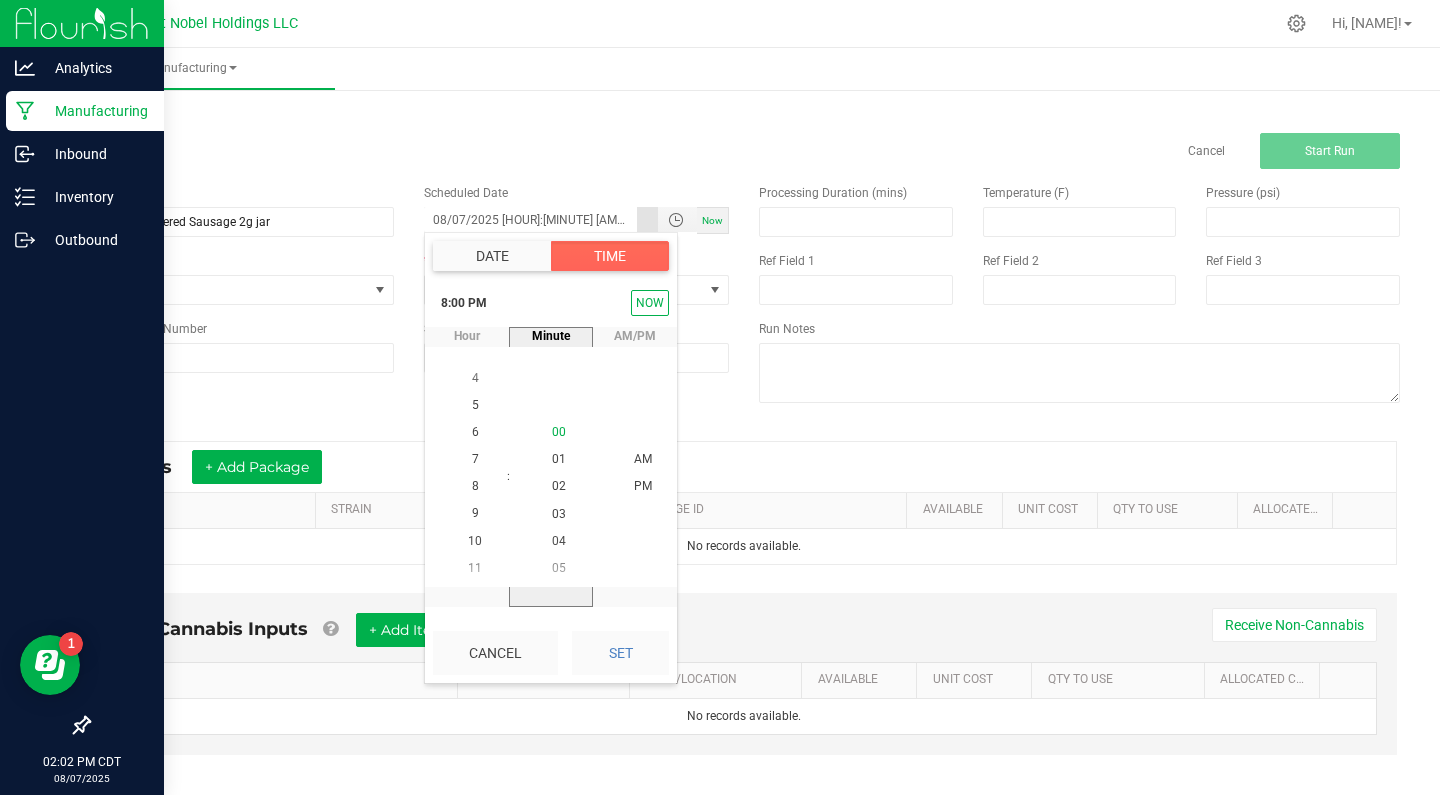 scroll, scrollTop: 0, scrollLeft: 0, axis: both 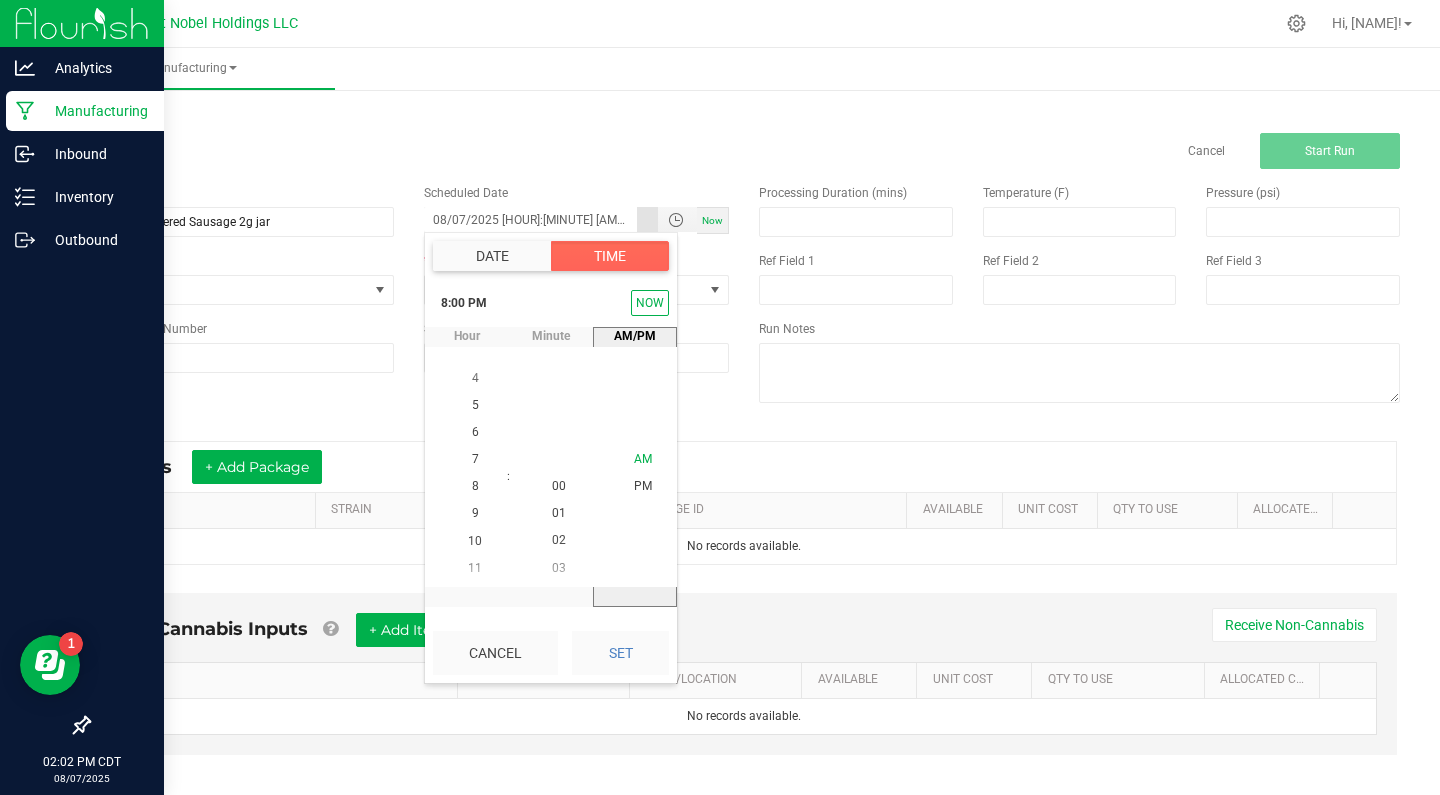 click on "AM" at bounding box center (643, 460) 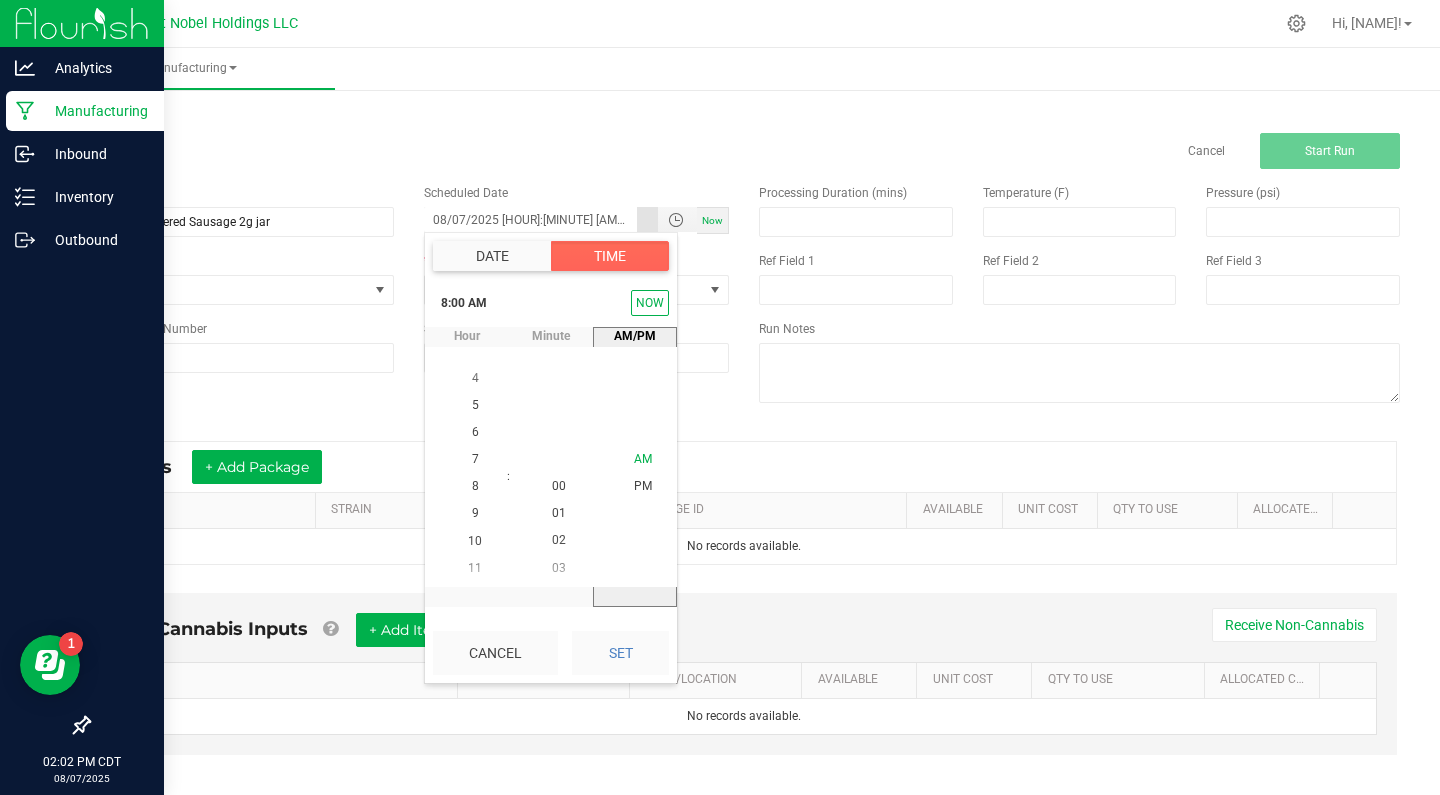 scroll, scrollTop: 217, scrollLeft: 0, axis: vertical 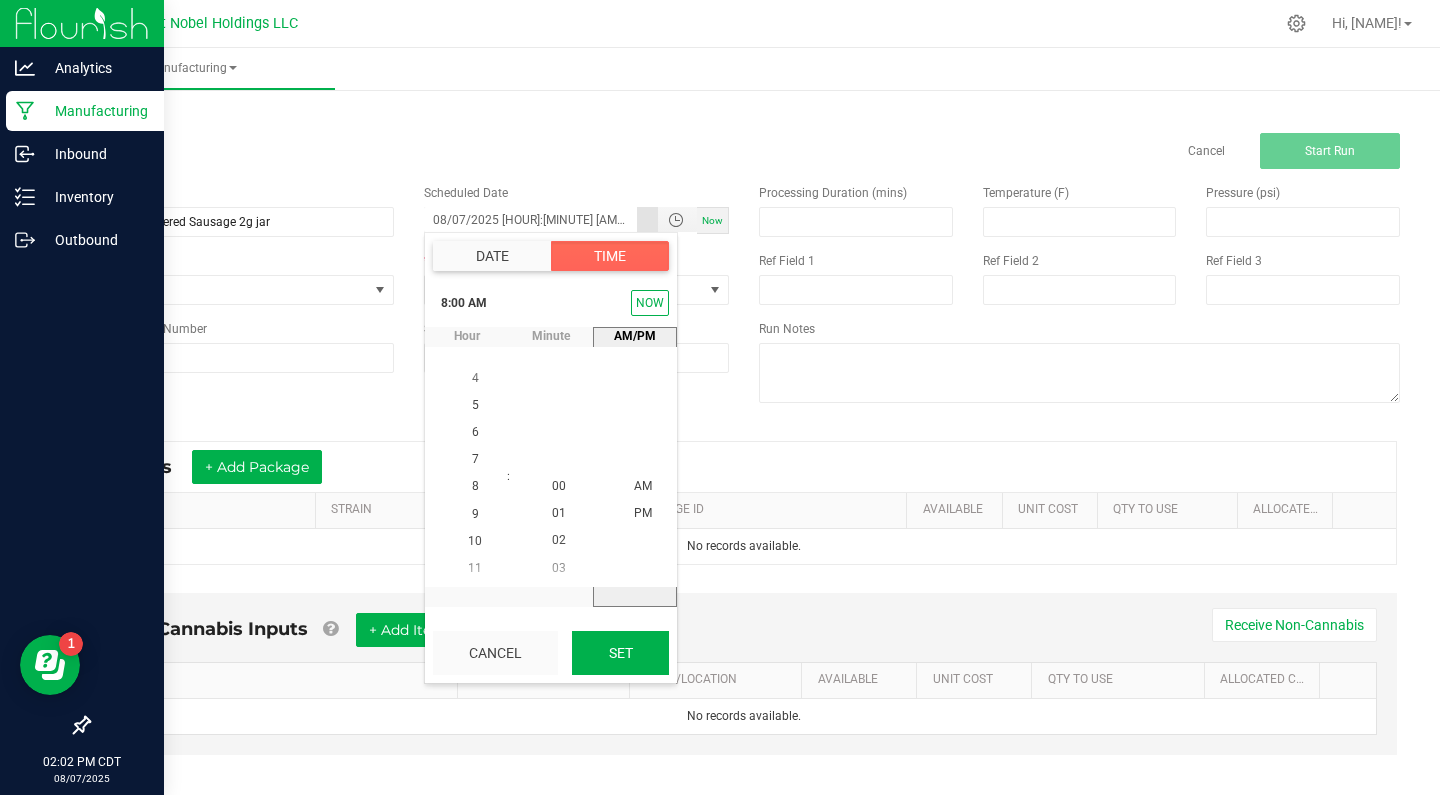 click on "Set" at bounding box center (620, 653) 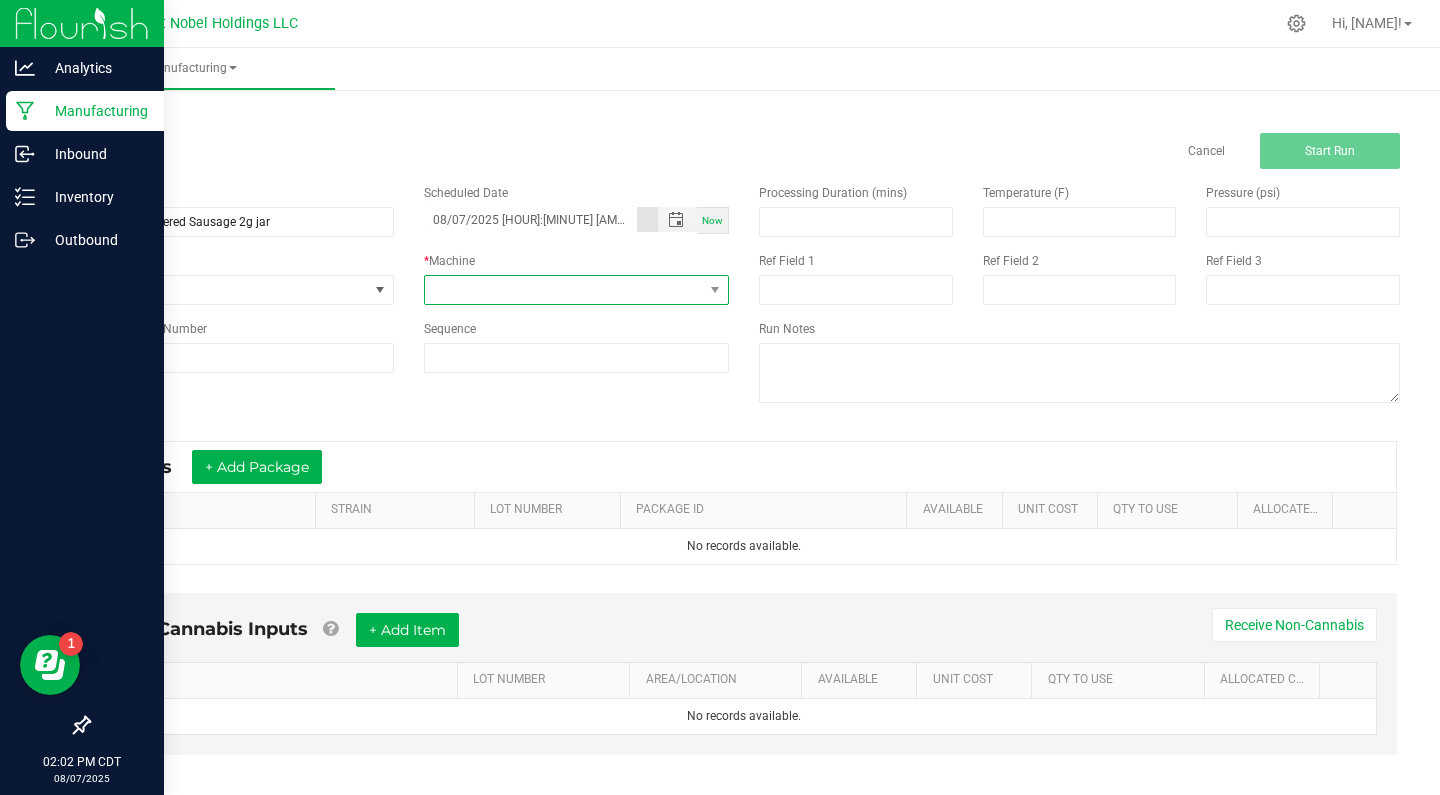 click at bounding box center [564, 290] 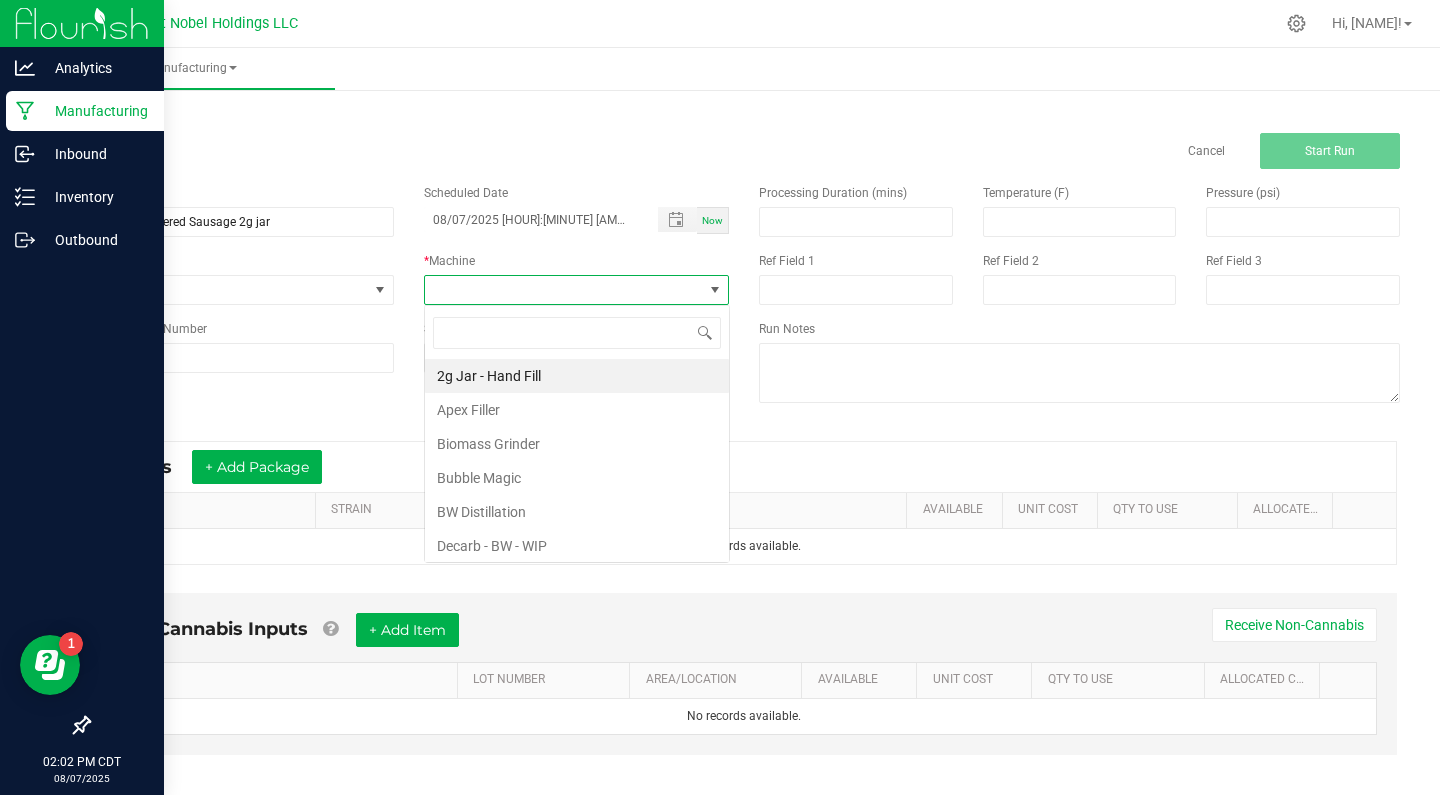 scroll, scrollTop: 99970, scrollLeft: 99694, axis: both 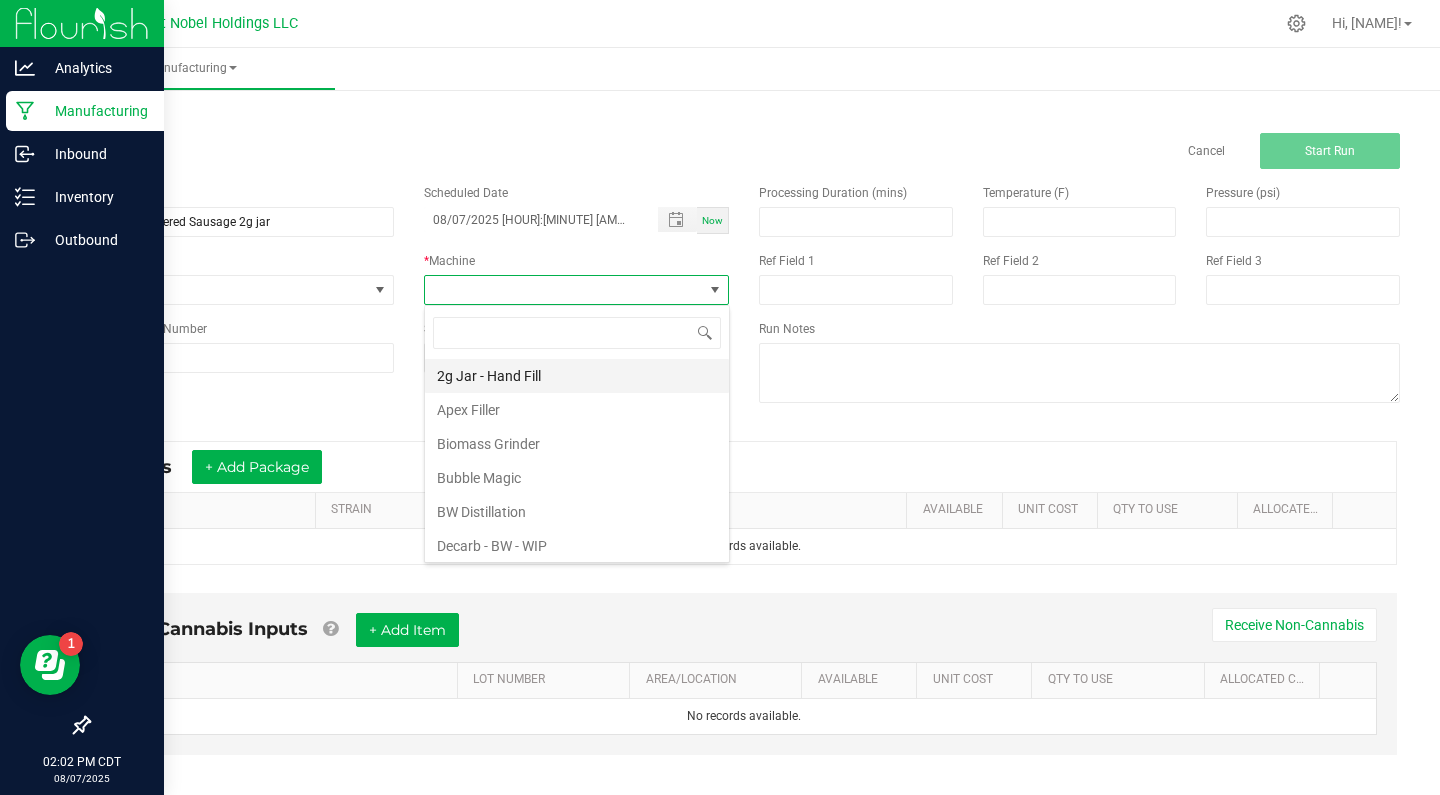 click on "2g Jar - Hand Fill" at bounding box center (577, 376) 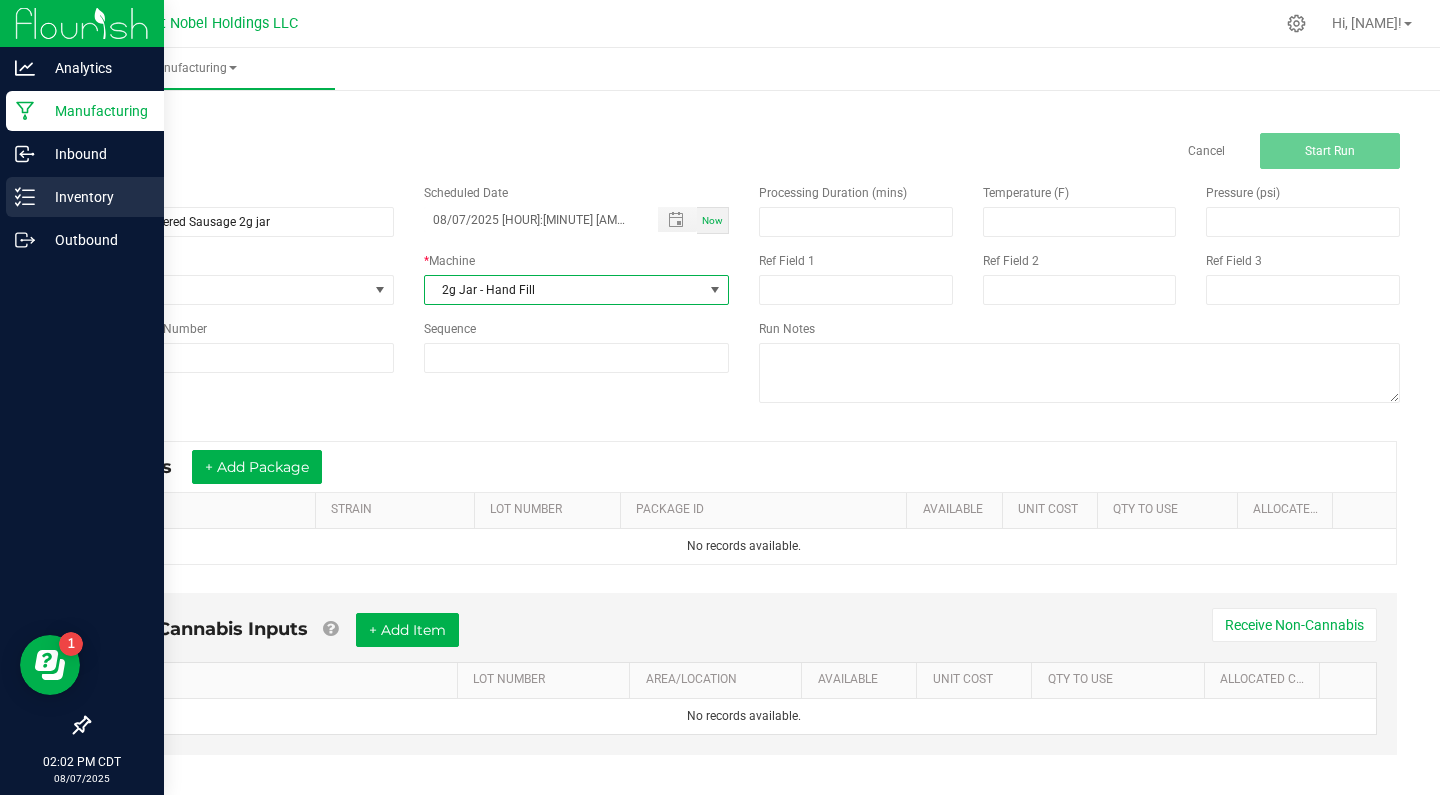 click on "Inventory" at bounding box center [95, 197] 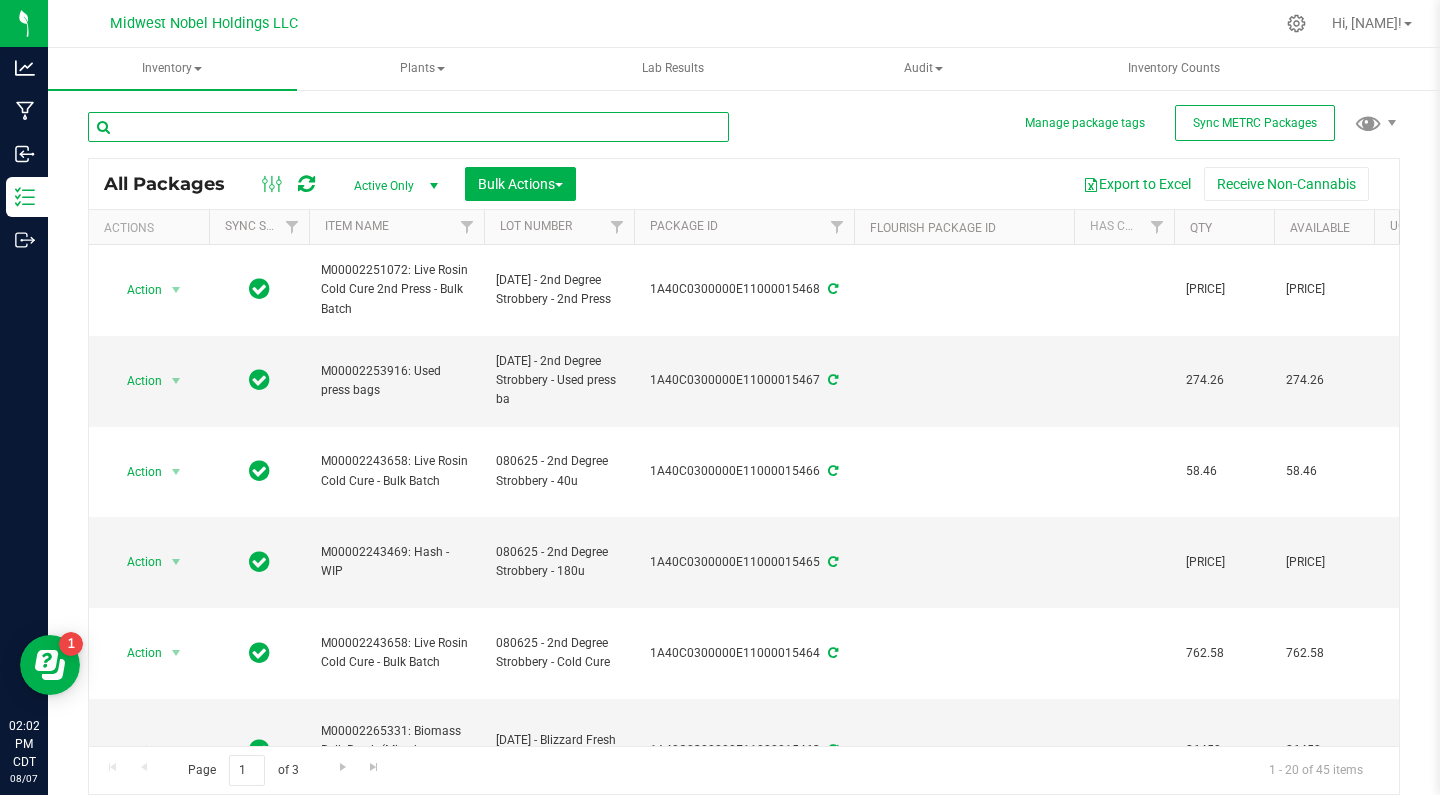click at bounding box center (408, 127) 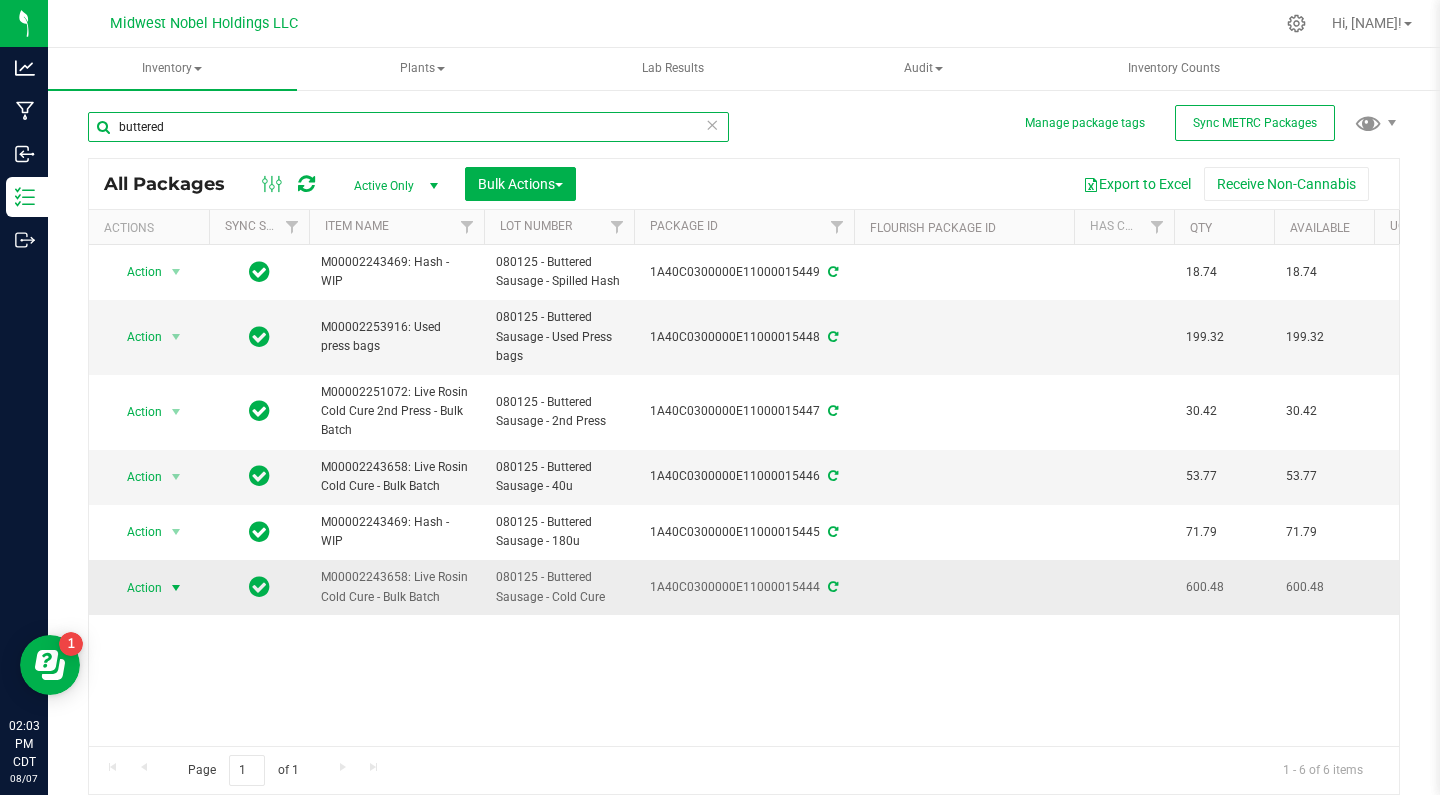type on "buttered" 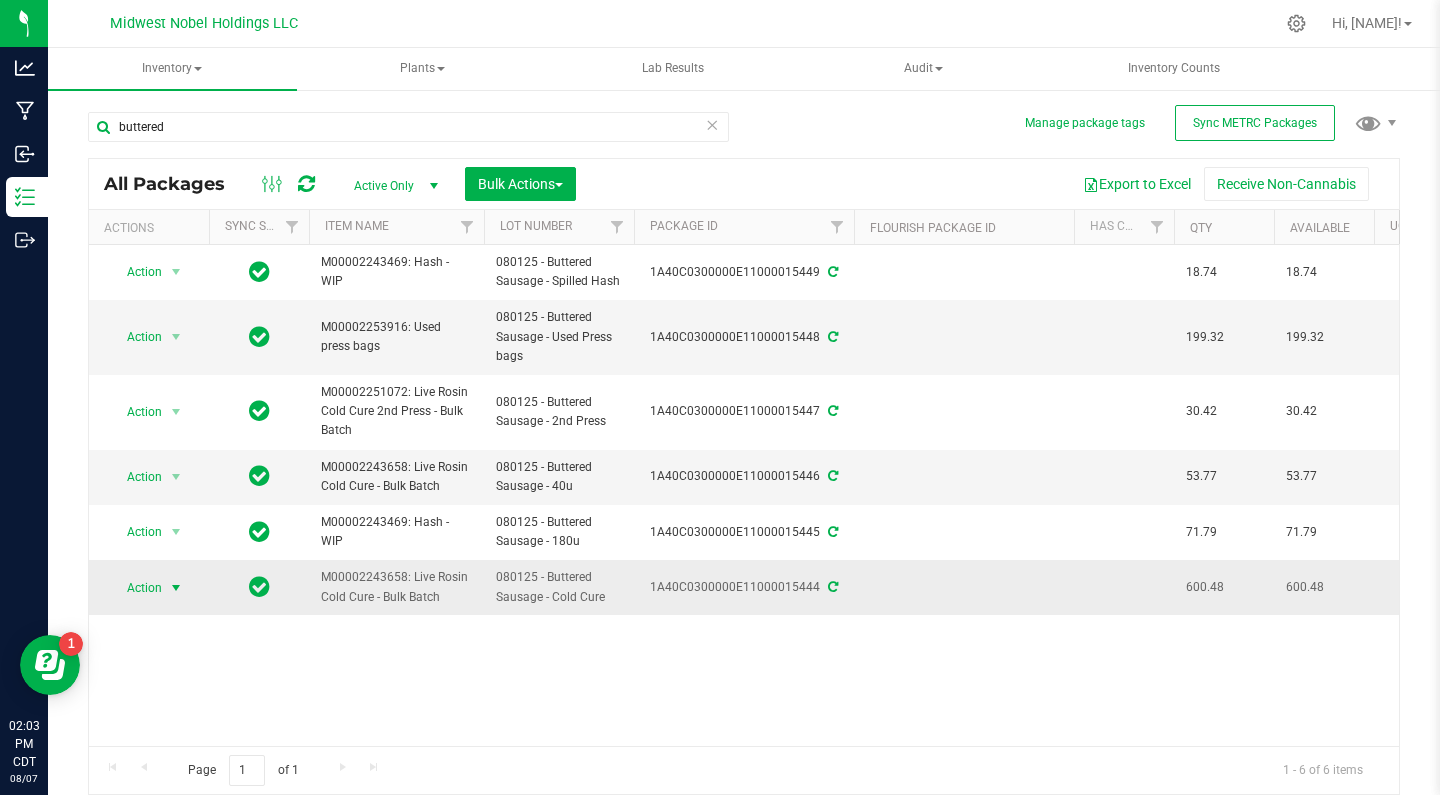 click on "Action" at bounding box center [136, 588] 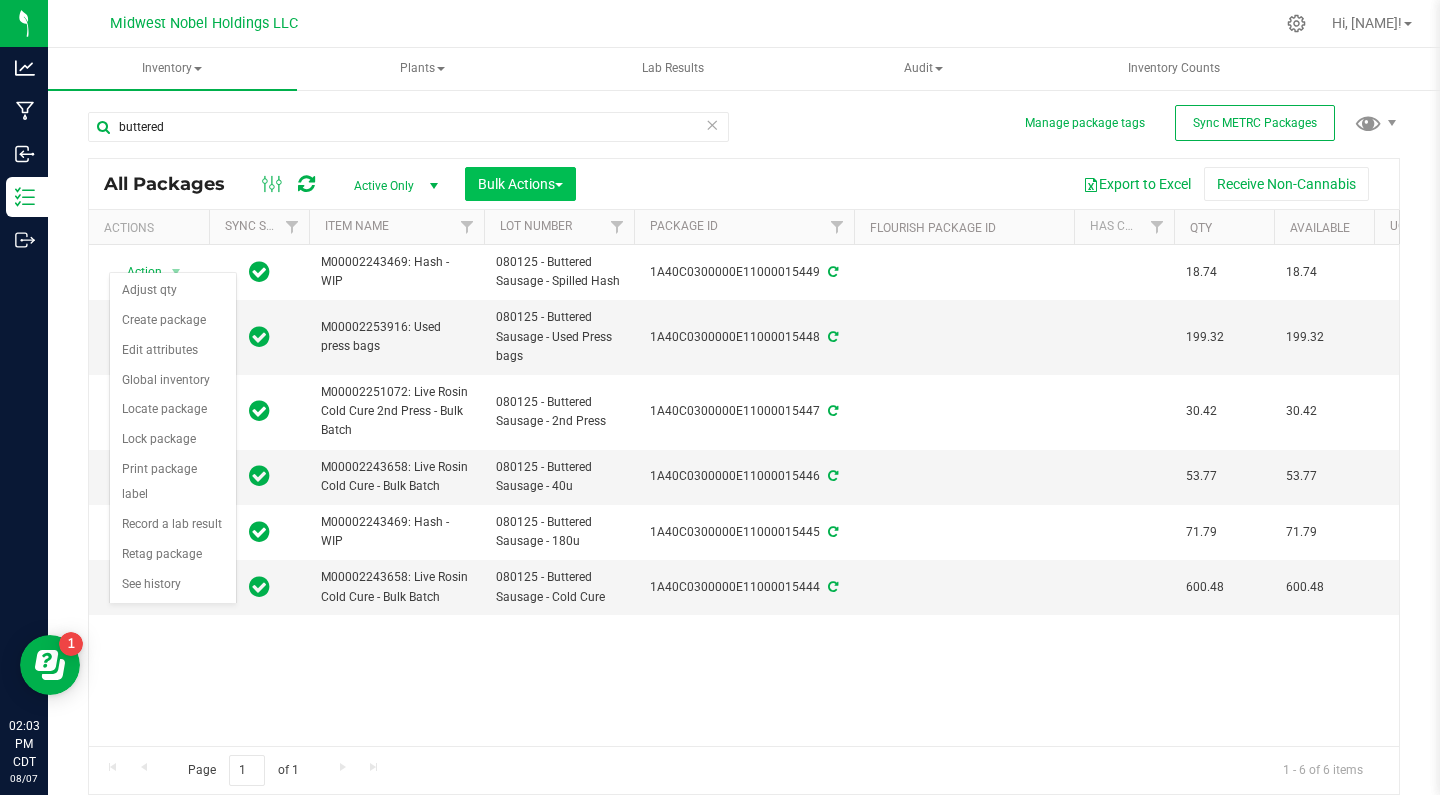 click on "Bulk Actions" at bounding box center (520, 184) 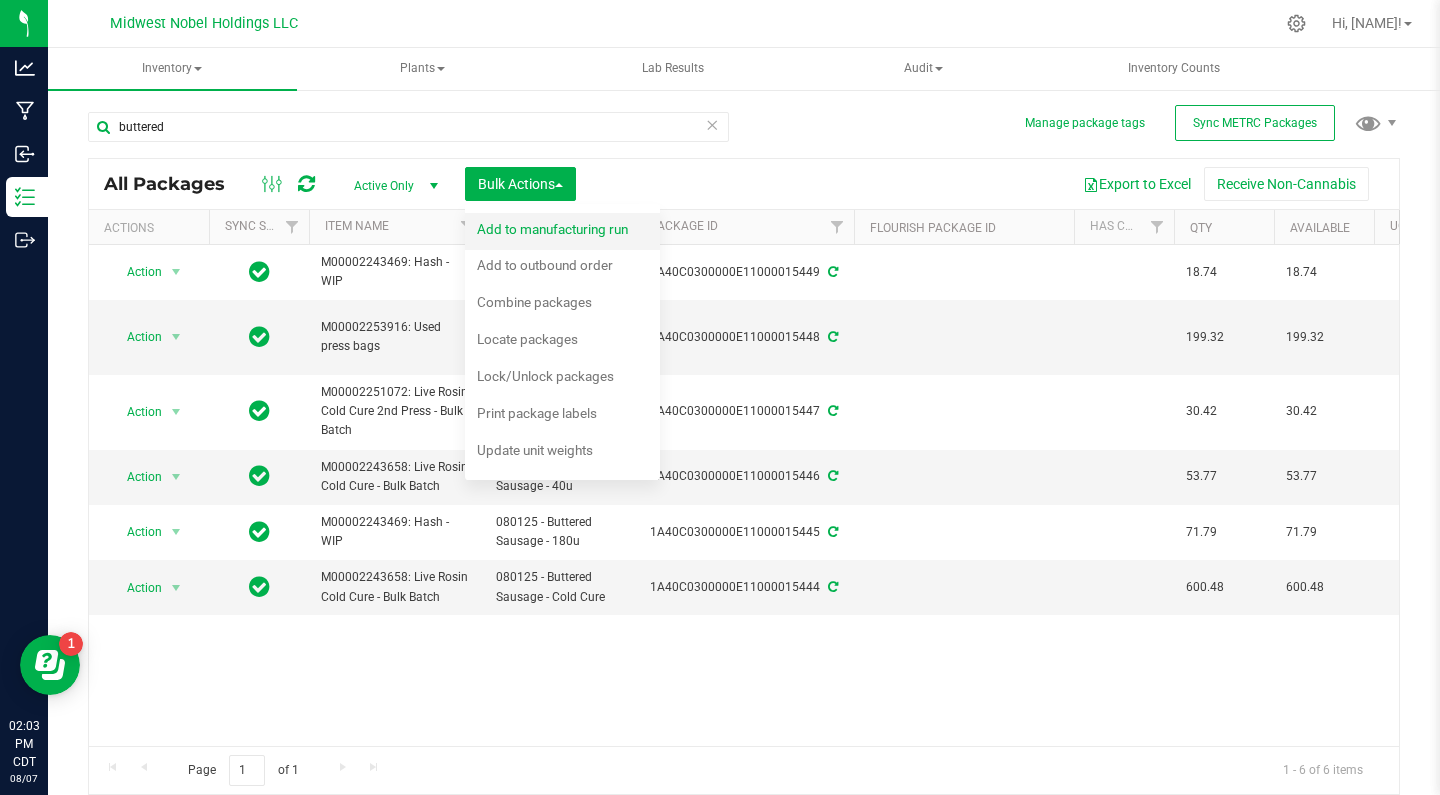 click on "Add to manufacturing run" at bounding box center (566, 232) 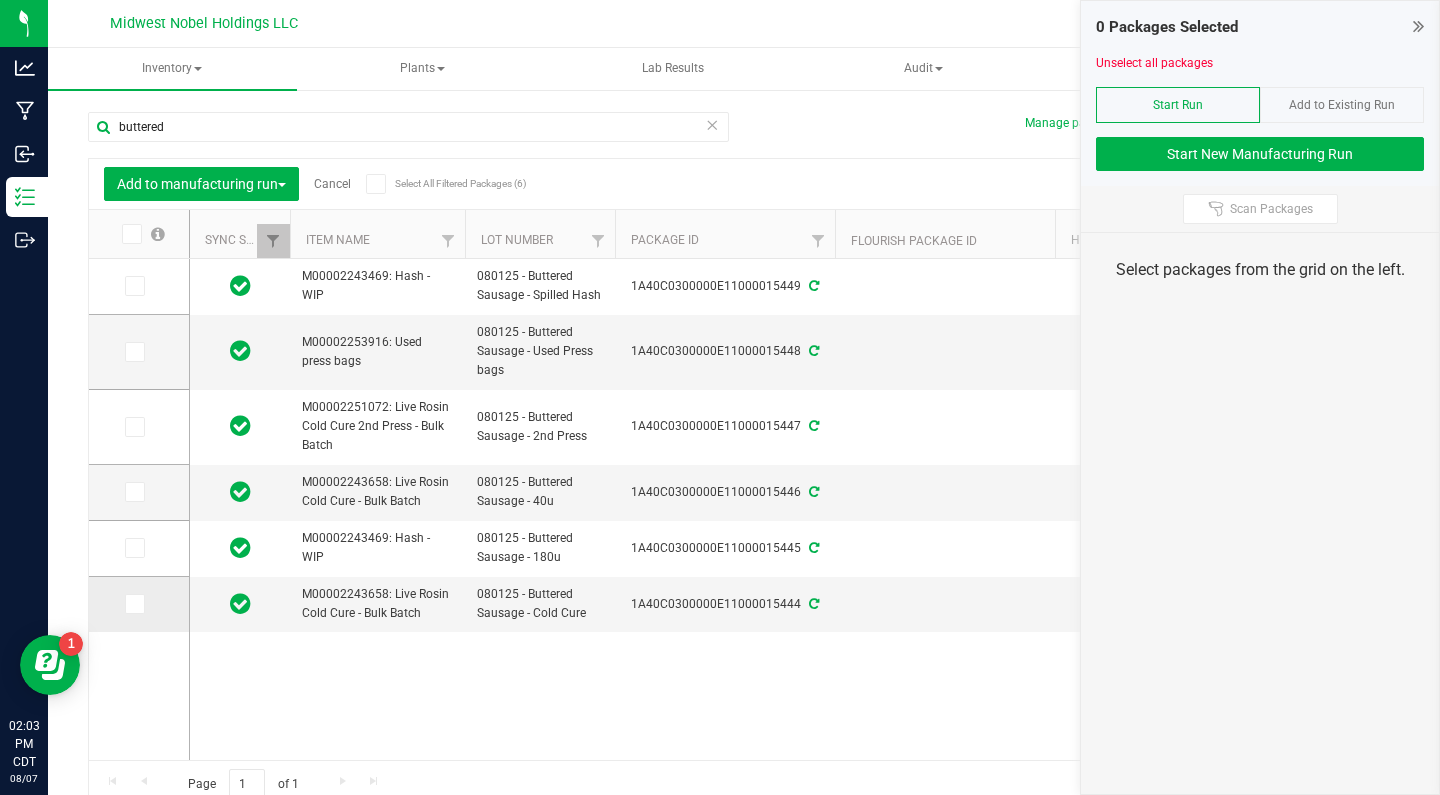 click at bounding box center [133, 604] 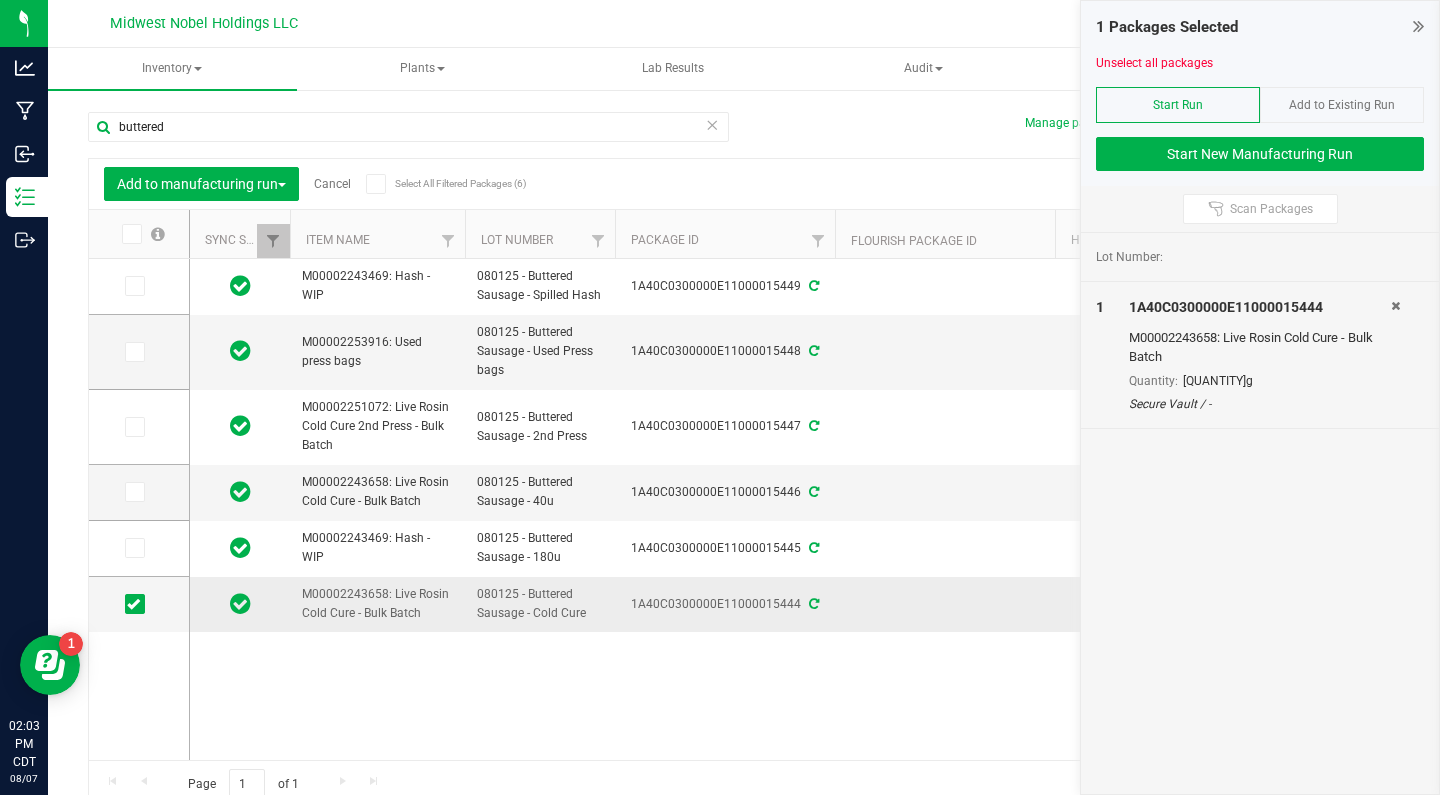 scroll, scrollTop: 0, scrollLeft: 977, axis: horizontal 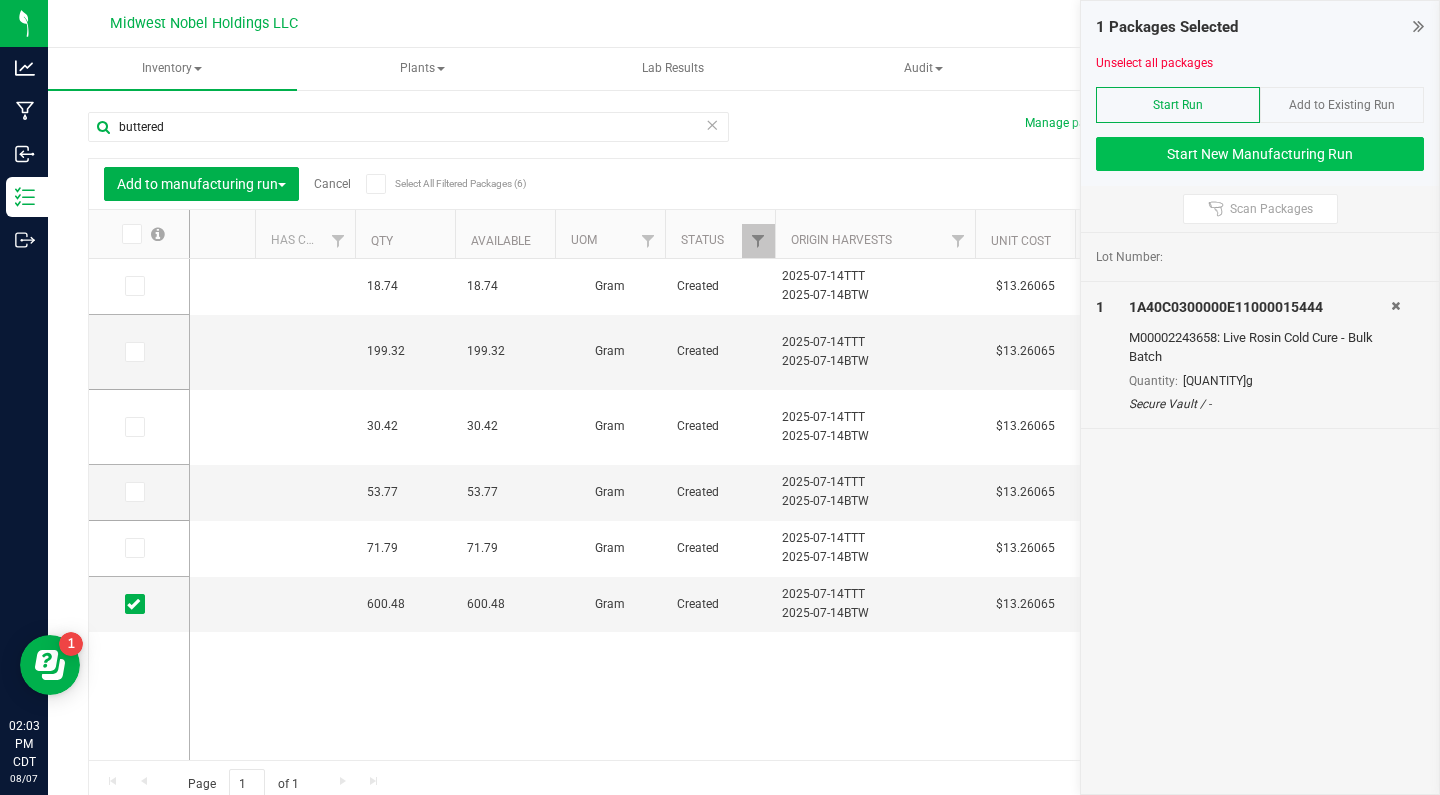 click on "Start New Manufacturing Run" at bounding box center [1260, 154] 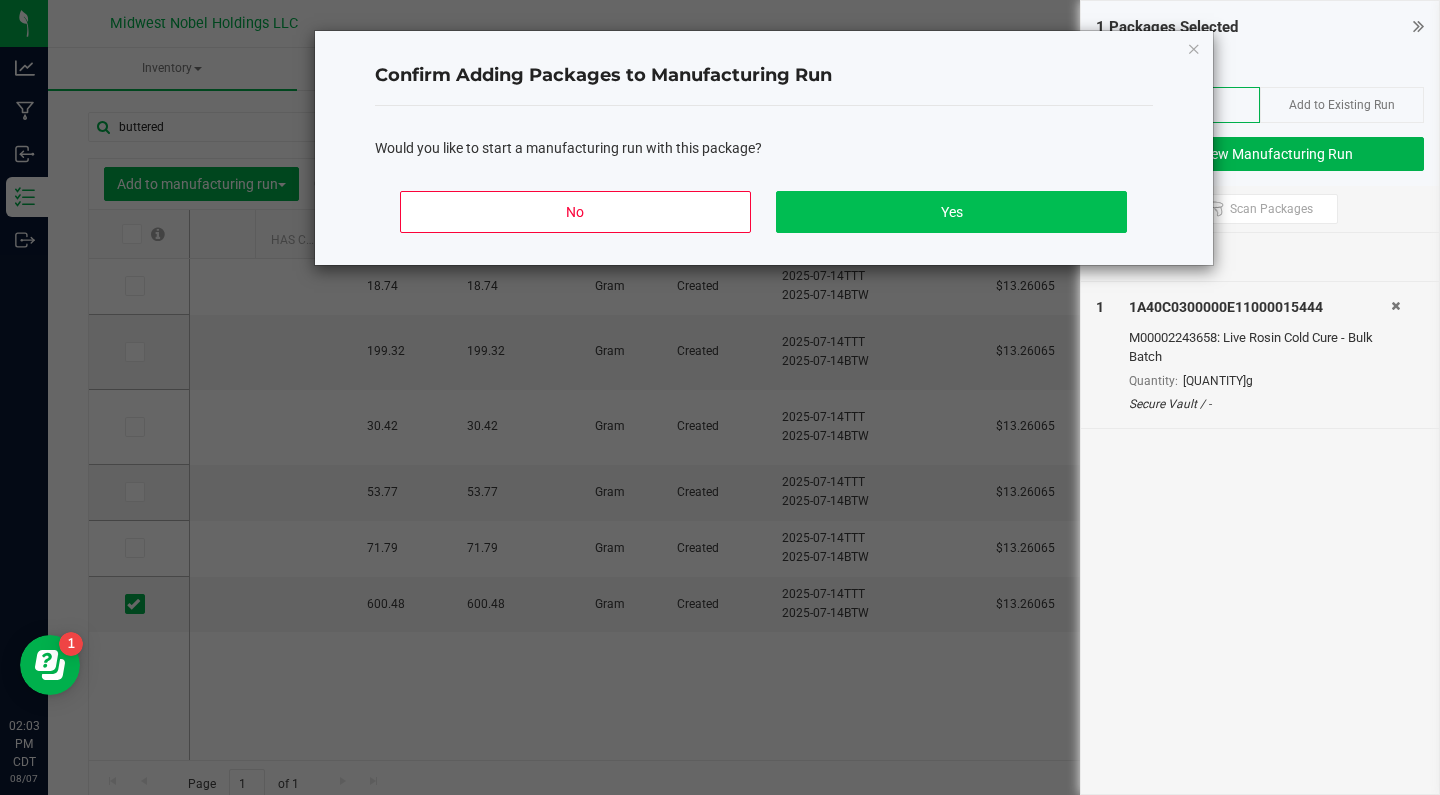 click on "Yes" 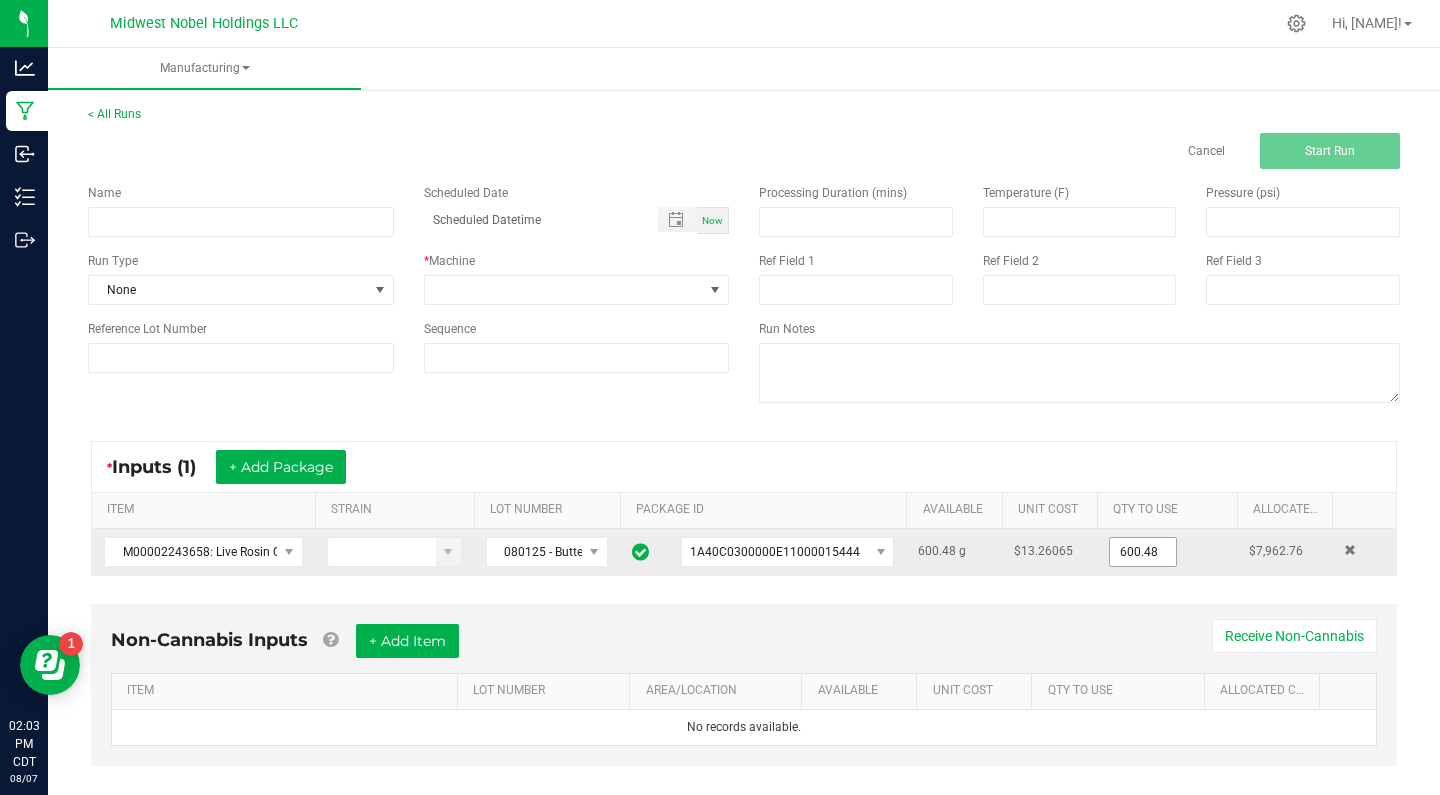 click on "600.48" at bounding box center (1143, 552) 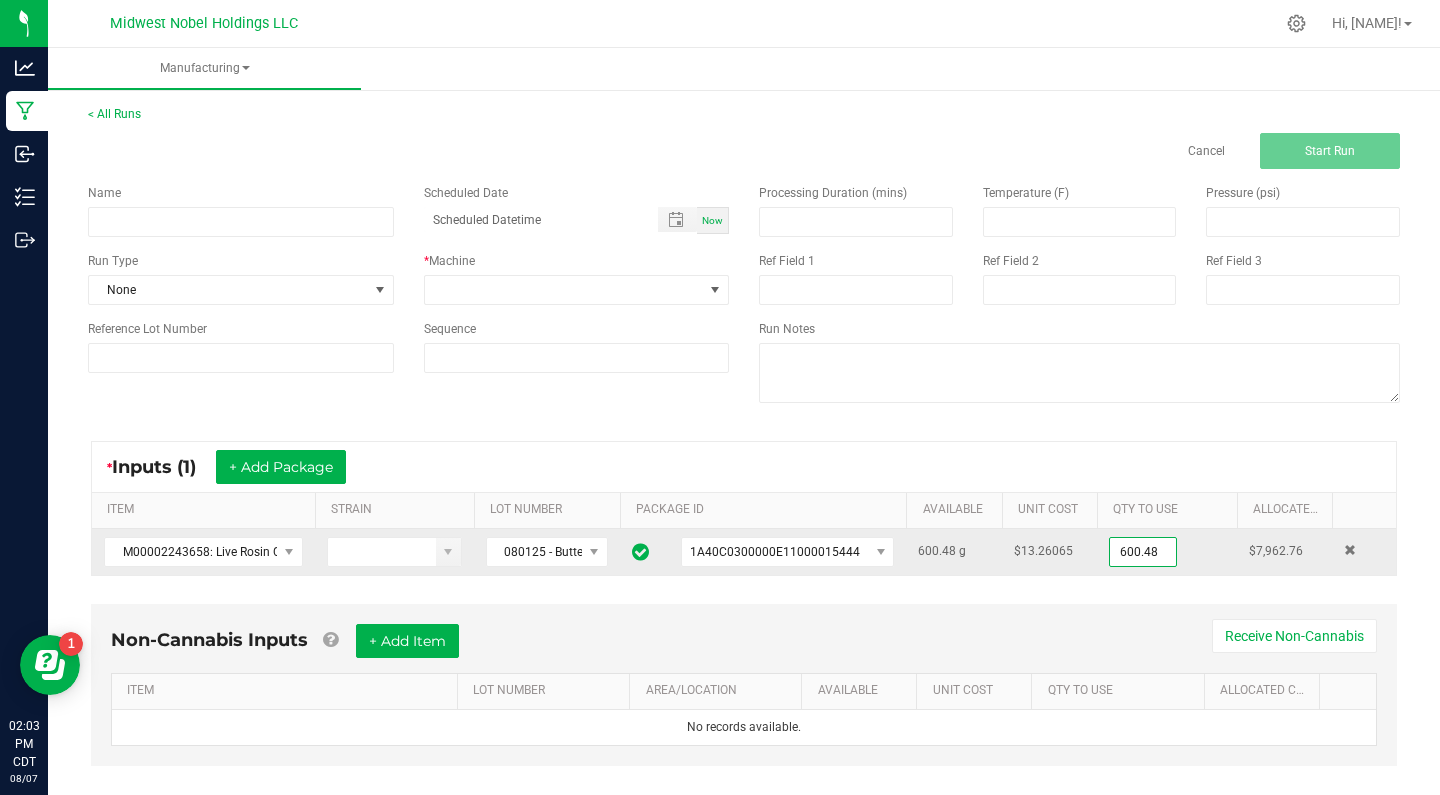 drag, startPoint x: 1165, startPoint y: 554, endPoint x: 1038, endPoint y: 549, distance: 127.09839 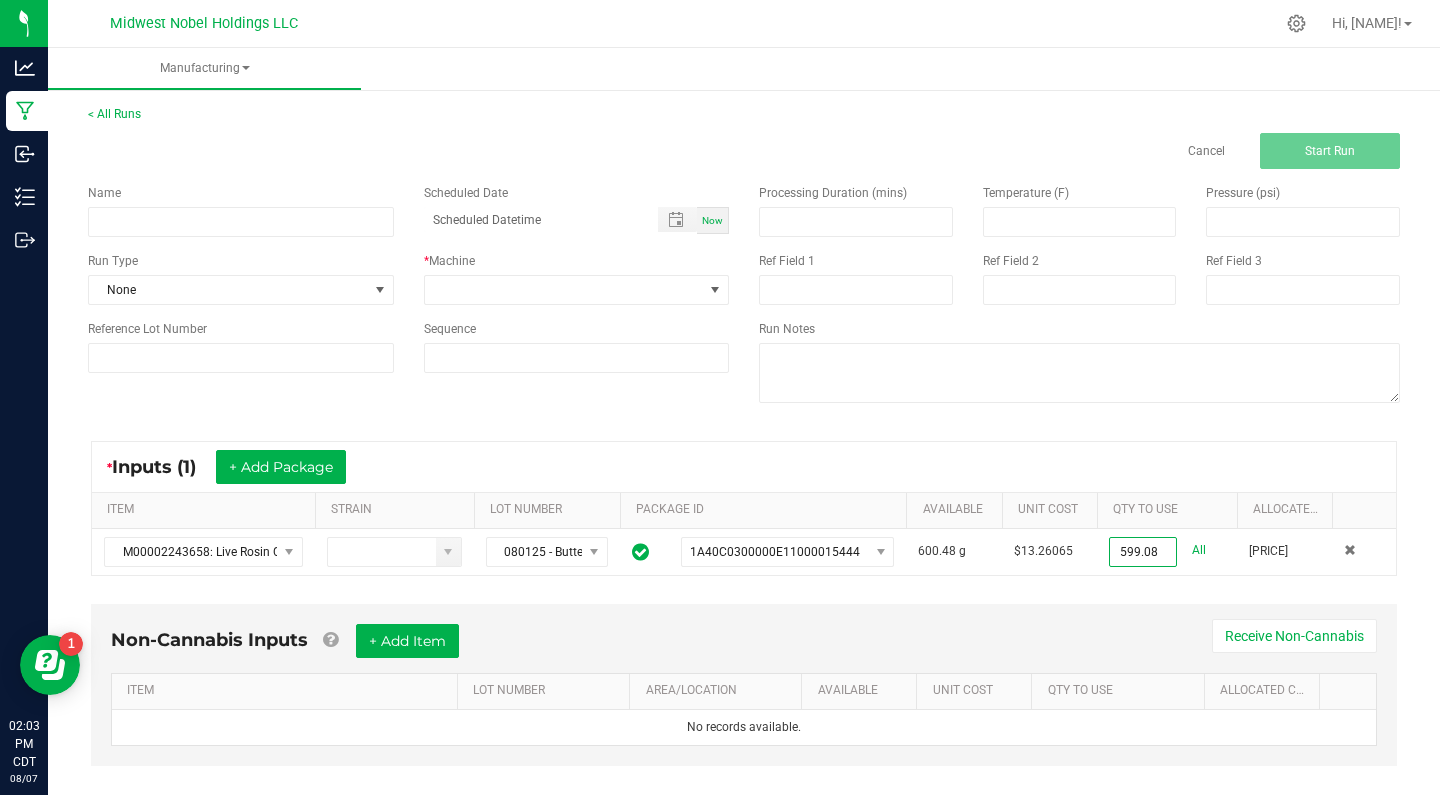 type on "[QUANTITY]g" 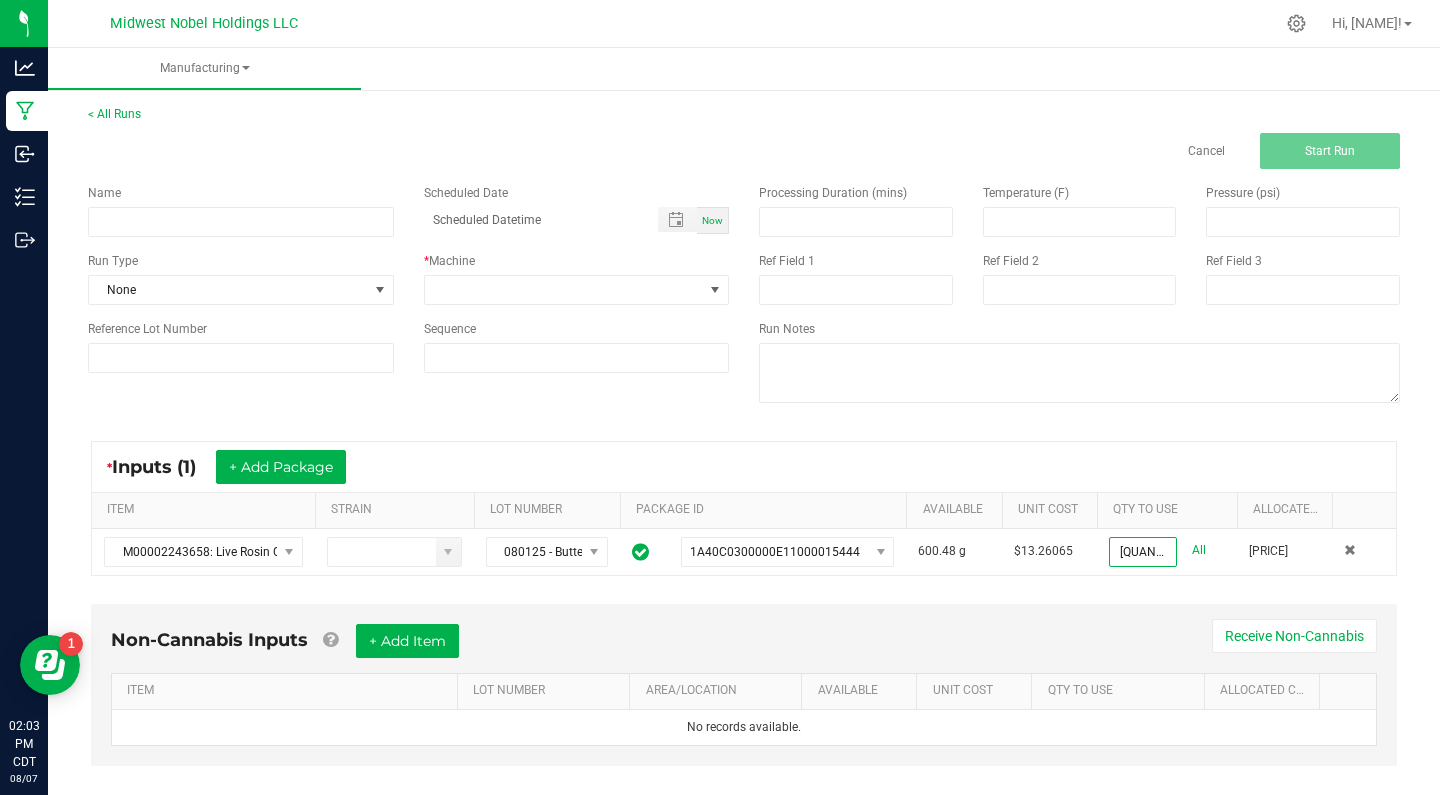 click on "*    Inputs (1)   + Add Package  ITEM STRAIN LOT NUMBER PACKAGE ID AVAILABLE Unit Cost QTY TO USE Allocated Cost [PRODUCT_ID]: Live Rosin Cold Cure - Bulk Batch [DATE] - Buttered Sausage - Cold Cure
[DATE] [QUANTITY]  g  $[PRICE]  [QUANTITY] g All  $[PRICE]" at bounding box center [744, 508] 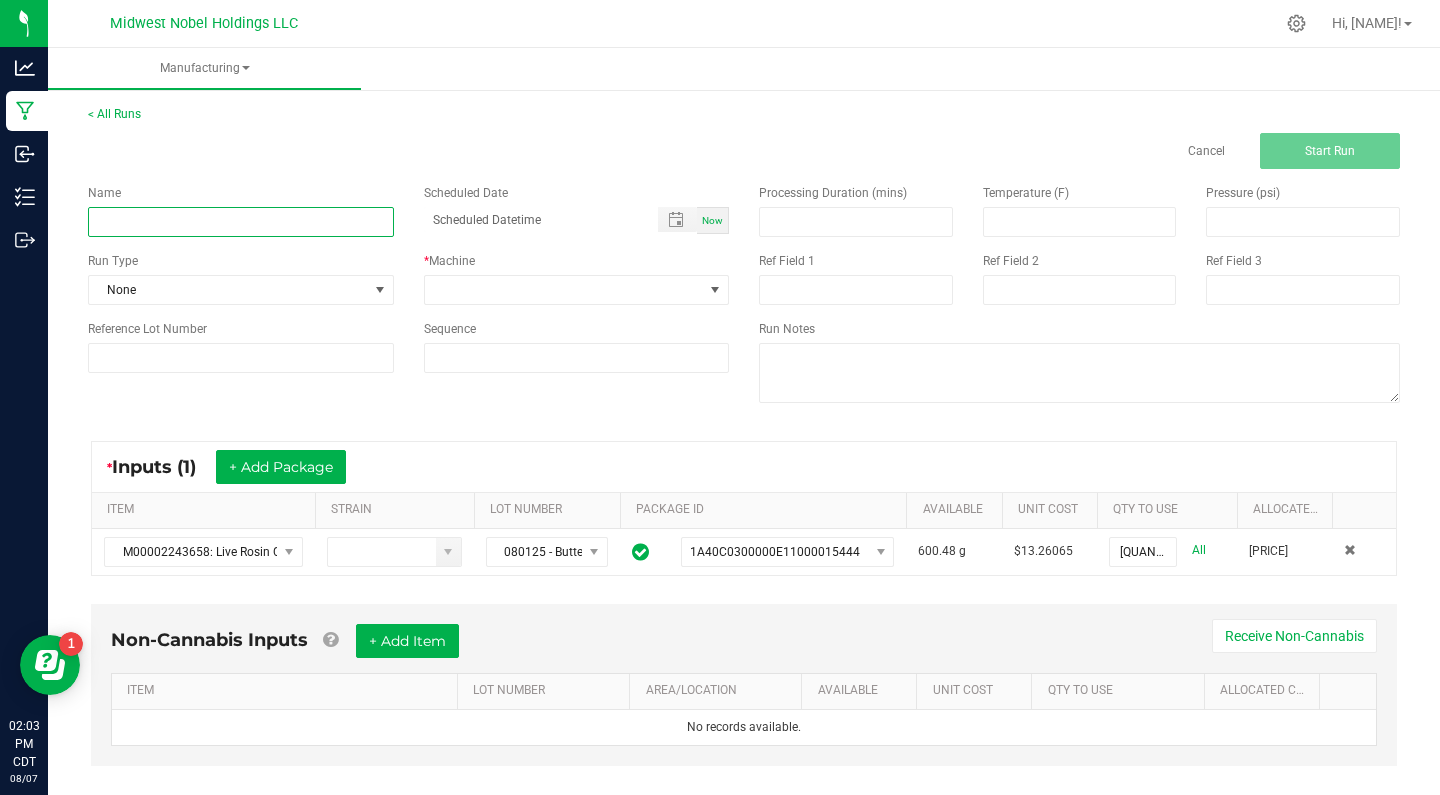 click at bounding box center [241, 222] 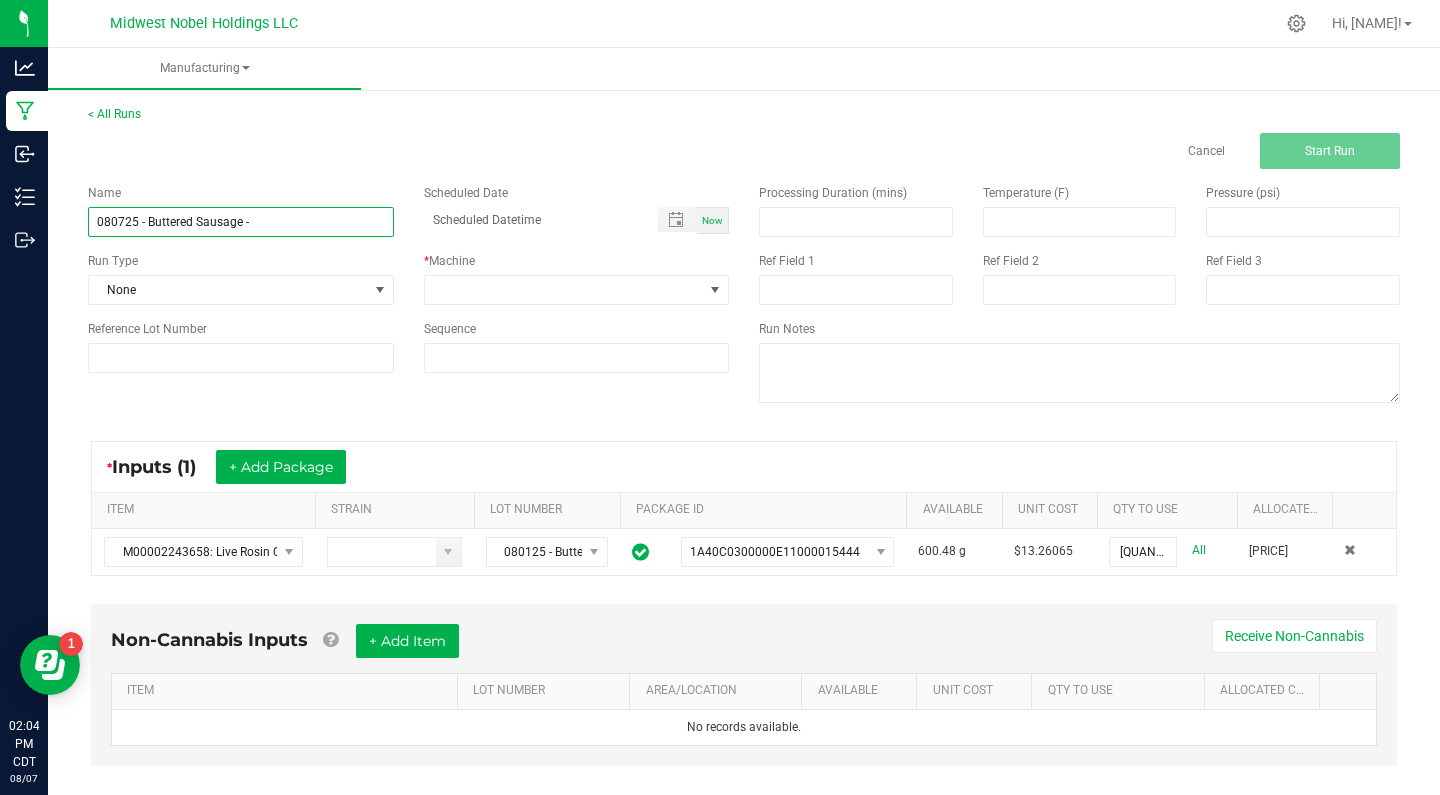 type on "080725 - Buttered Sausage -" 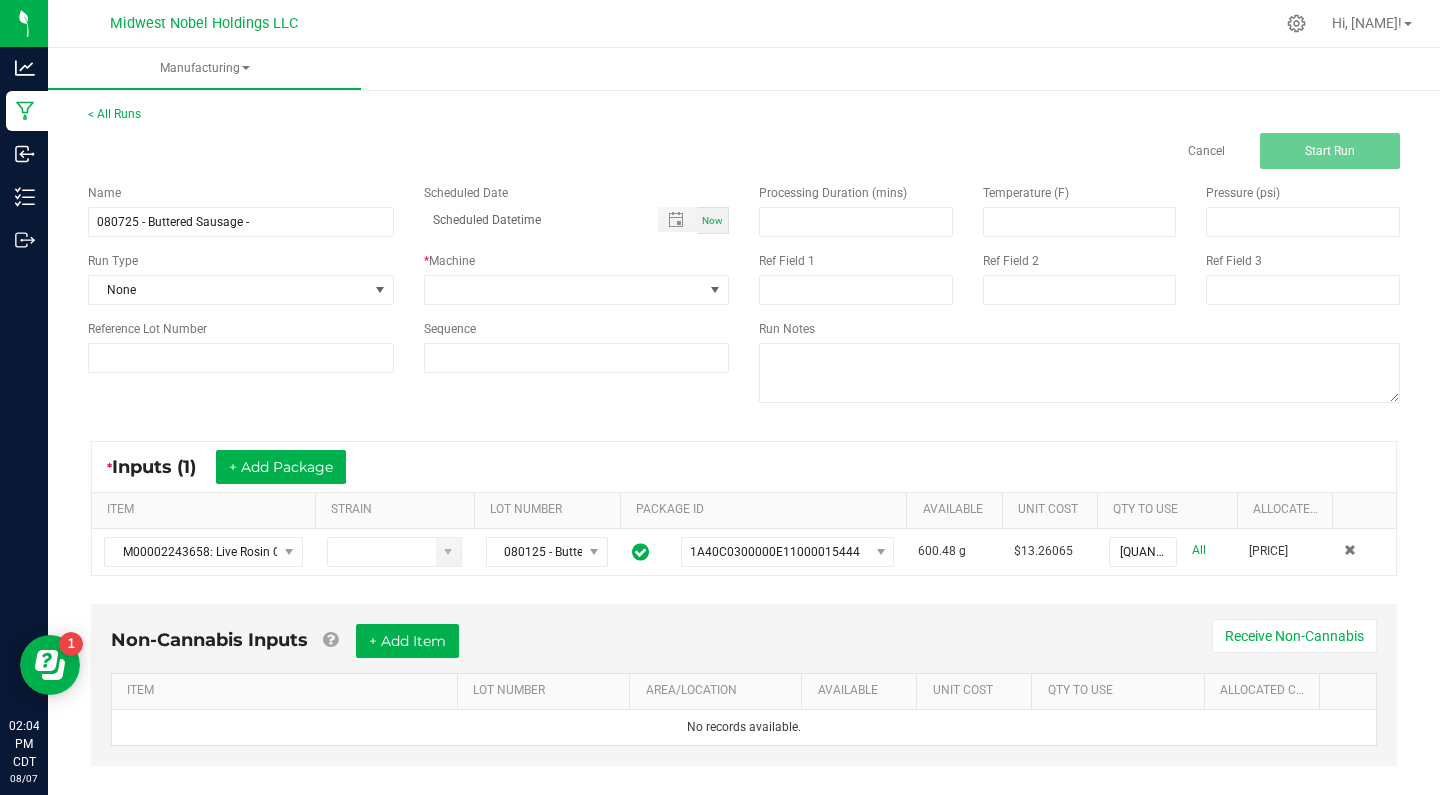 click on "Now" at bounding box center (712, 220) 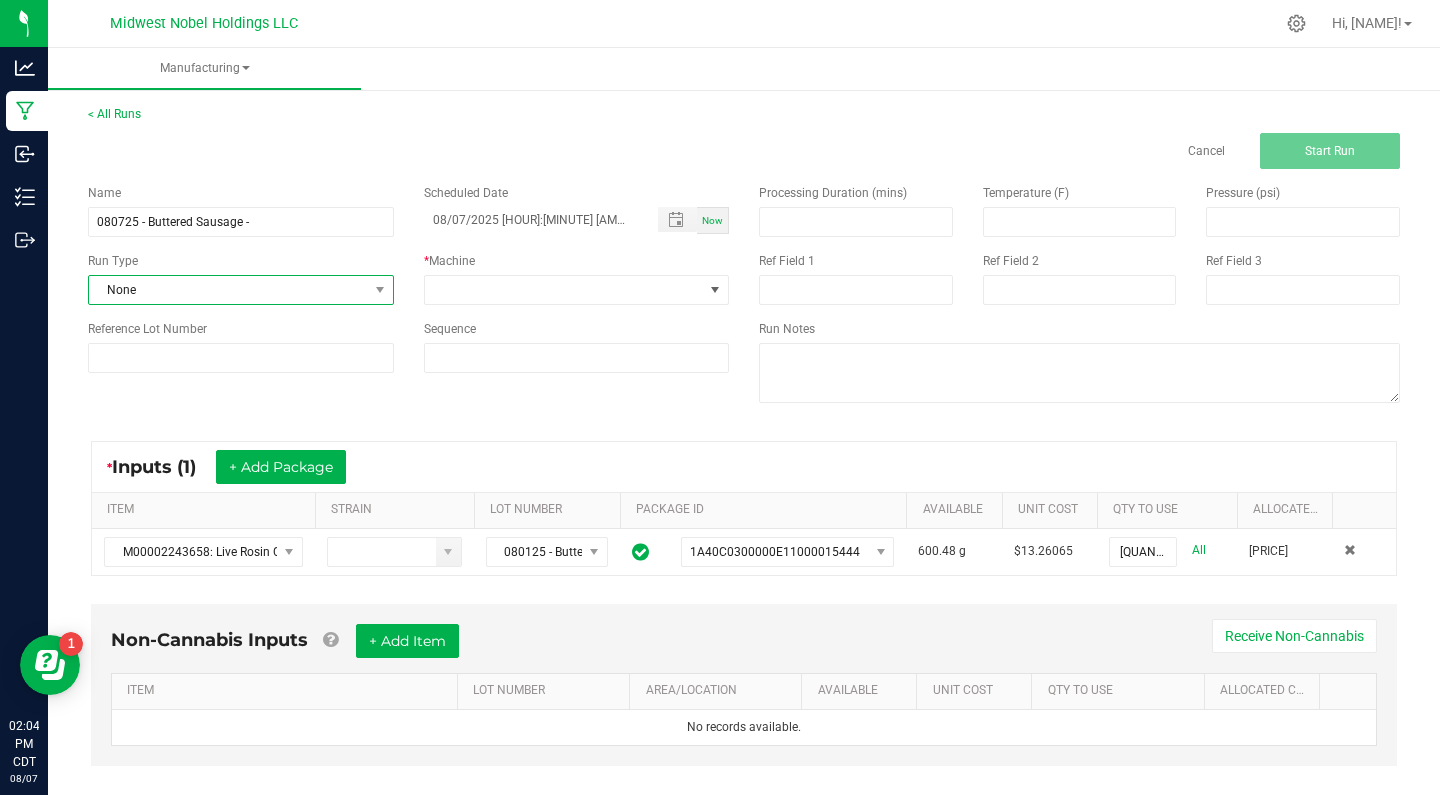 click on "None" at bounding box center [228, 290] 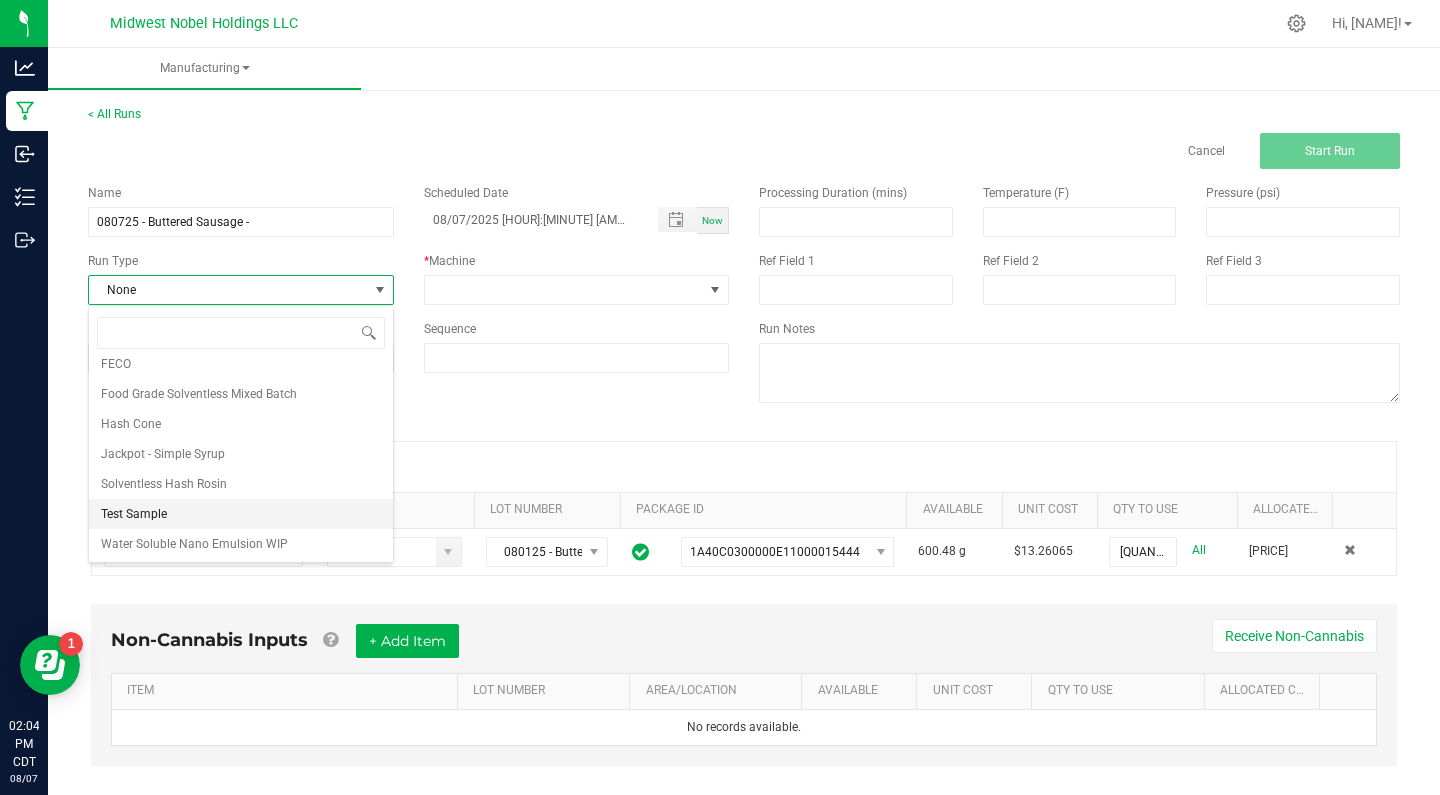 click on "Test Sample" at bounding box center [241, 514] 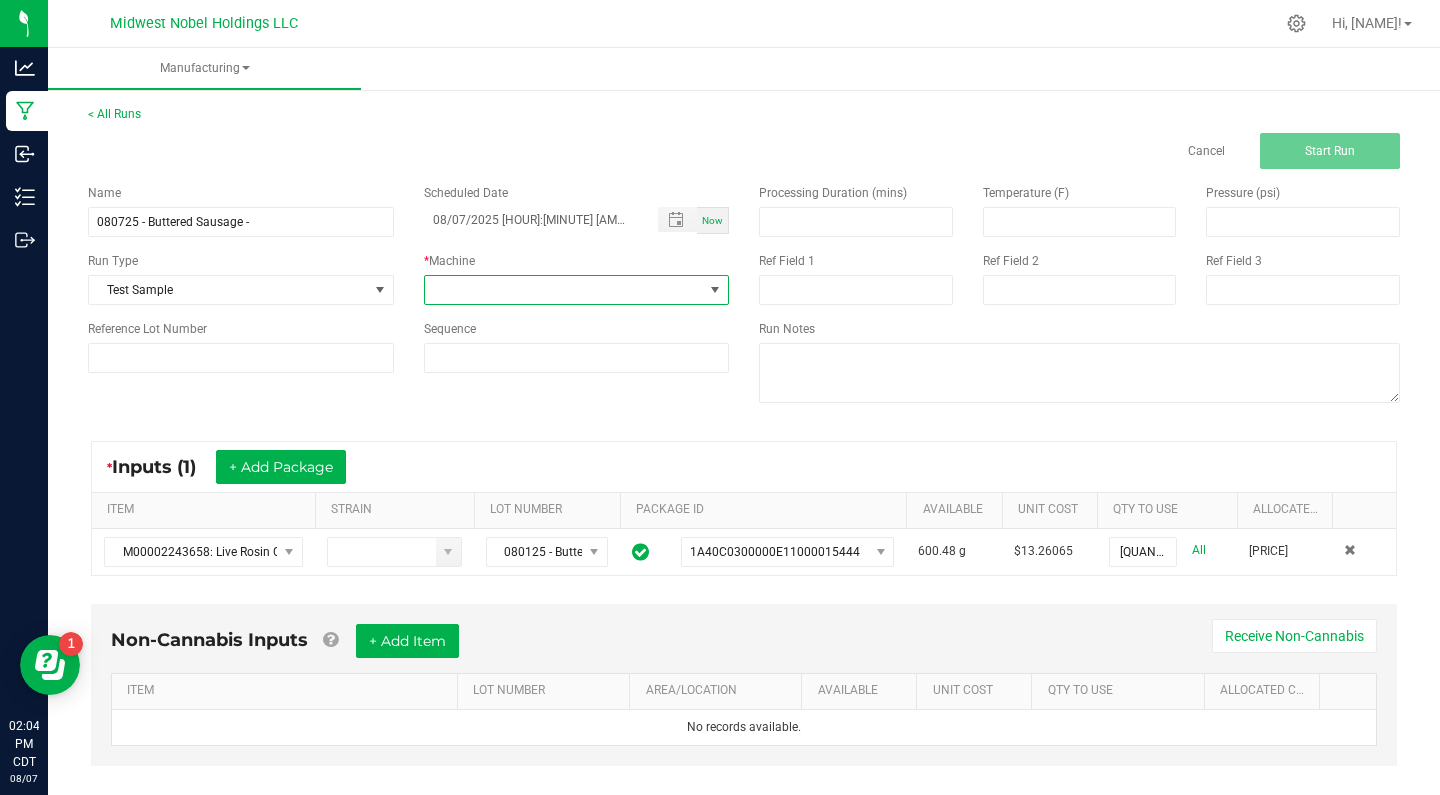 click at bounding box center (564, 290) 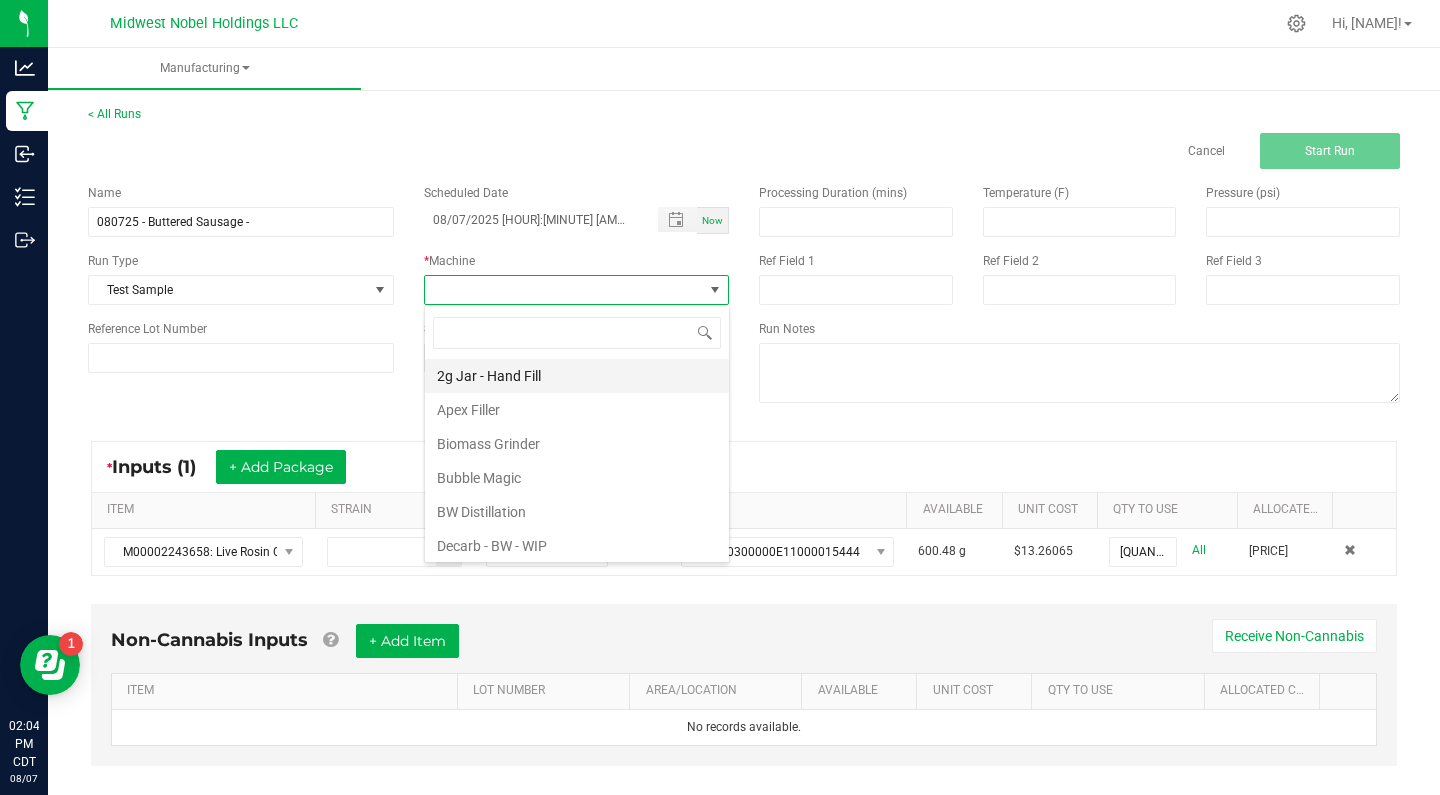 click on "2g Jar - Hand Fill" at bounding box center (577, 376) 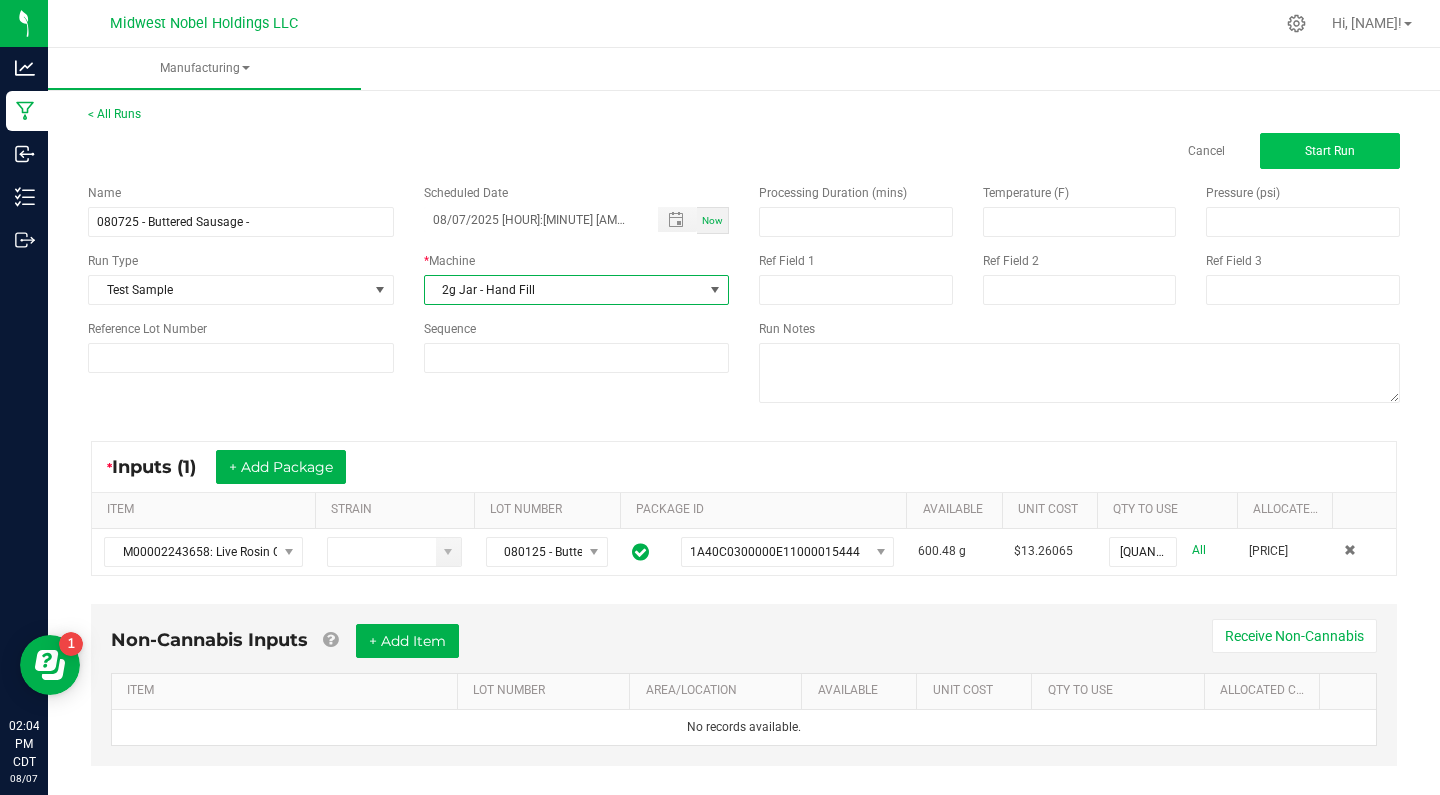 click on "Start Run" 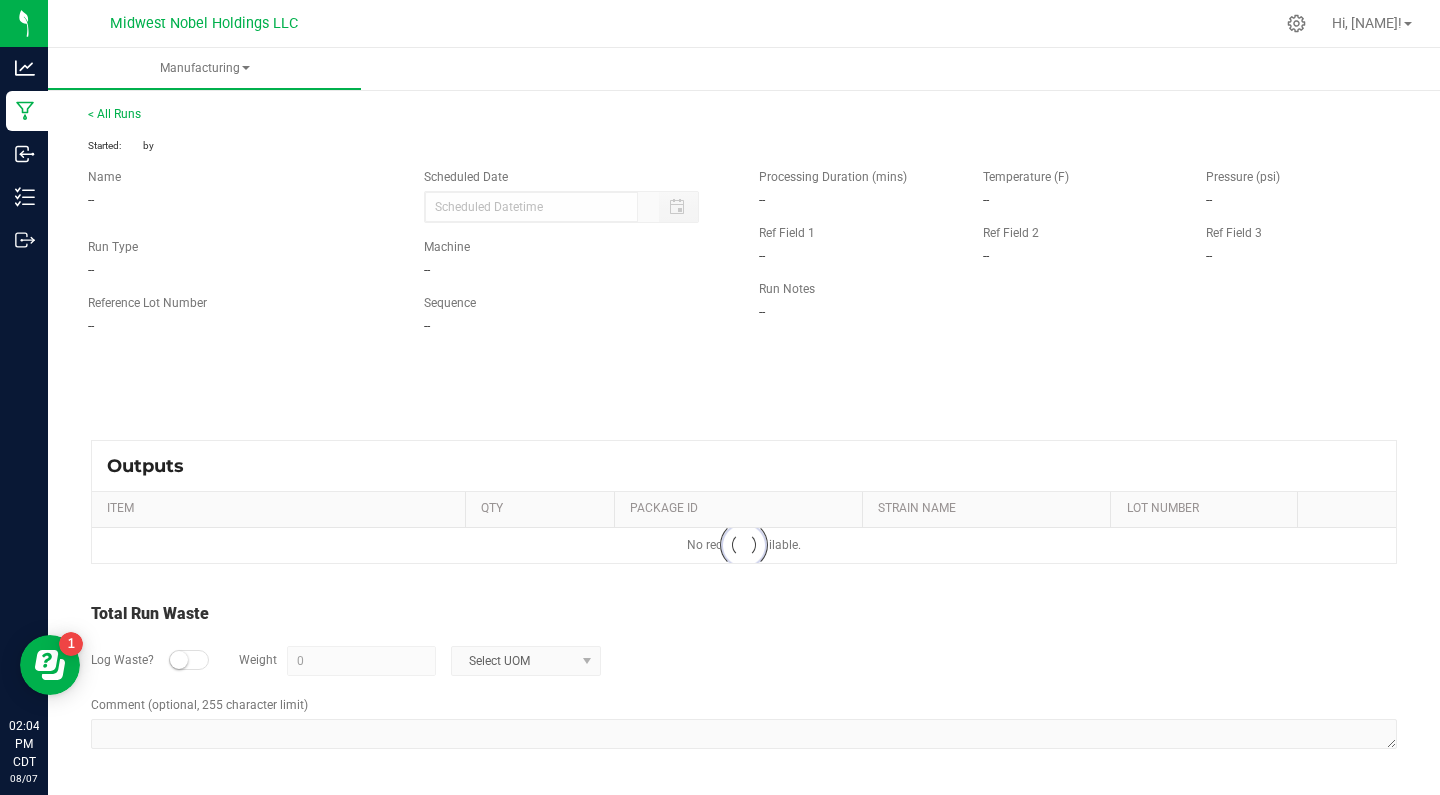 type on "08/07/2025 [HOUR]:[MINUTE] [AM/PM]" 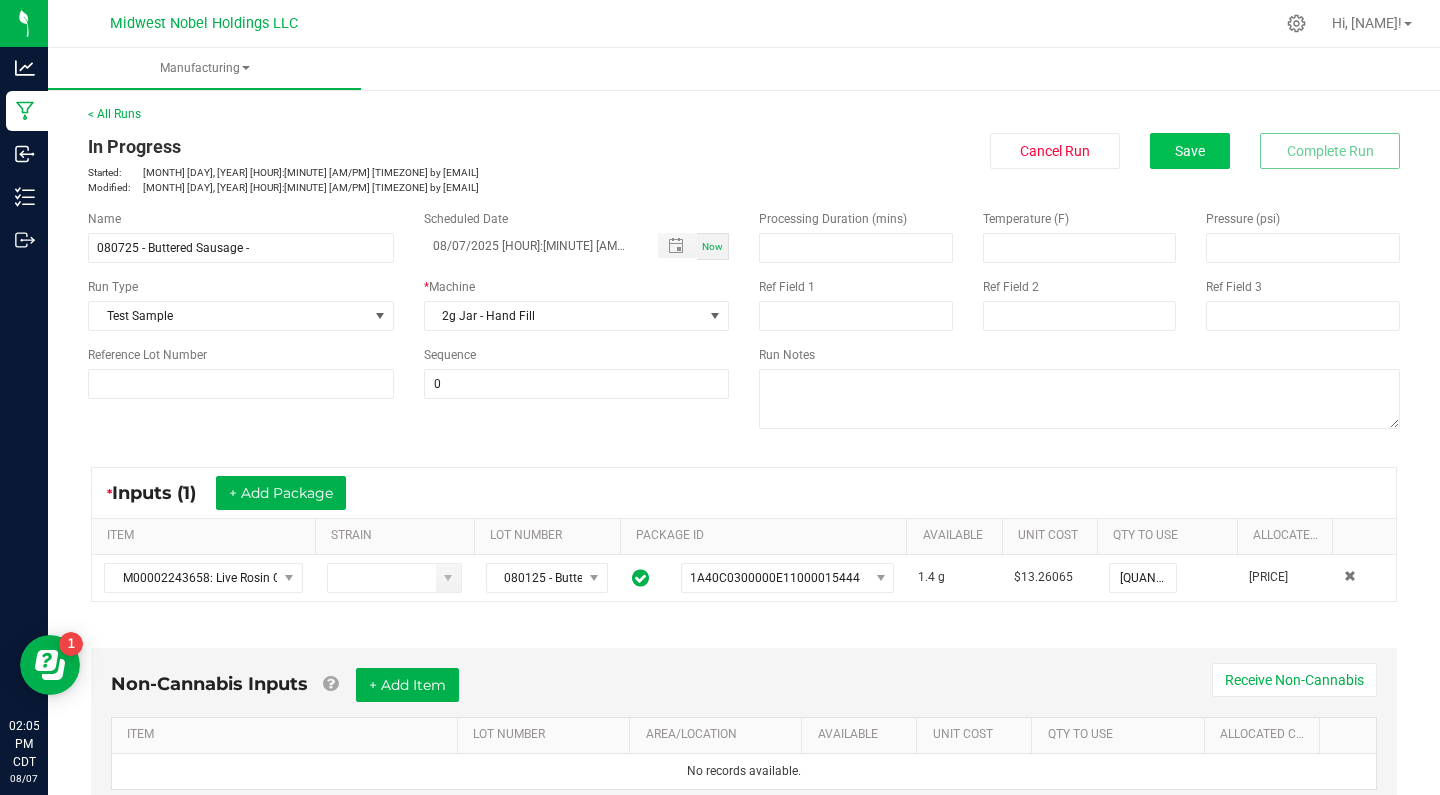 click on "Save" at bounding box center [1190, 151] 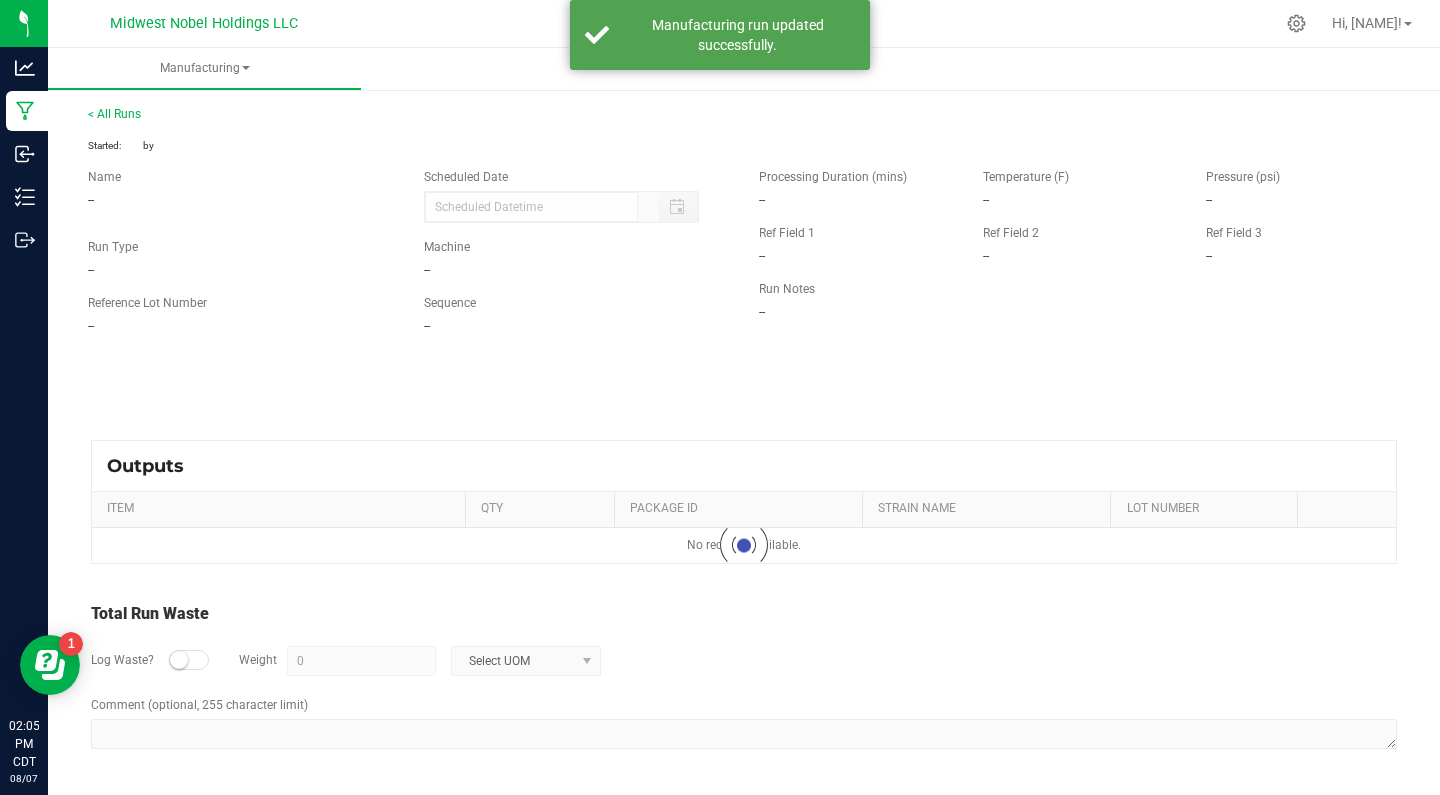 type on "08/07/2025 [HOUR]:[MINUTE] [AM/PM]" 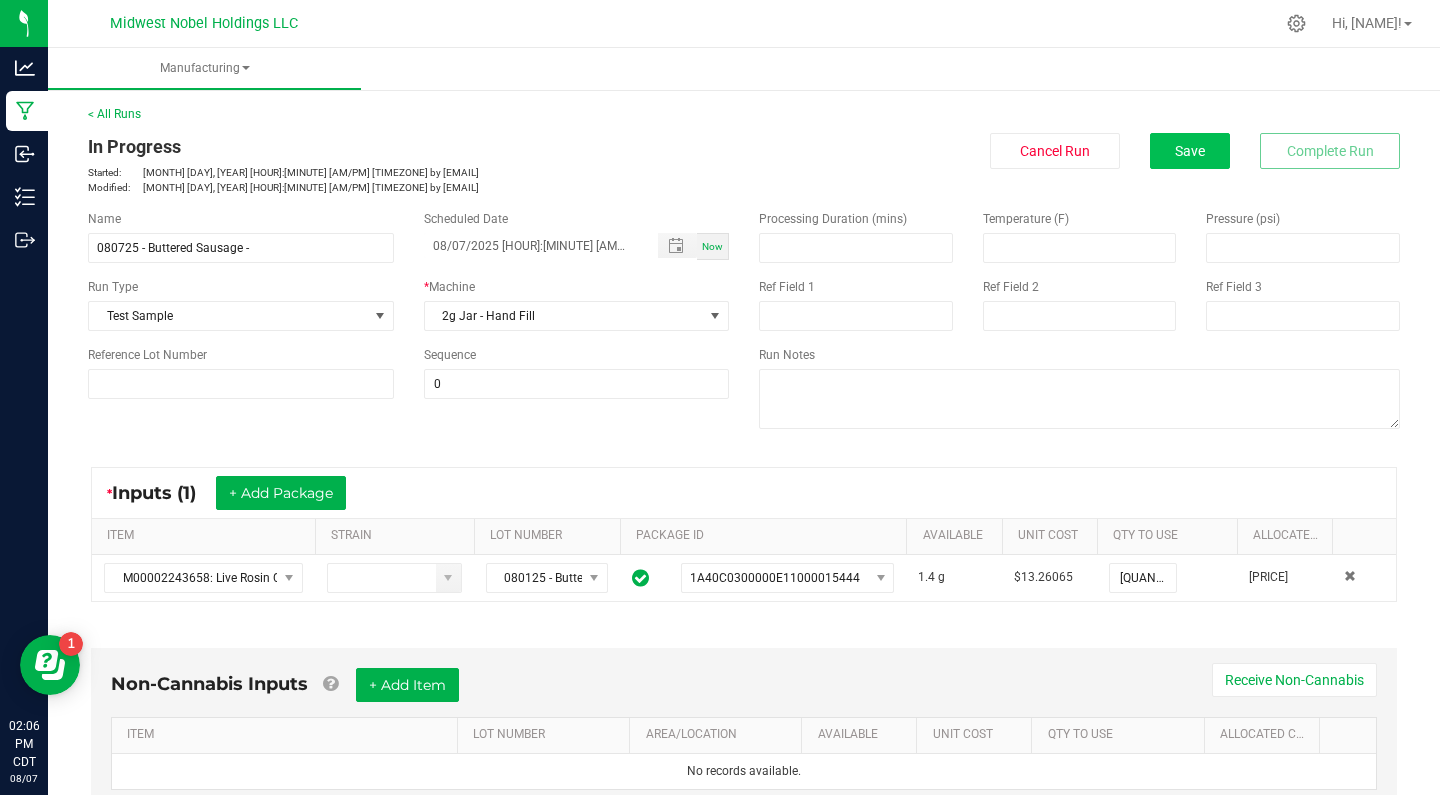 click on "Save" at bounding box center (1190, 151) 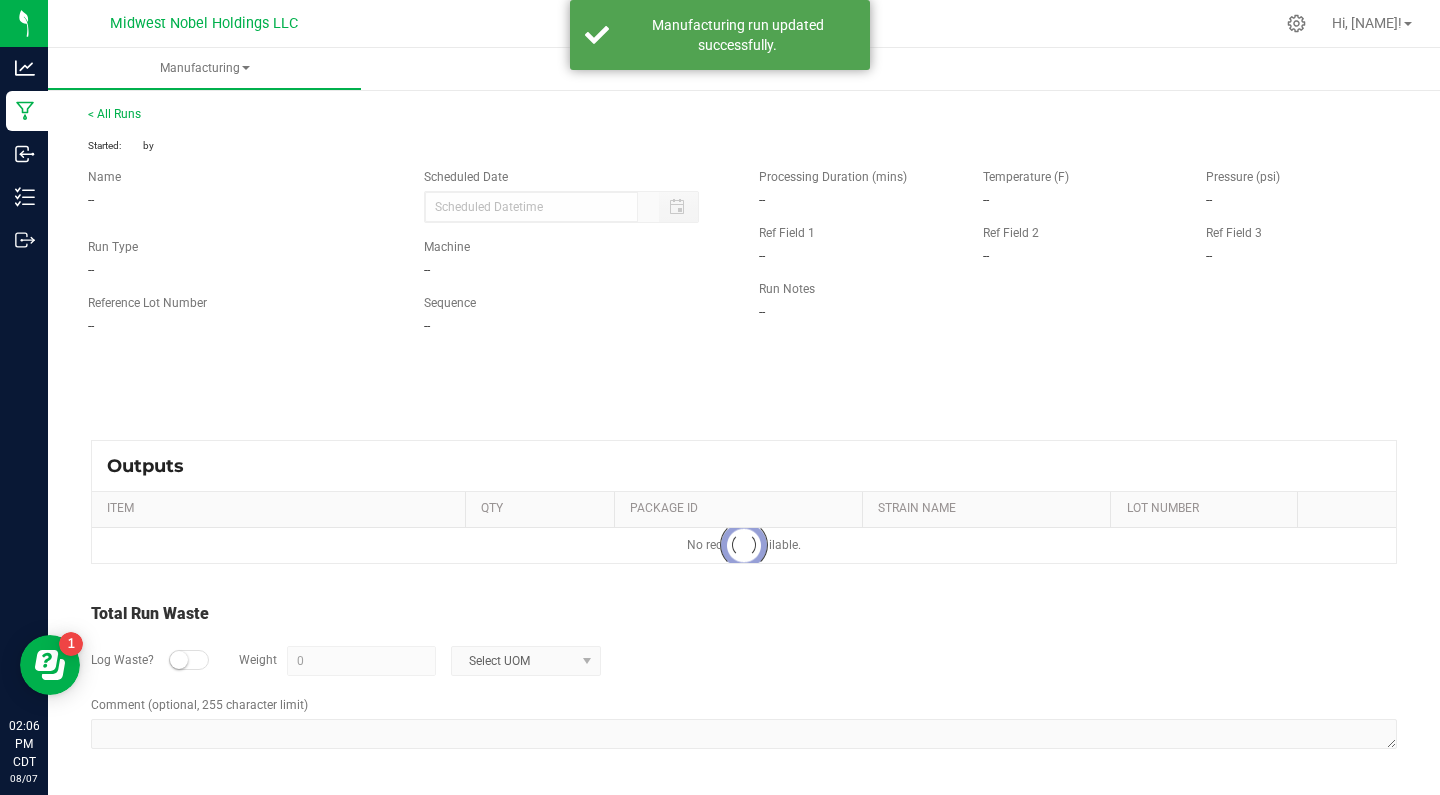 type on "08/07/2025 [HOUR]:[MINUTE] [AM/PM]" 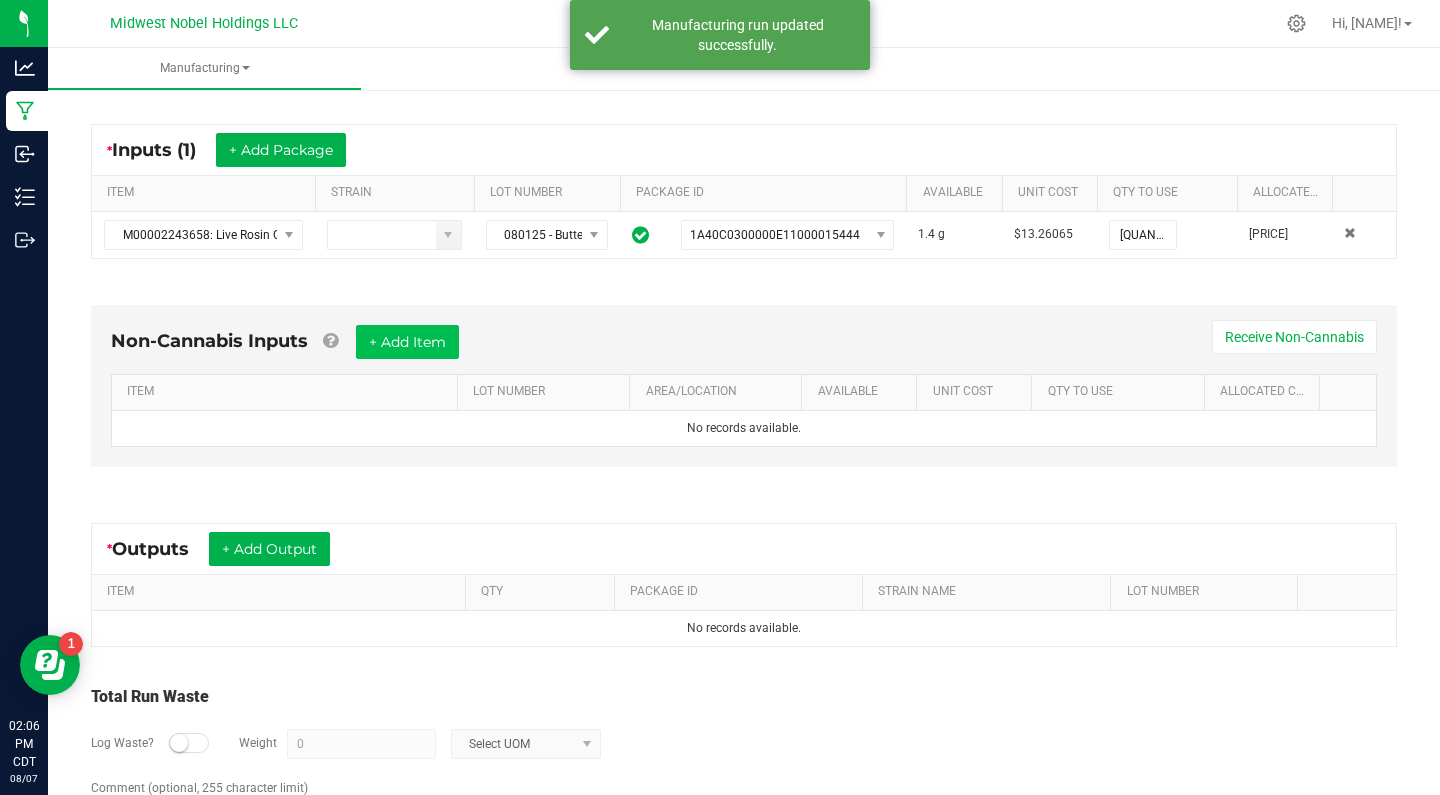 scroll, scrollTop: 383, scrollLeft: 0, axis: vertical 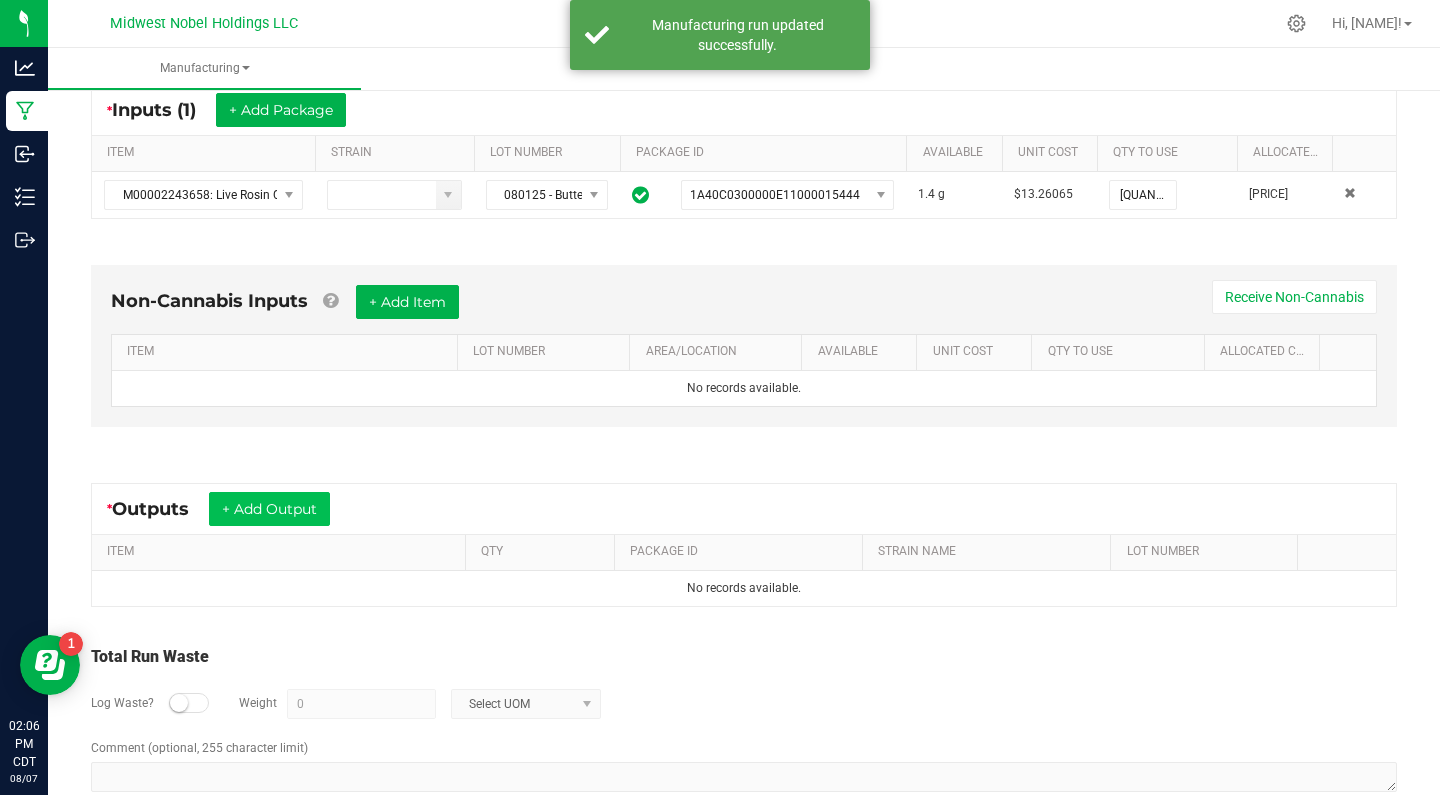 click on "+ Add Output" at bounding box center [269, 509] 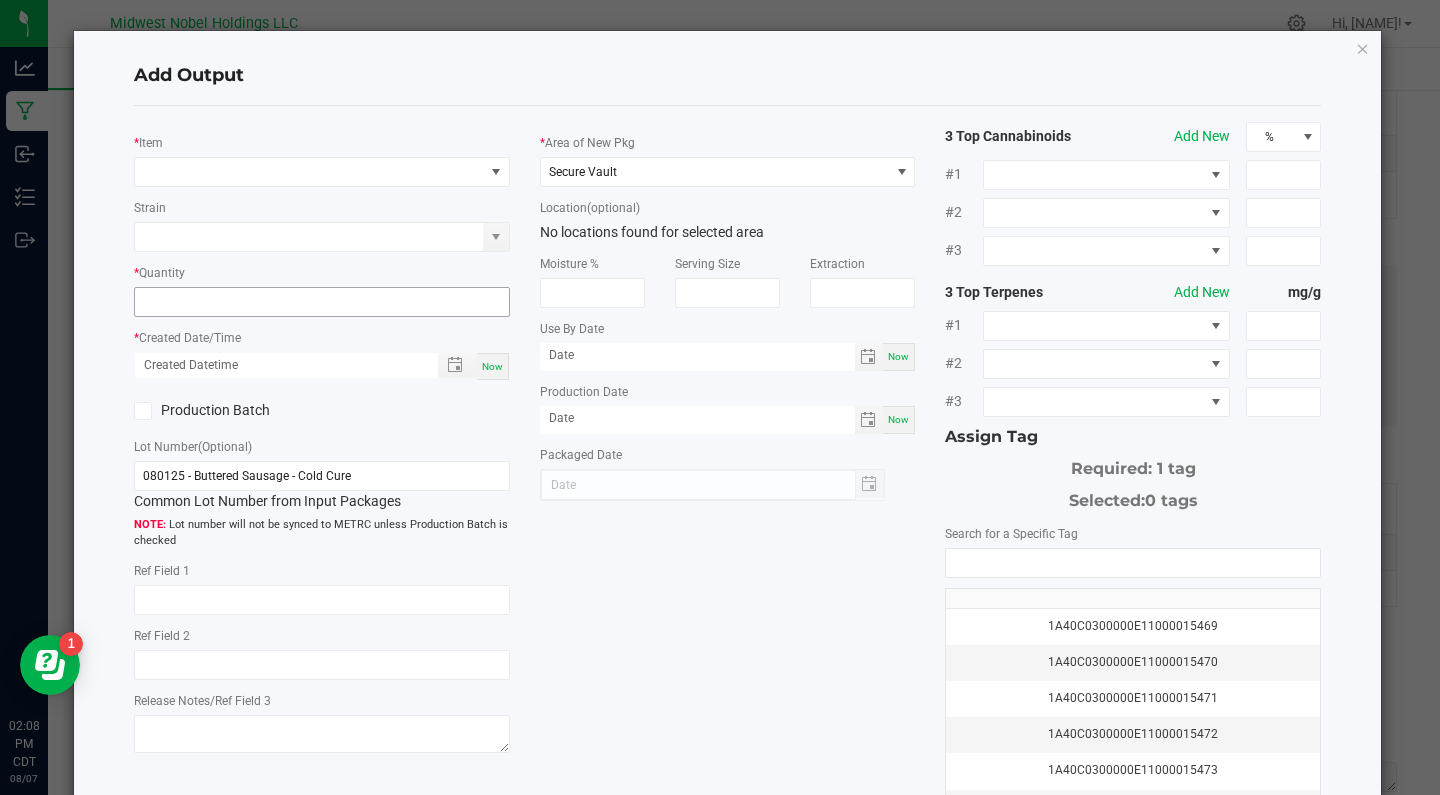 click at bounding box center [322, 302] 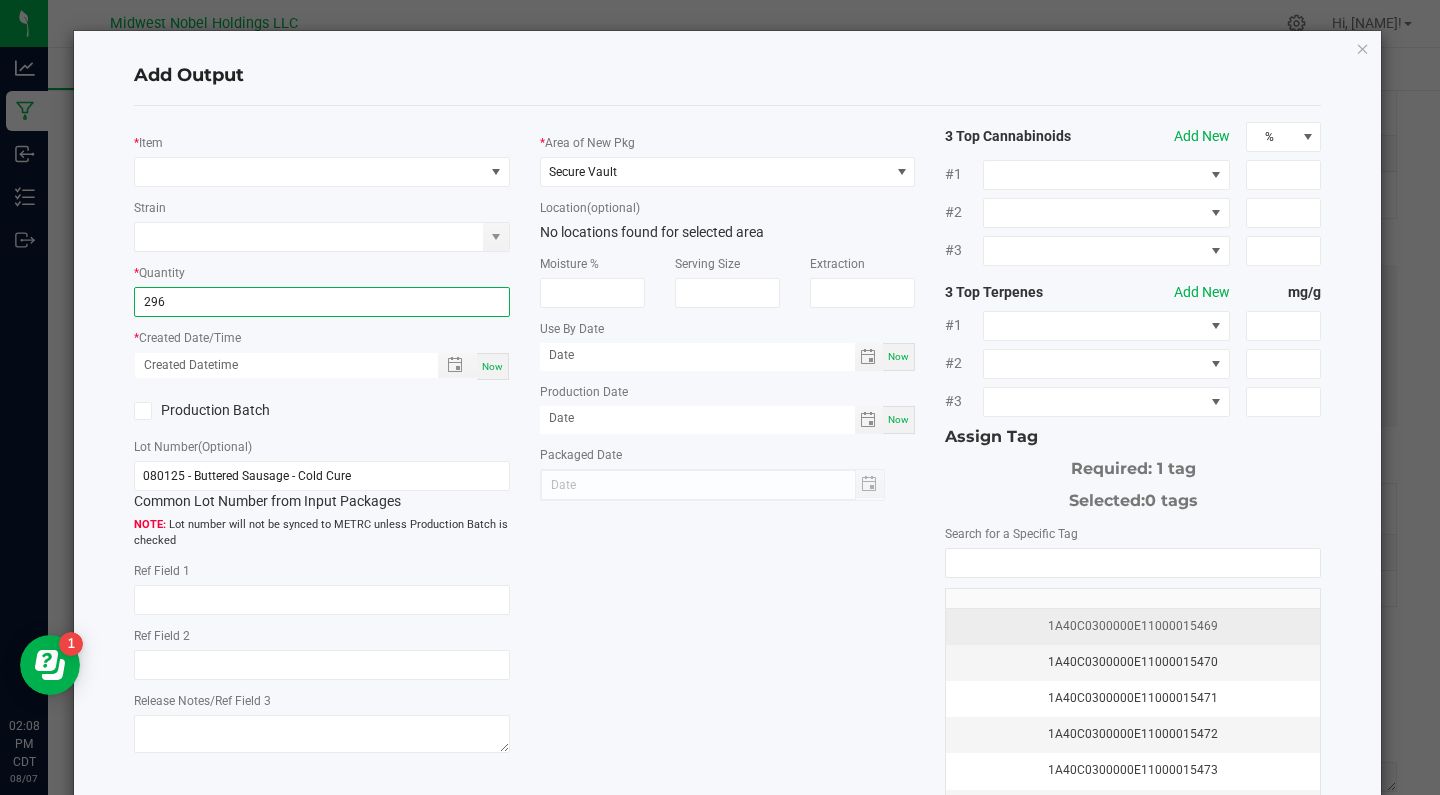 click on "1A40C0300000E11000015469" 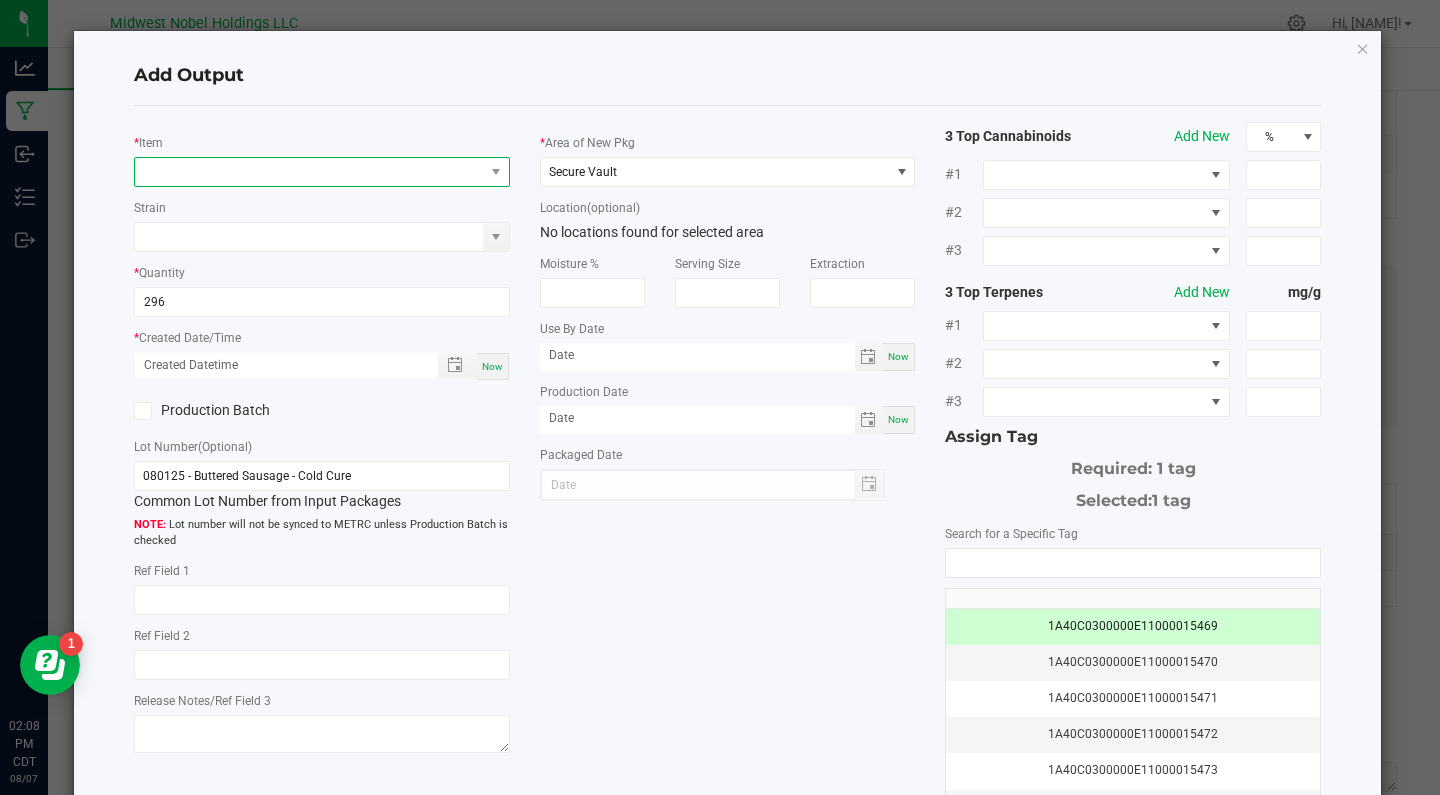 click at bounding box center [309, 172] 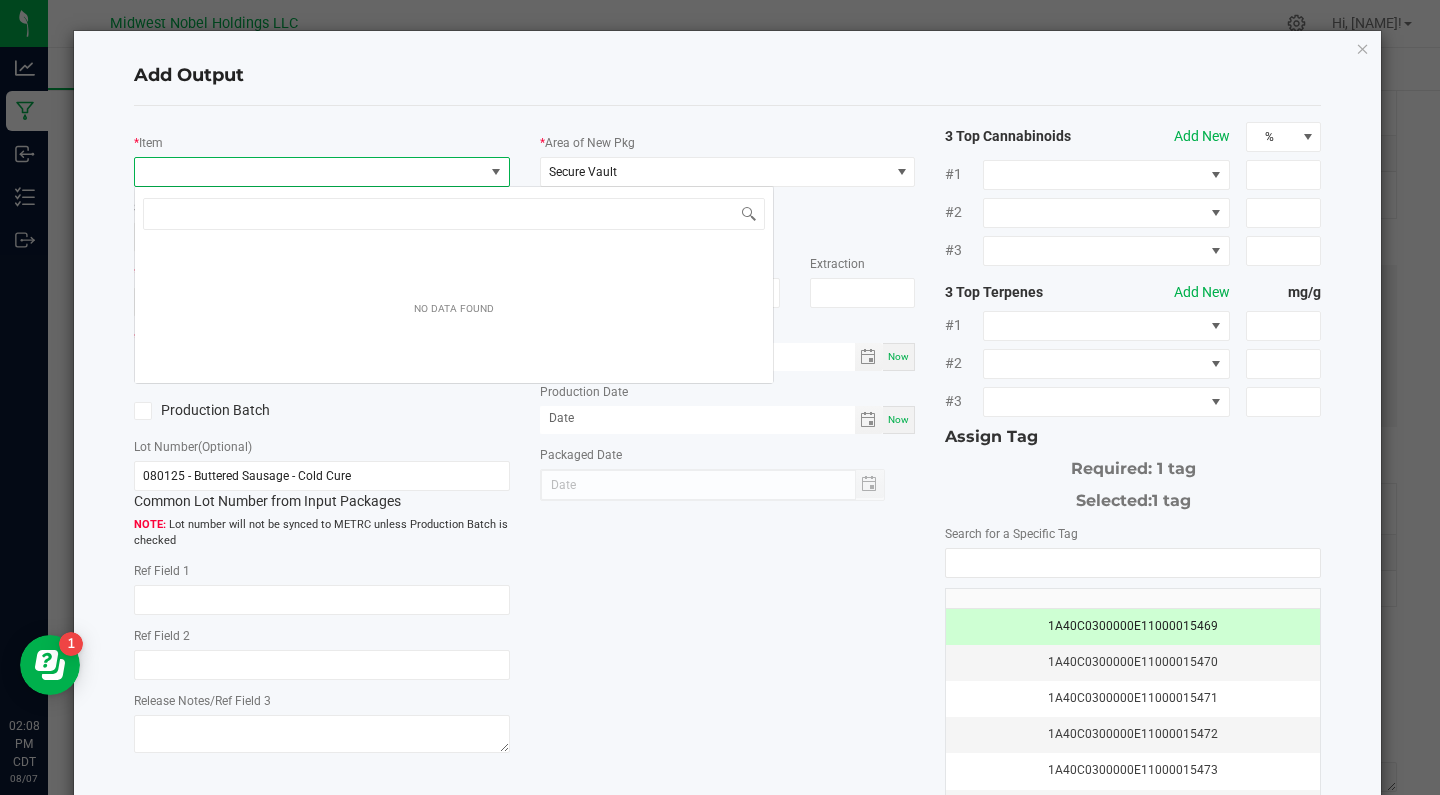 scroll, scrollTop: 99970, scrollLeft: 99624, axis: both 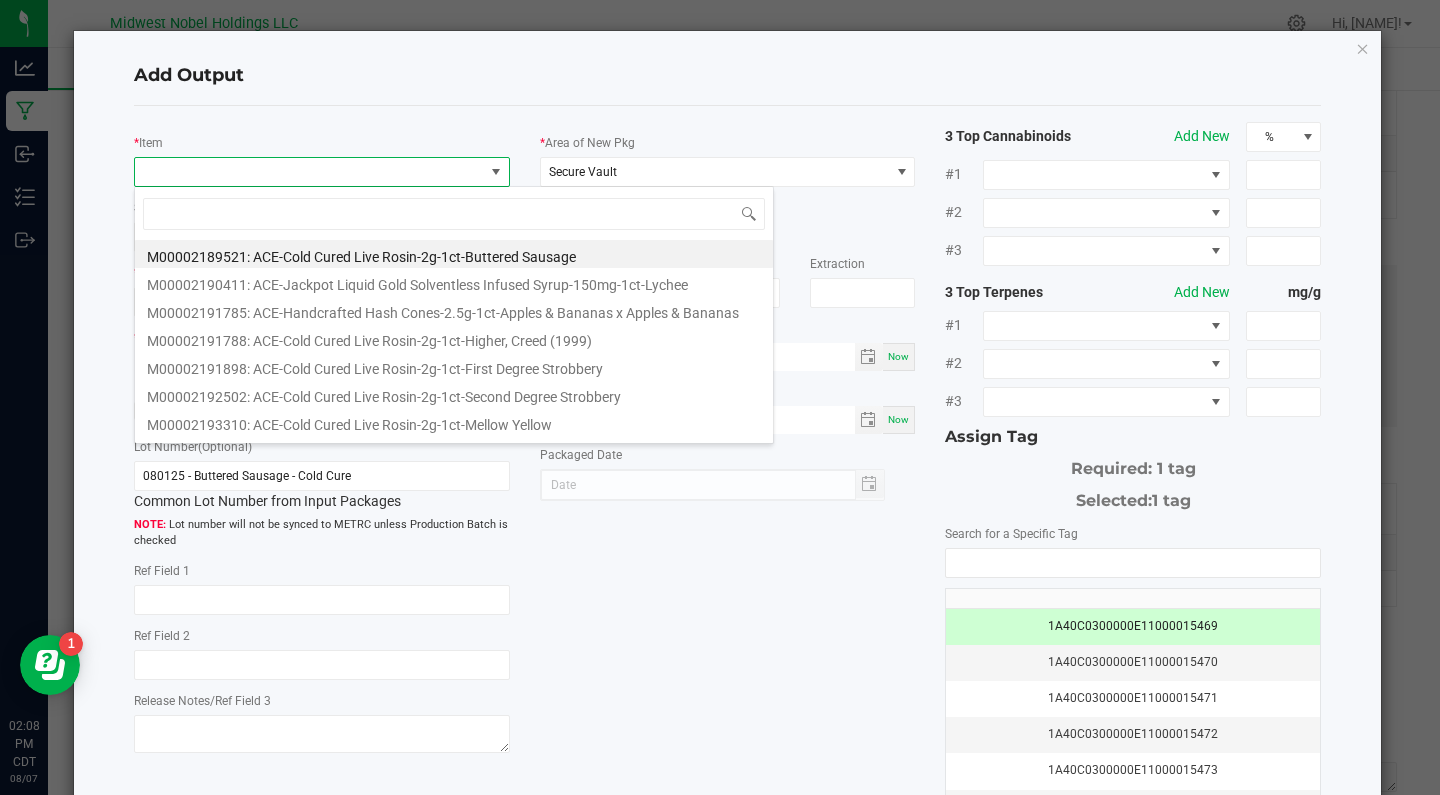 click on "*   Item" 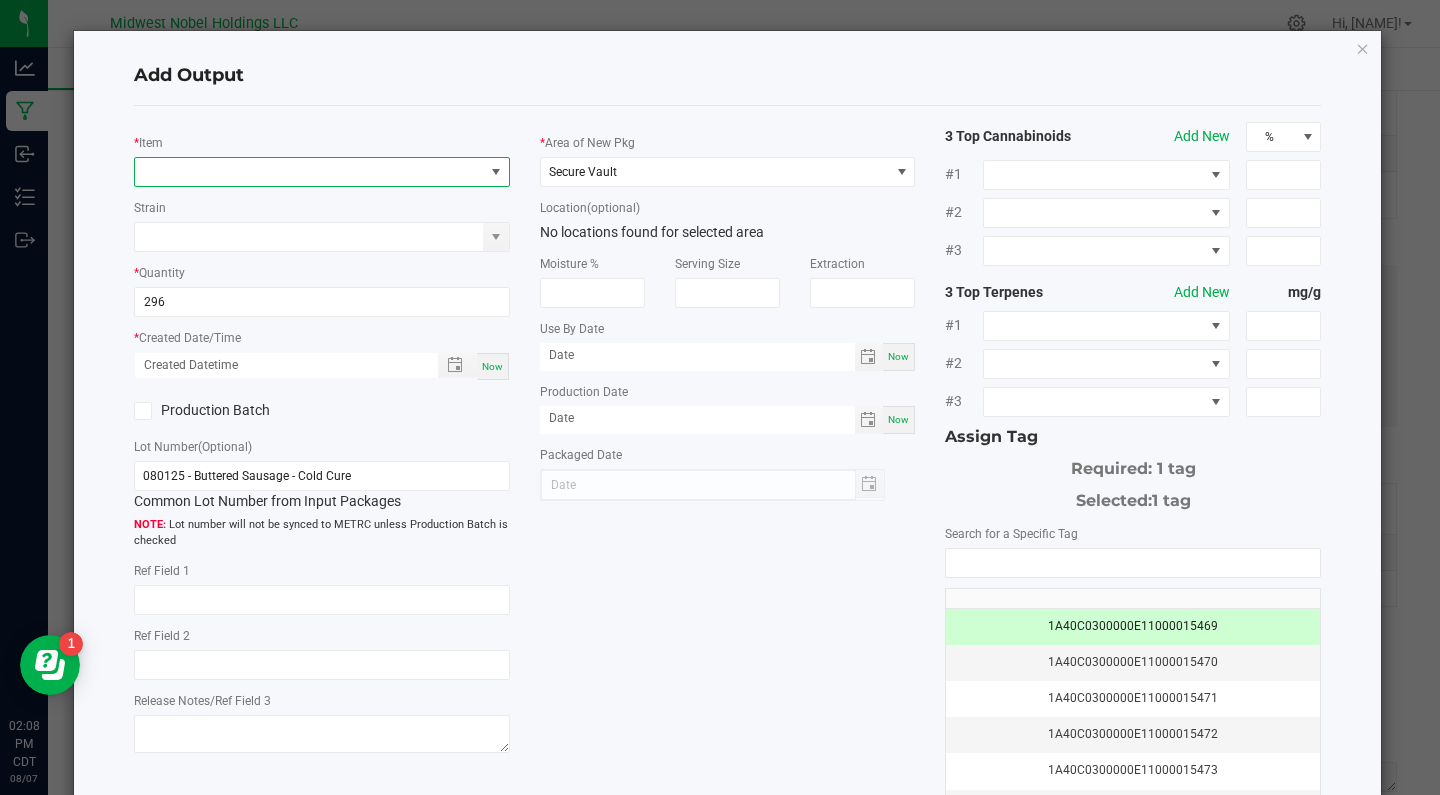 click at bounding box center [309, 172] 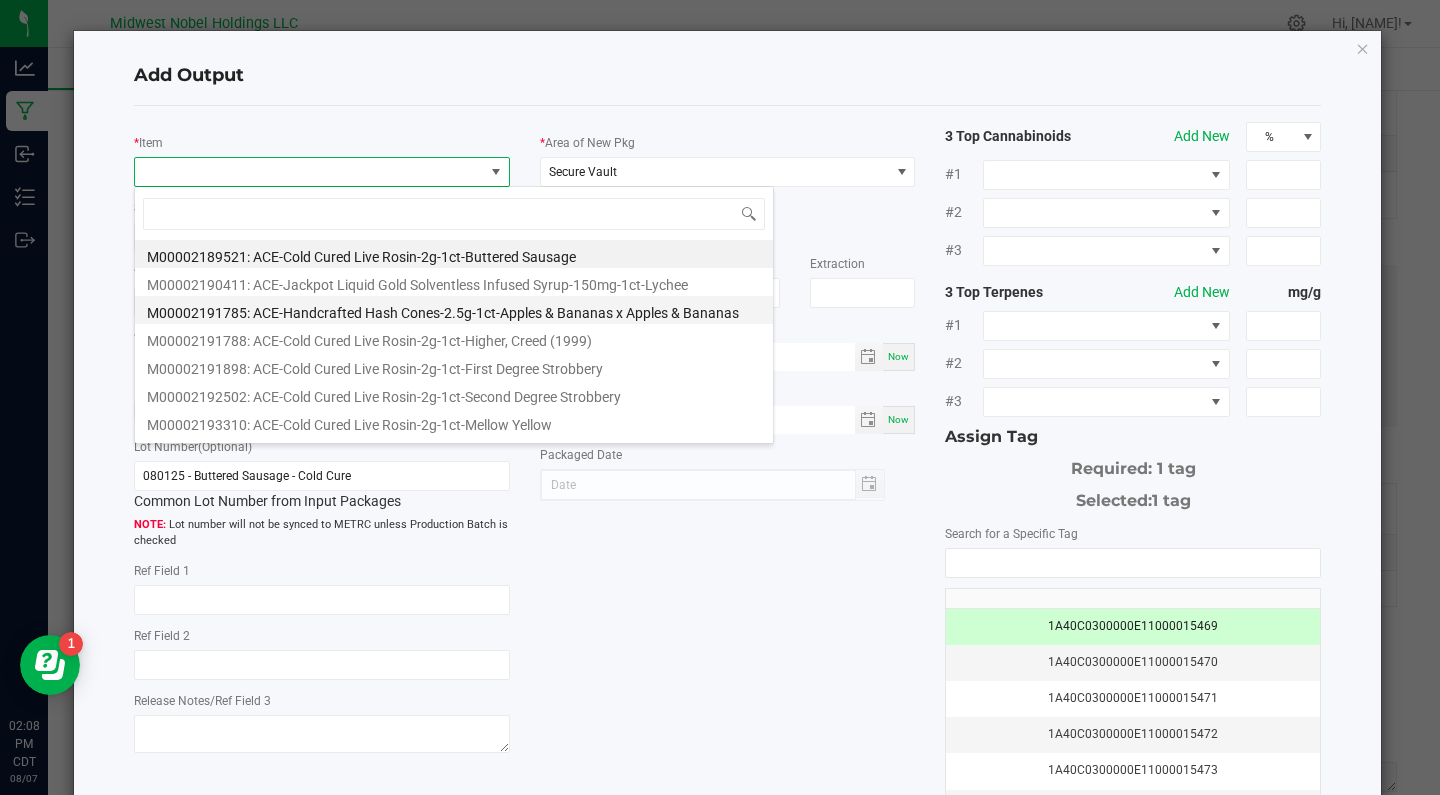 scroll, scrollTop: 99970, scrollLeft: 99624, axis: both 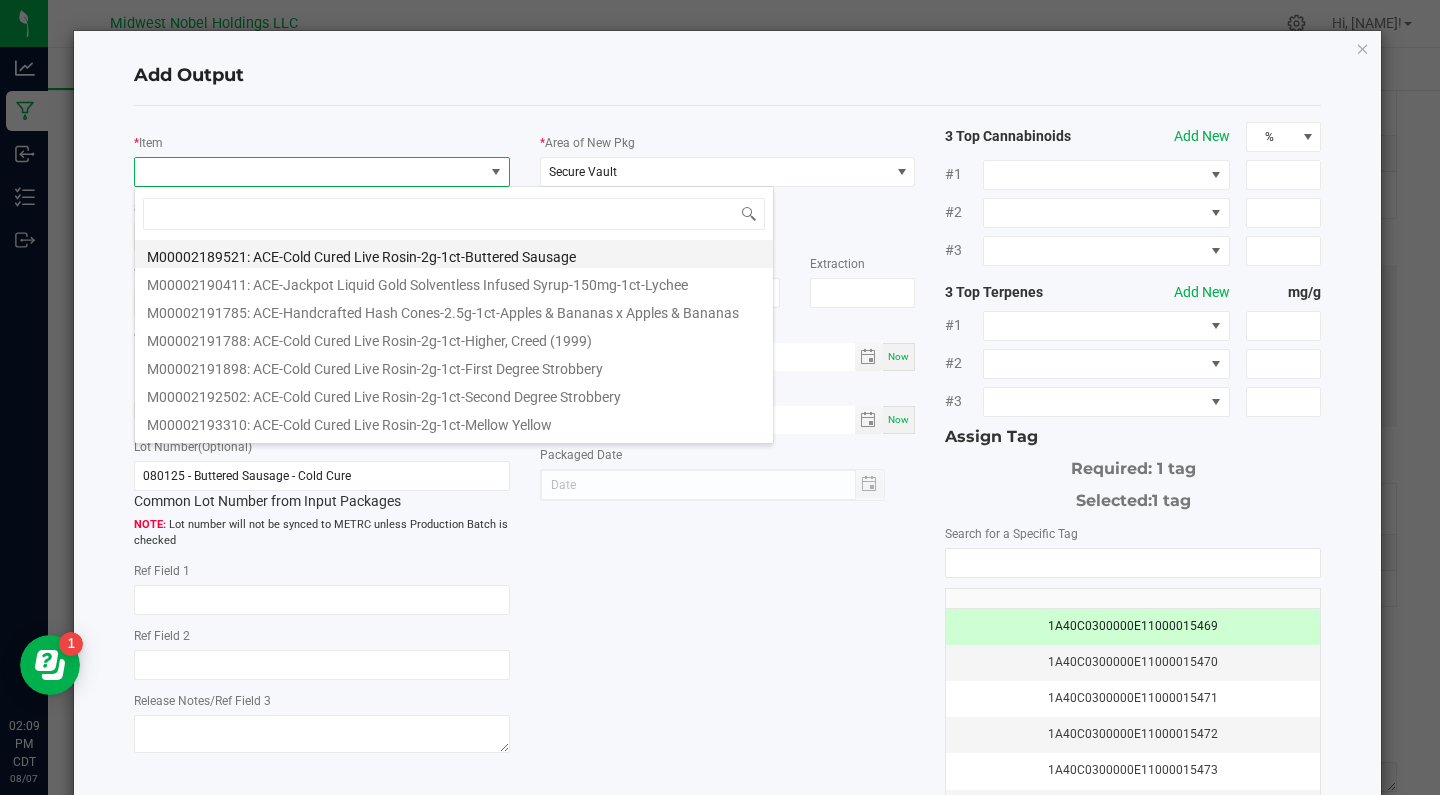 click on "M00002189521: ACE-Cold Cured Live Rosin-2g-1ct-Buttered Sausage" at bounding box center (454, 254) 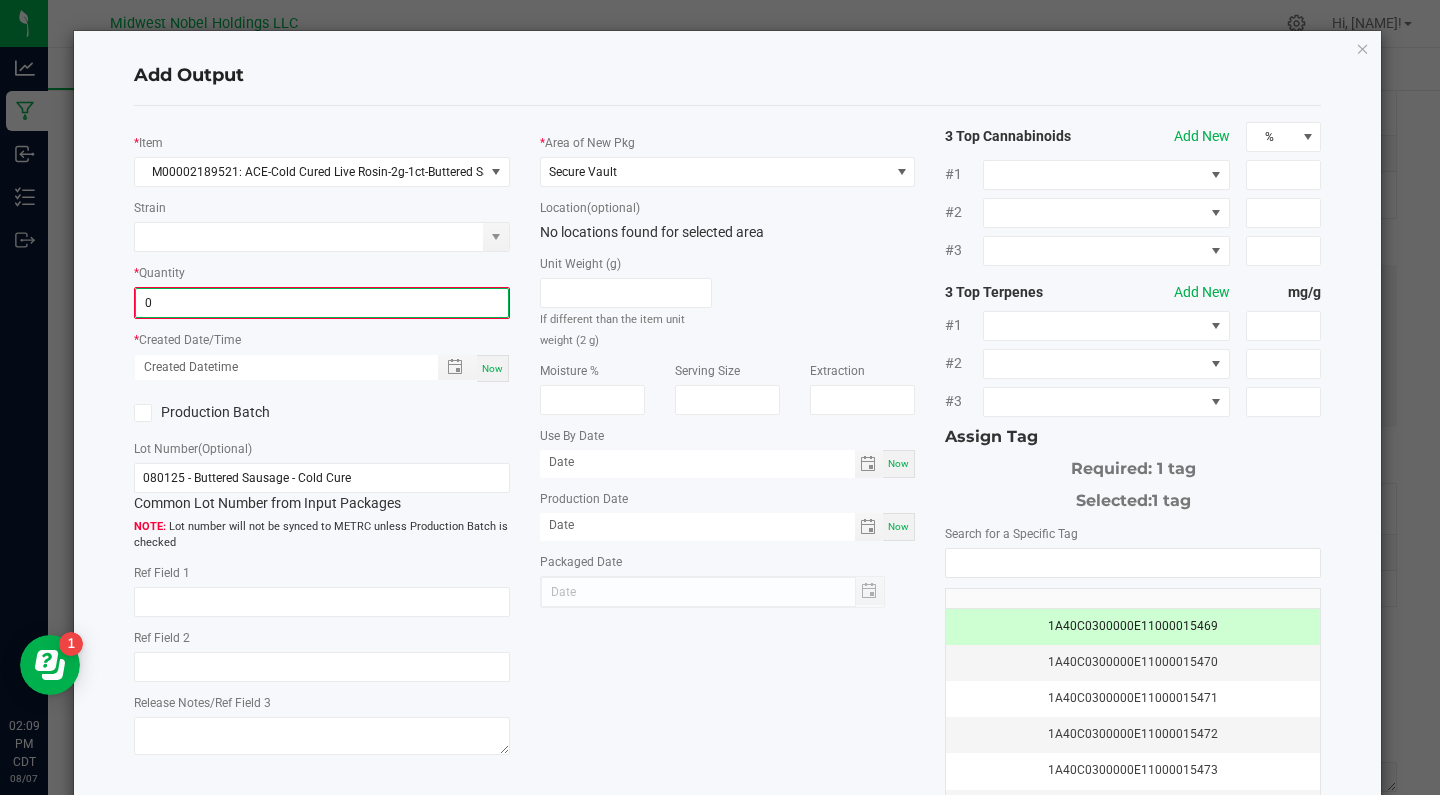 click on "0" at bounding box center [322, 303] 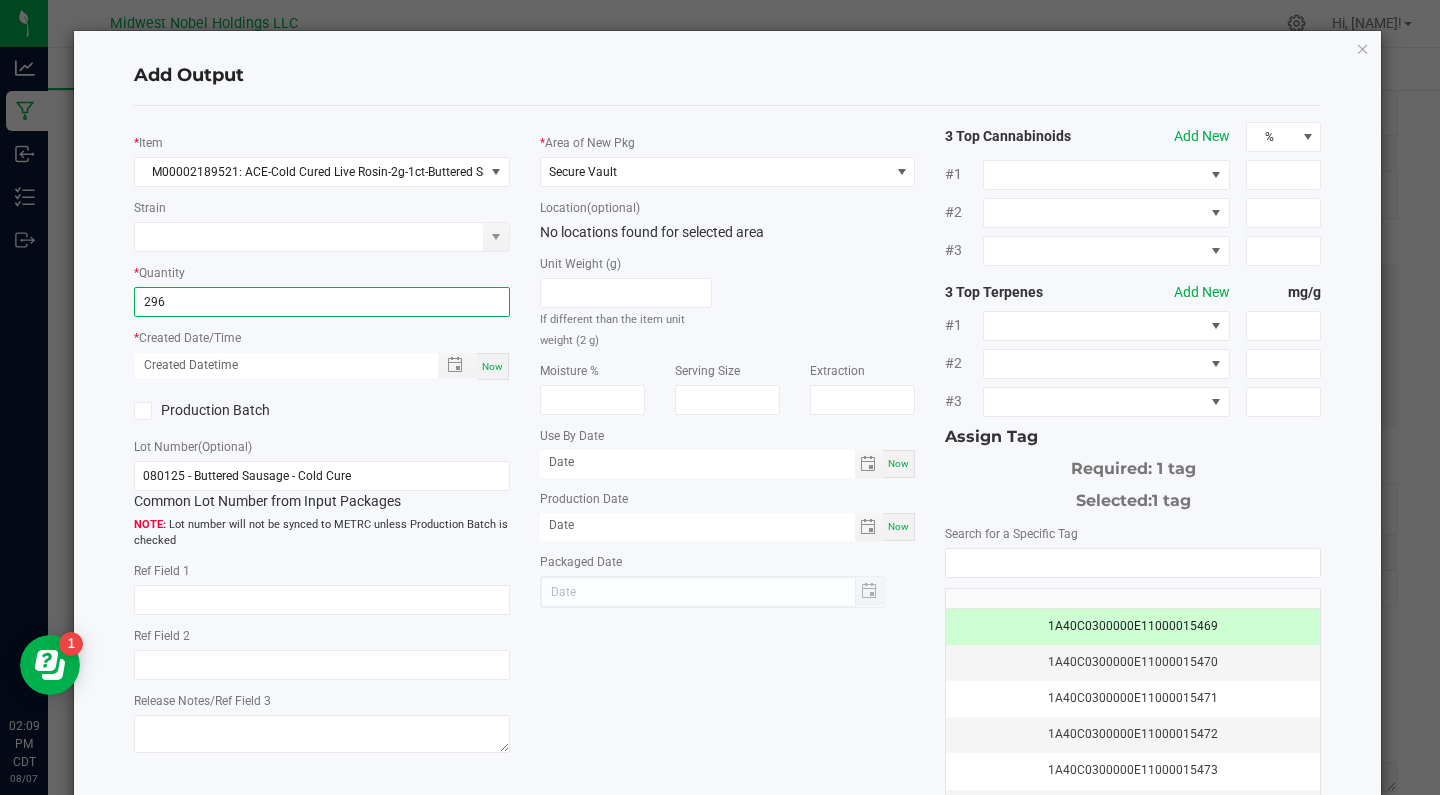 type on "296 ea" 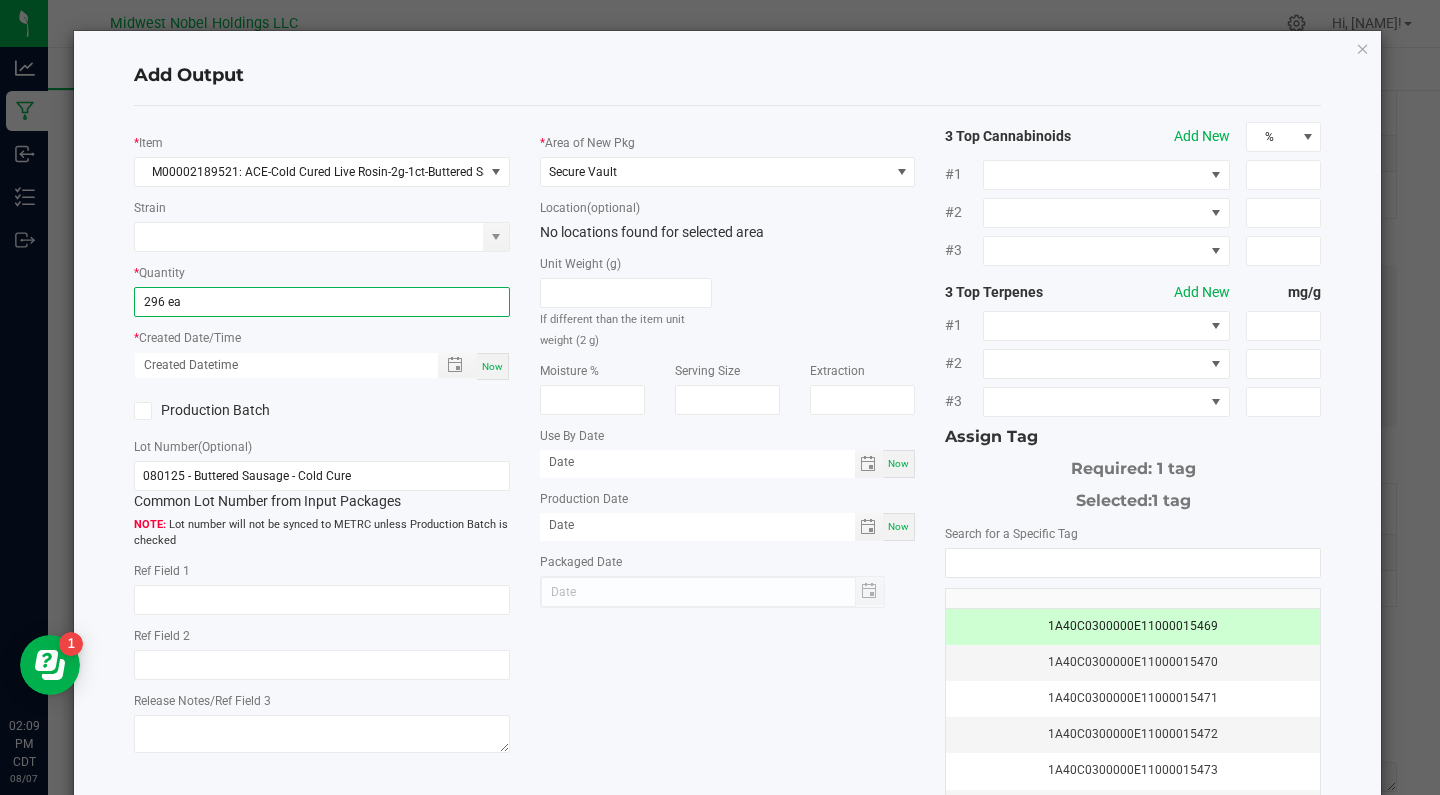 click on "080725 - Buttered Sausage - Cold Cure  Common Lot Number from Input Packages   Lot number will not be synced to METRC unless Production Batch is checked   Ref Field 1   Ref Field 2   Release Notes/Ref Field 3" 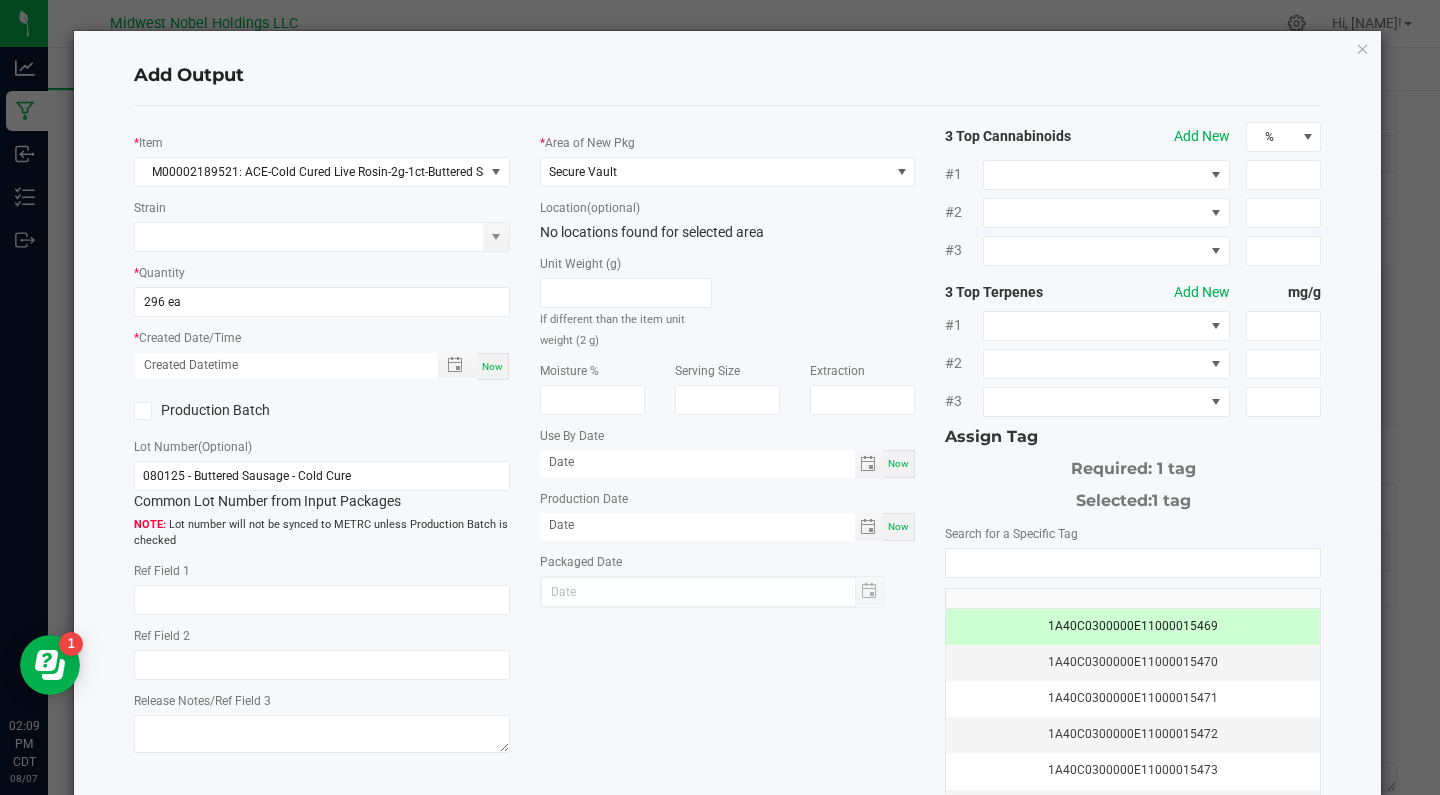 click on "Production Batch" 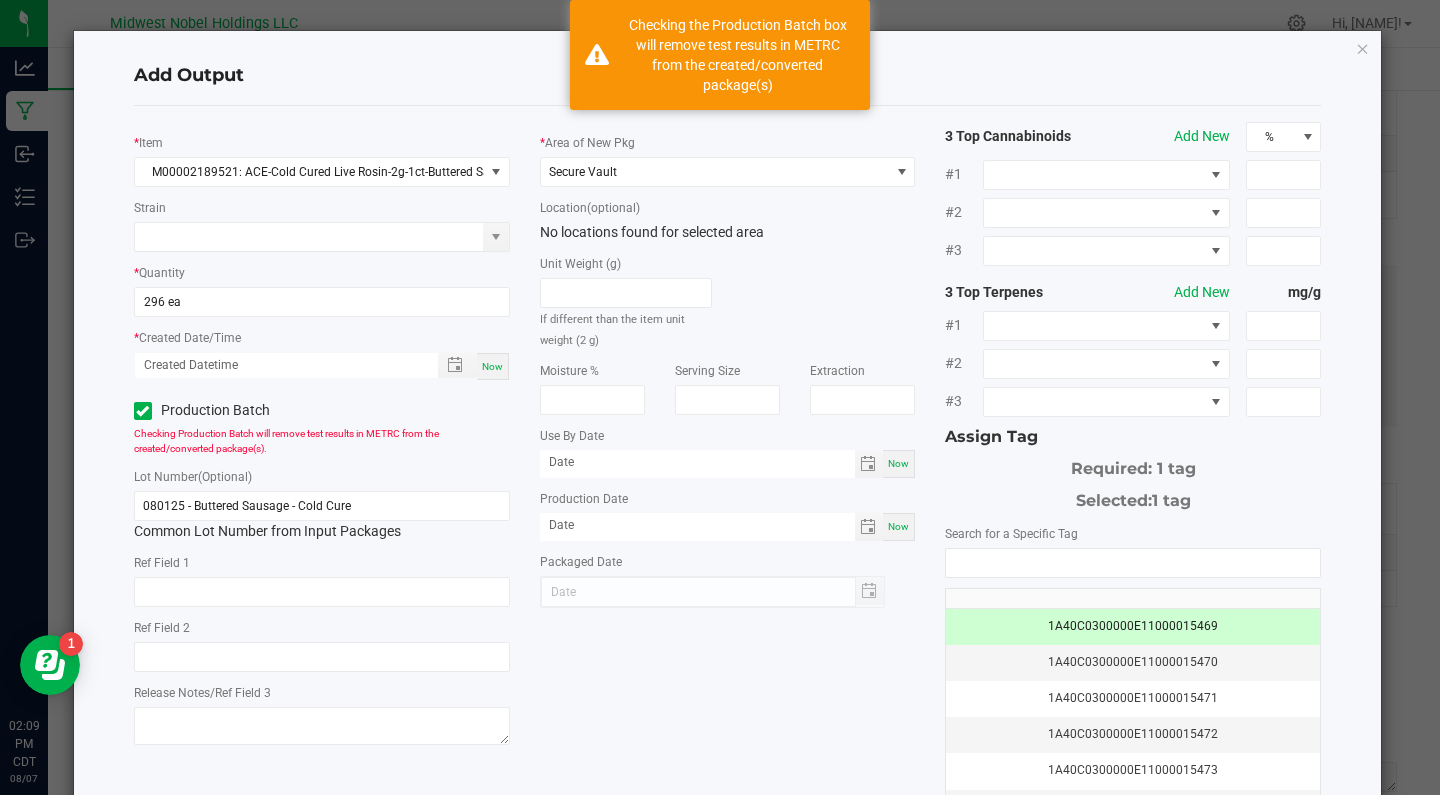 click on "Production Batch" 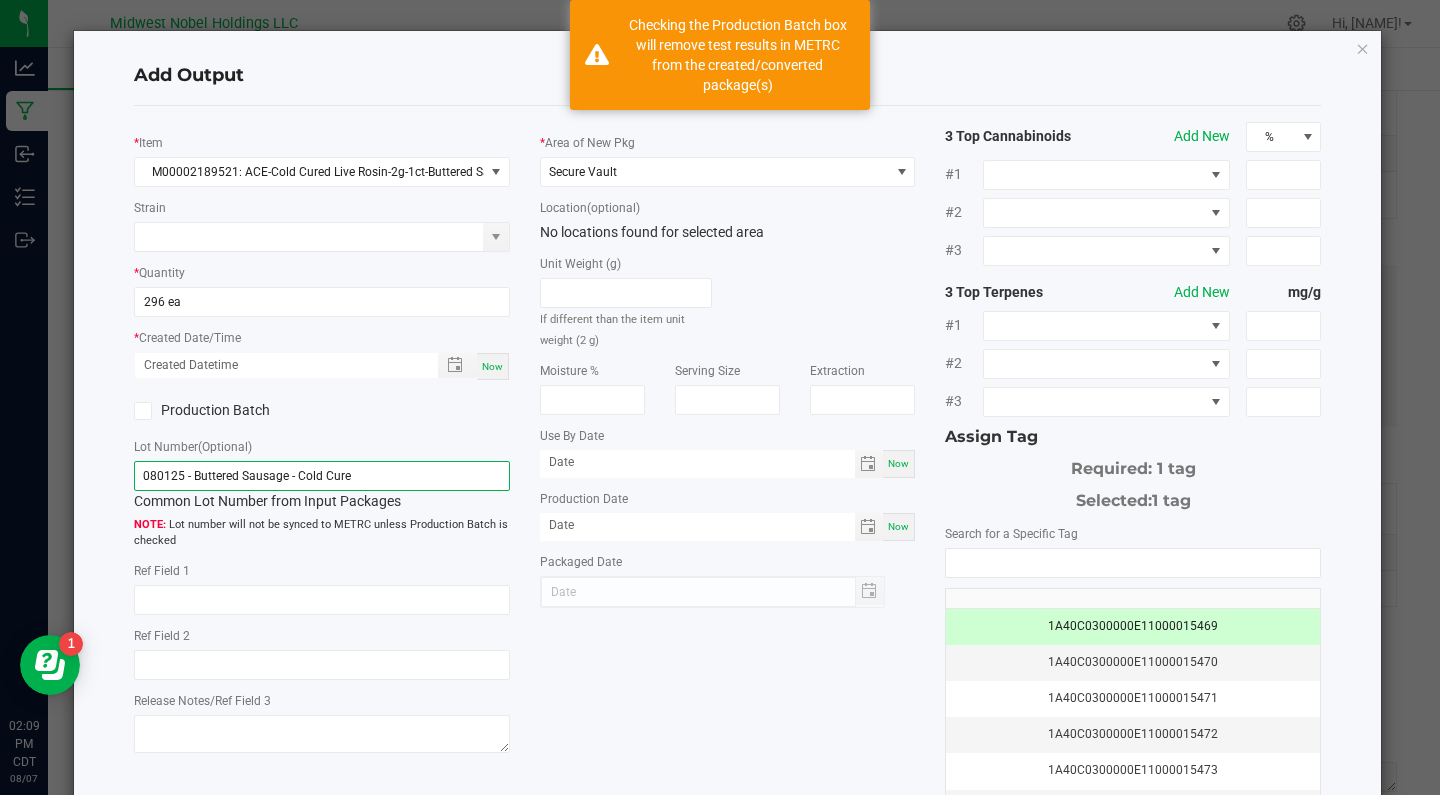 click on "080125 - Buttered Sausage - Cold Cure" 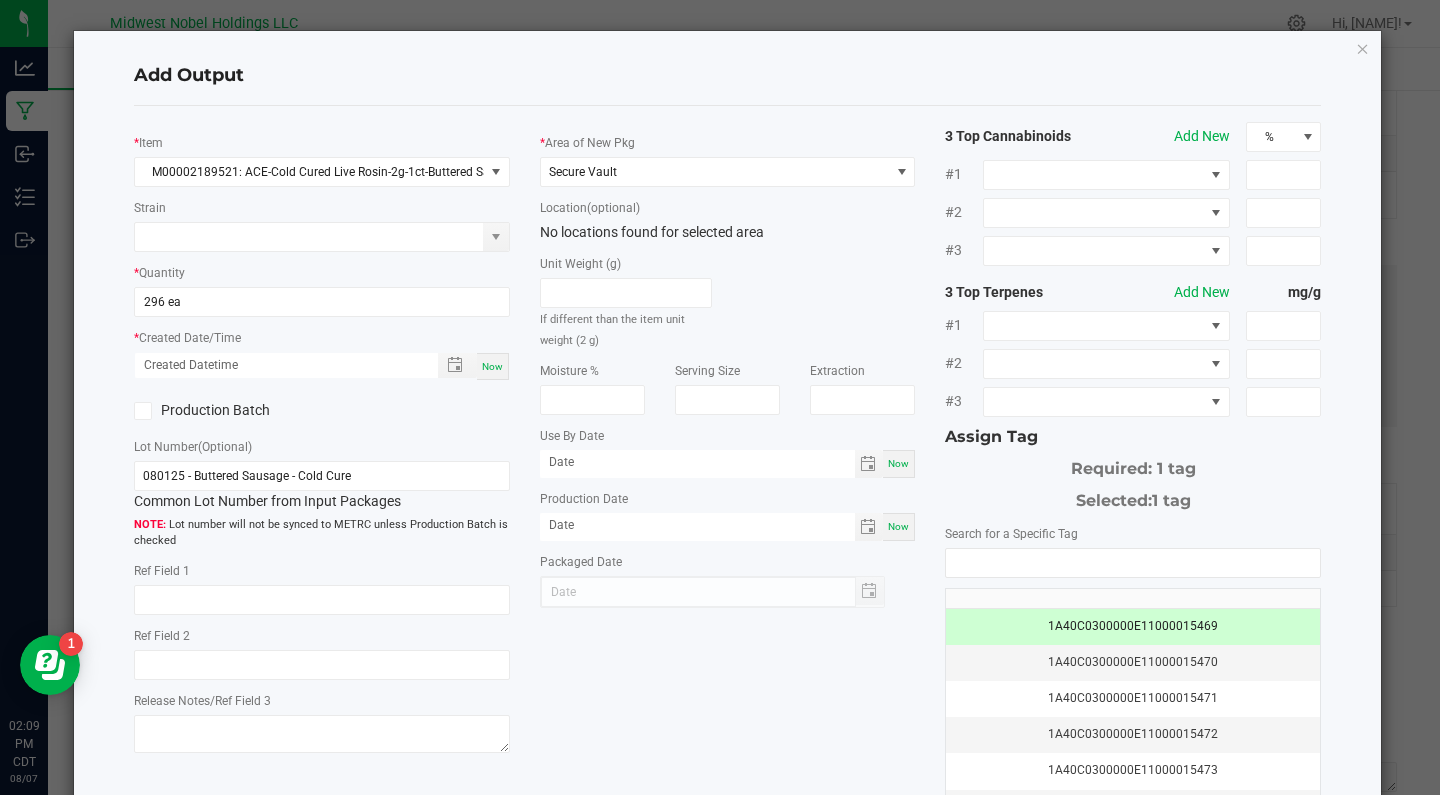 click on "Now" at bounding box center (492, 366) 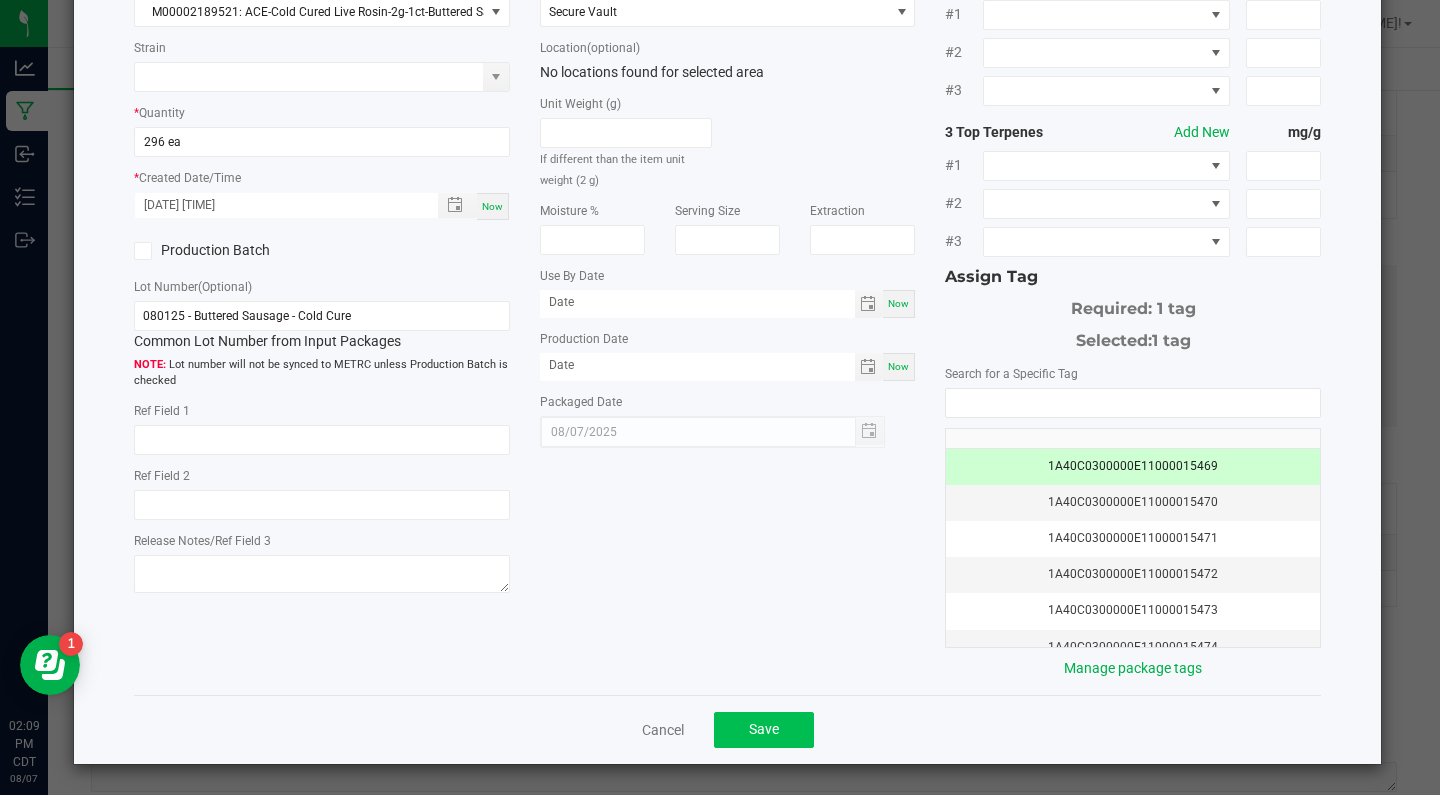 scroll, scrollTop: 159, scrollLeft: 0, axis: vertical 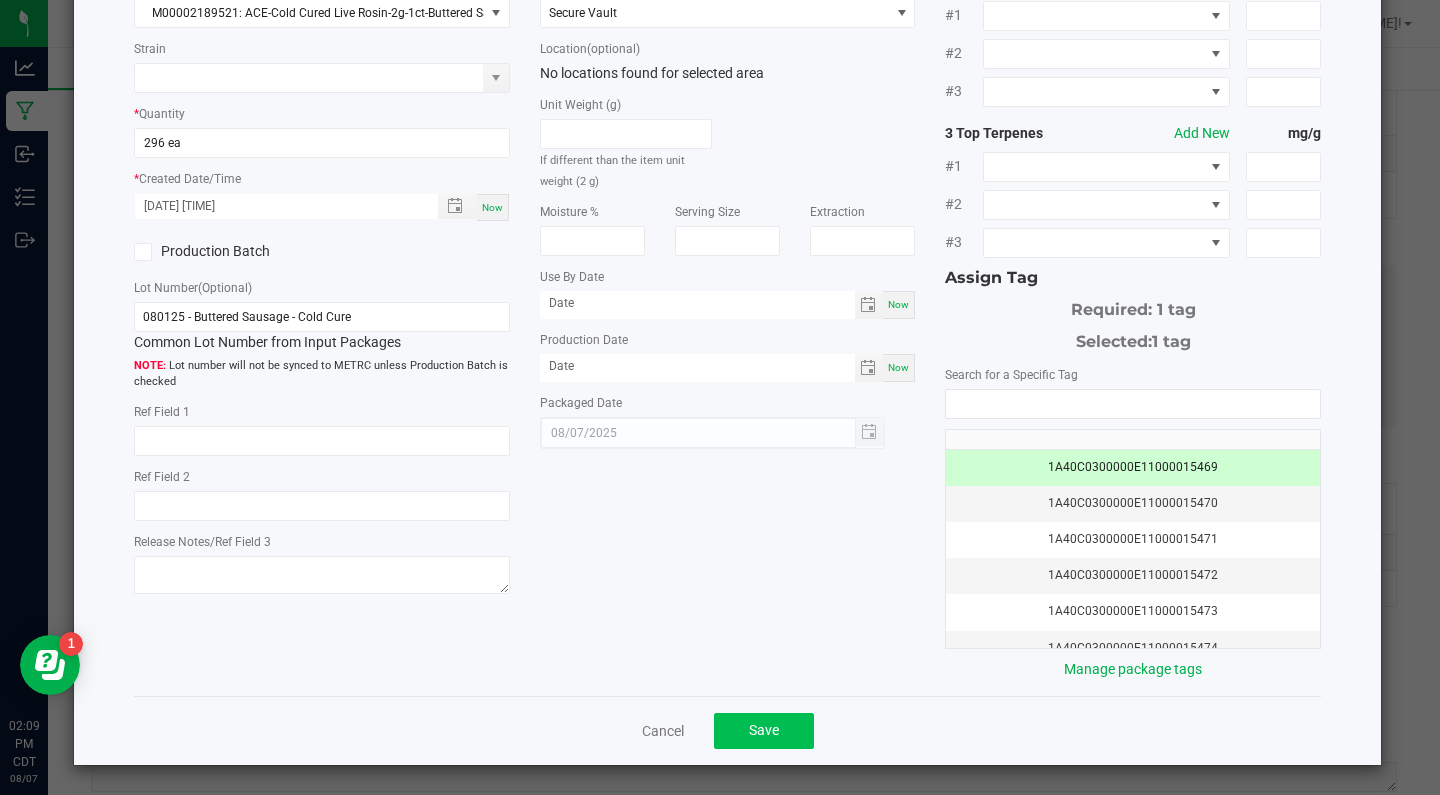 click on "Save" 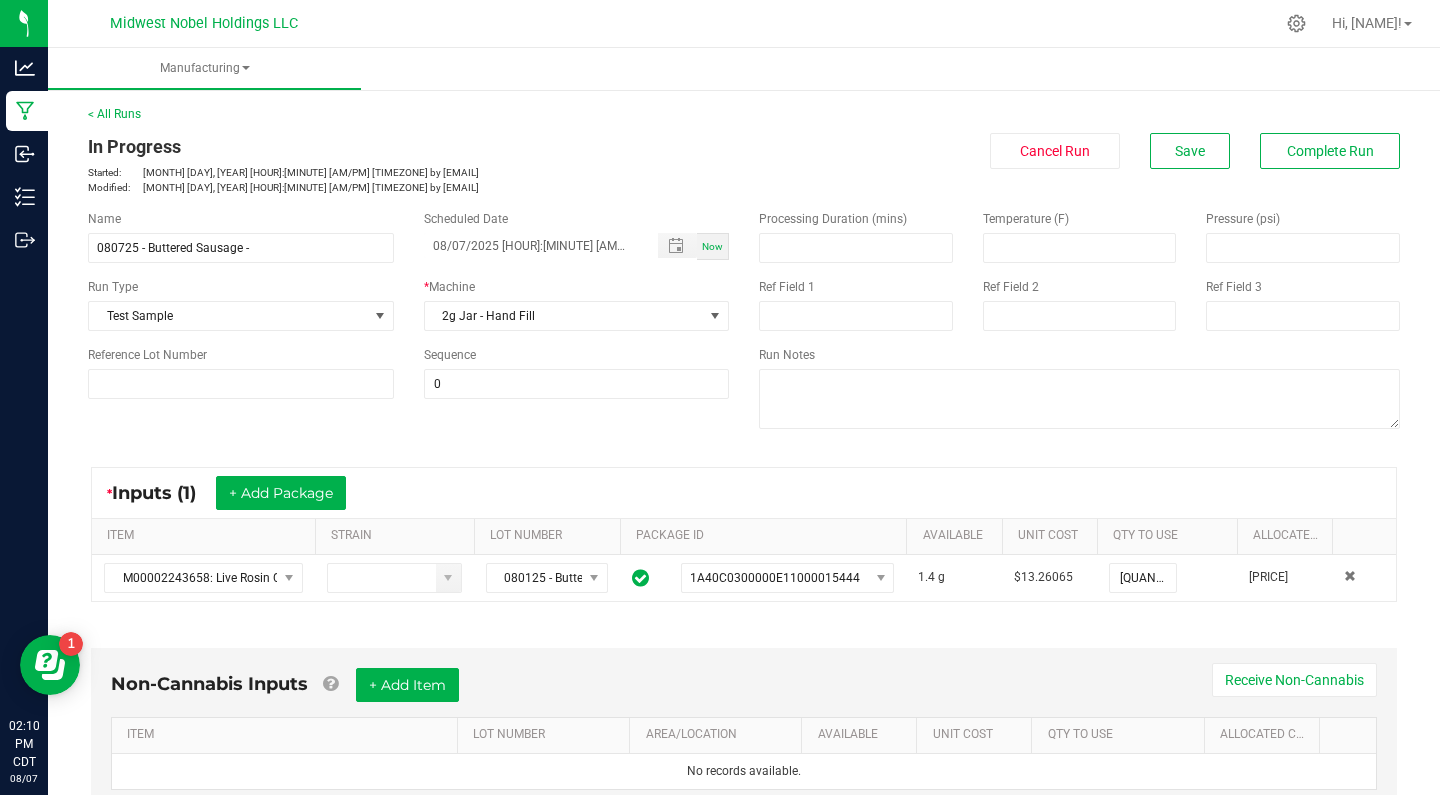 scroll, scrollTop: 0, scrollLeft: 0, axis: both 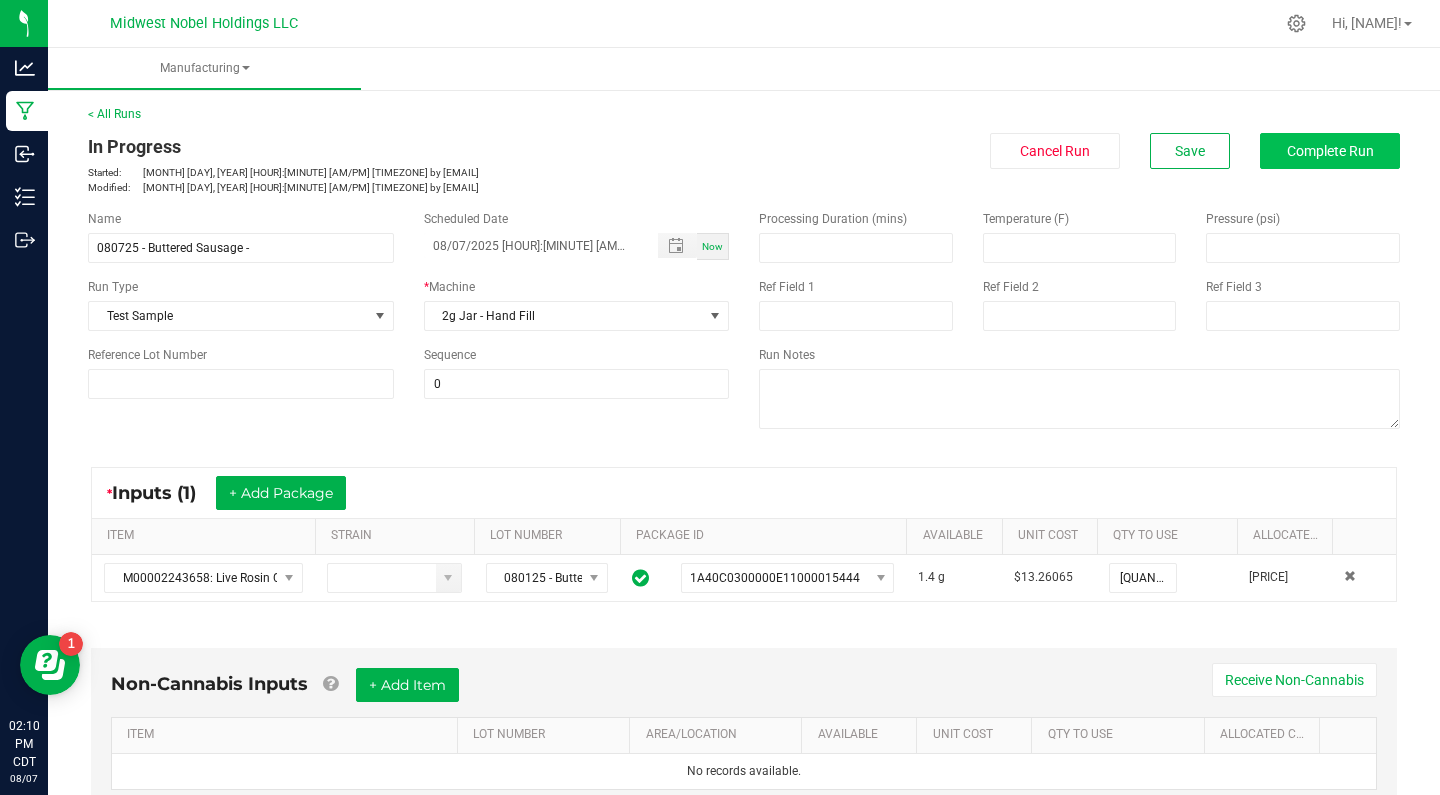 click on "Complete Run" at bounding box center (1330, 151) 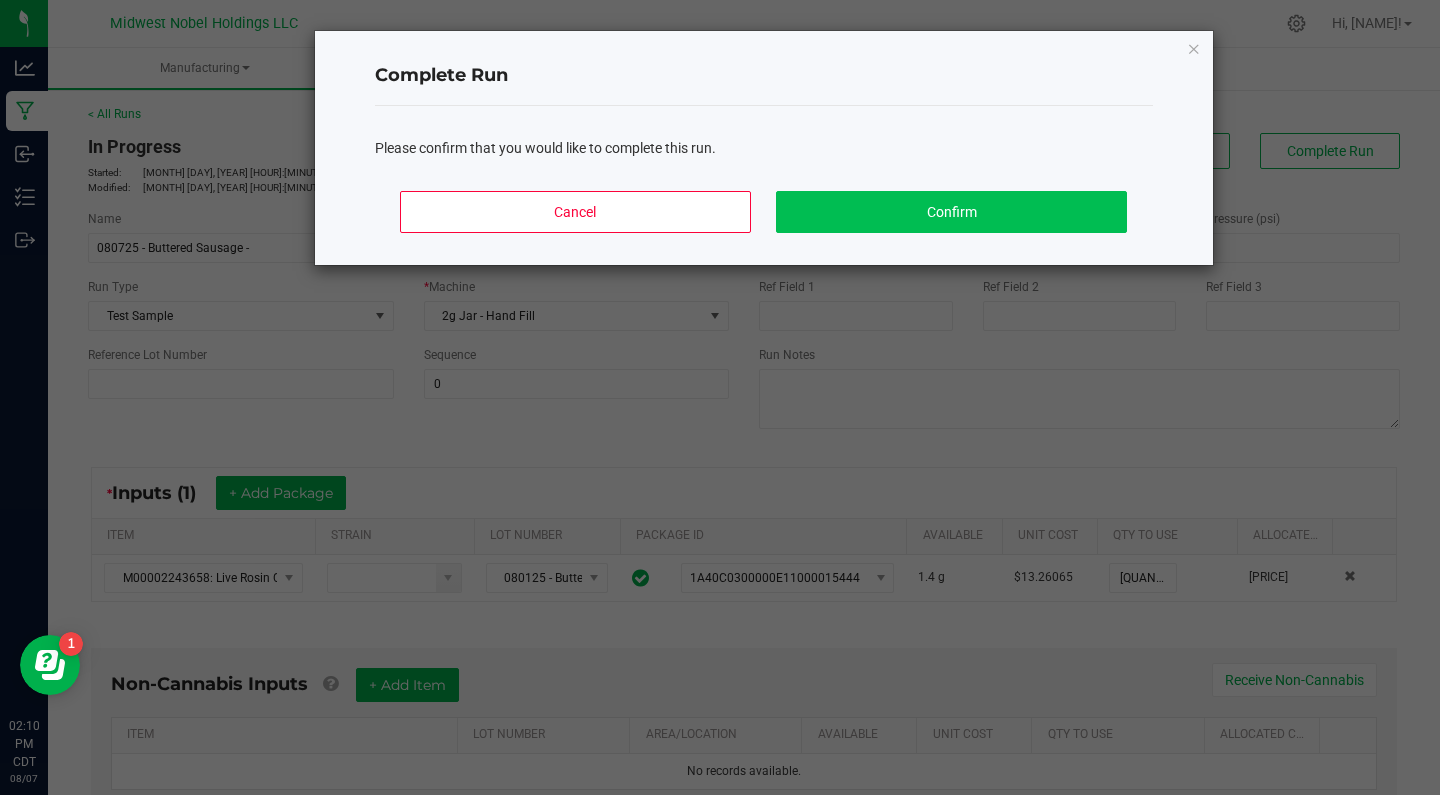 click on "Confirm" 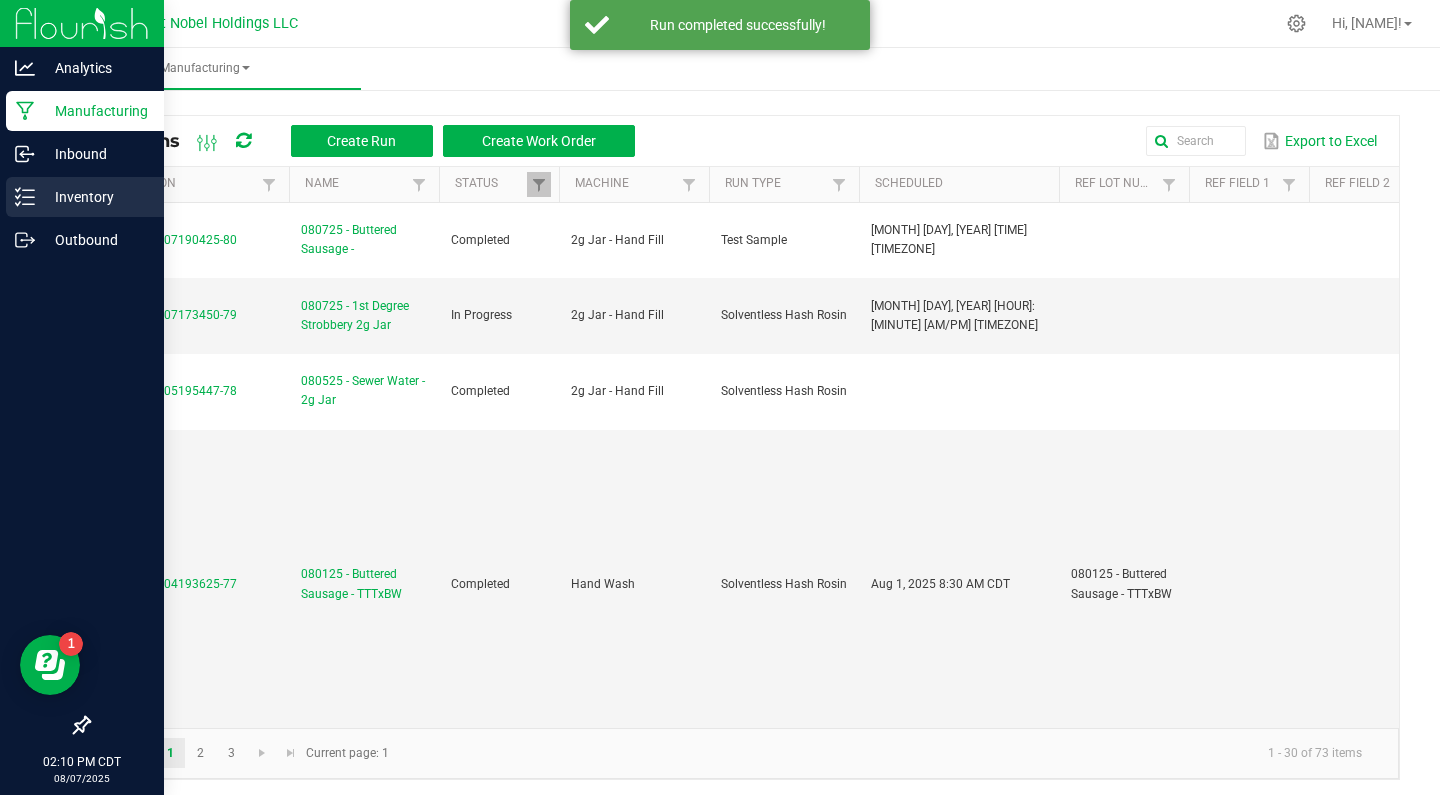 click on "Inventory" at bounding box center (95, 197) 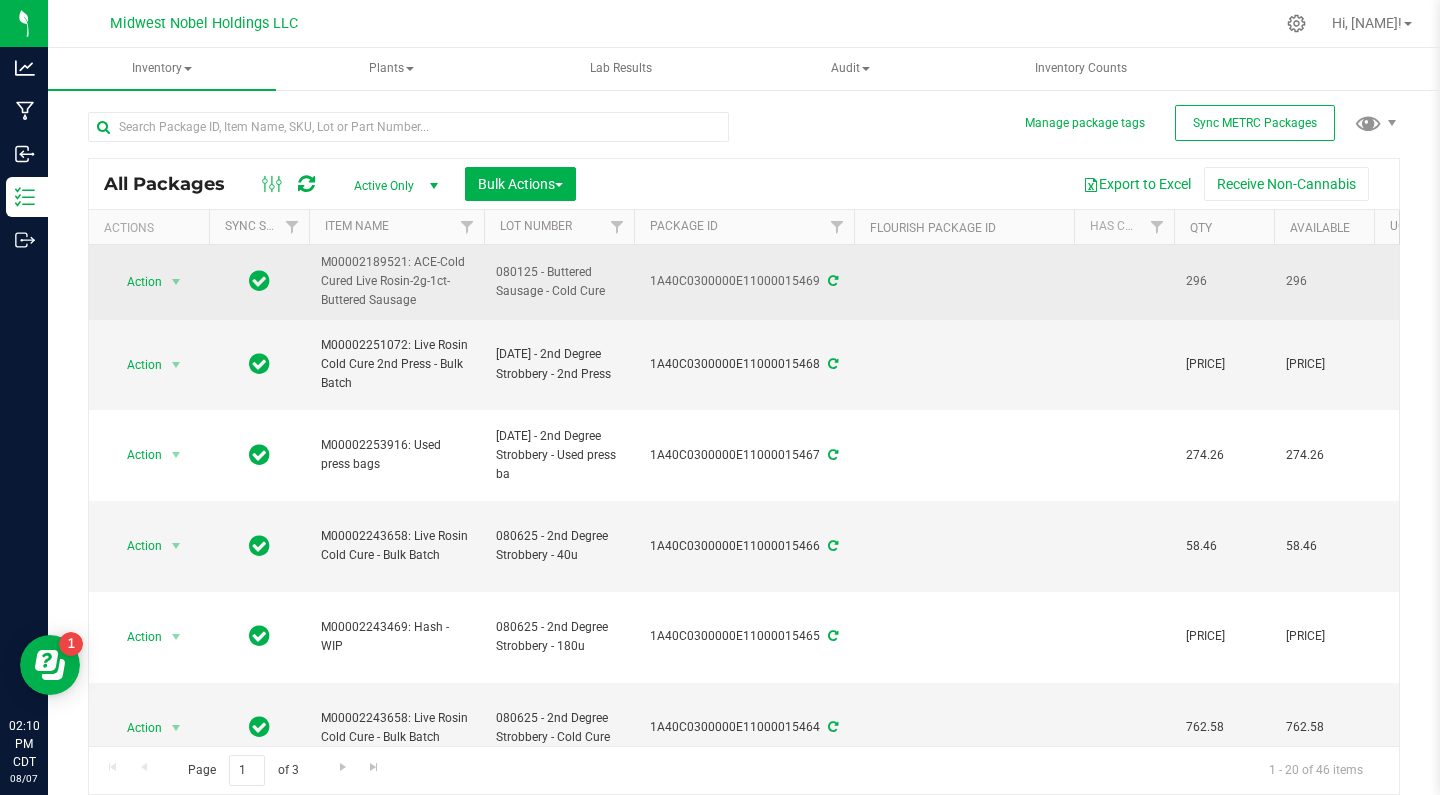 scroll, scrollTop: 0, scrollLeft: 107, axis: horizontal 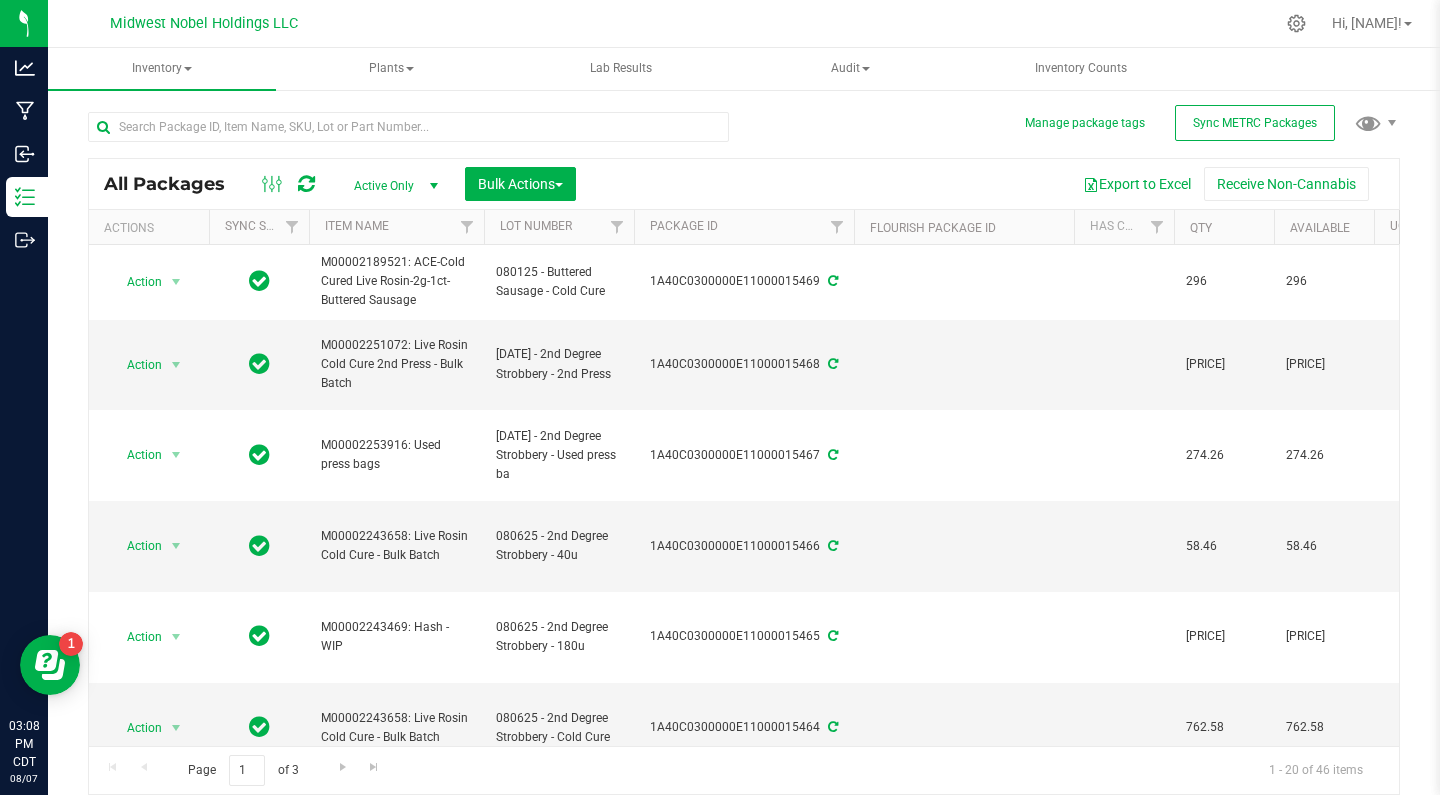click on "Midwest Nobel Holdings LLC   Hi, [NAME]!" at bounding box center (744, 24) 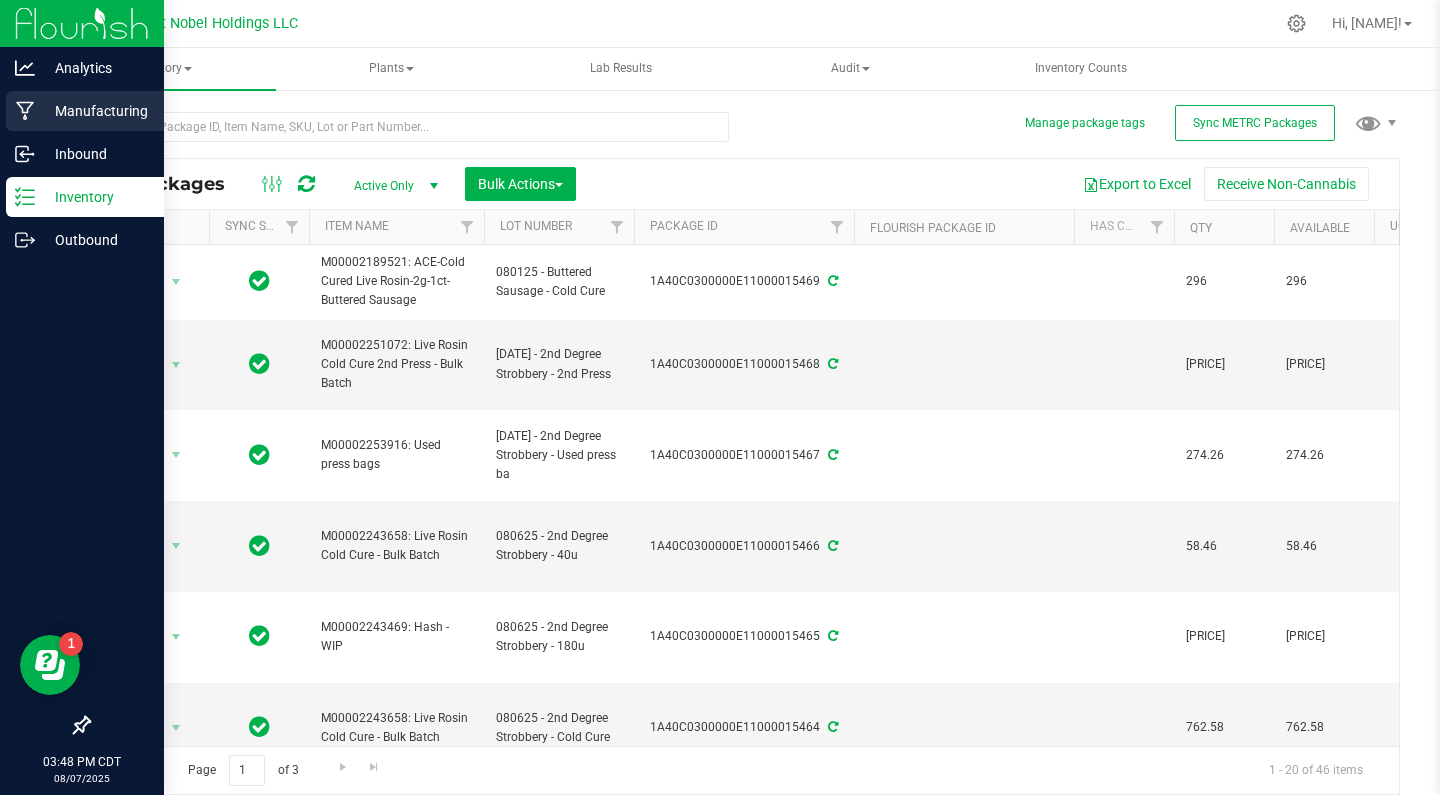 click on "Manufacturing" at bounding box center [95, 111] 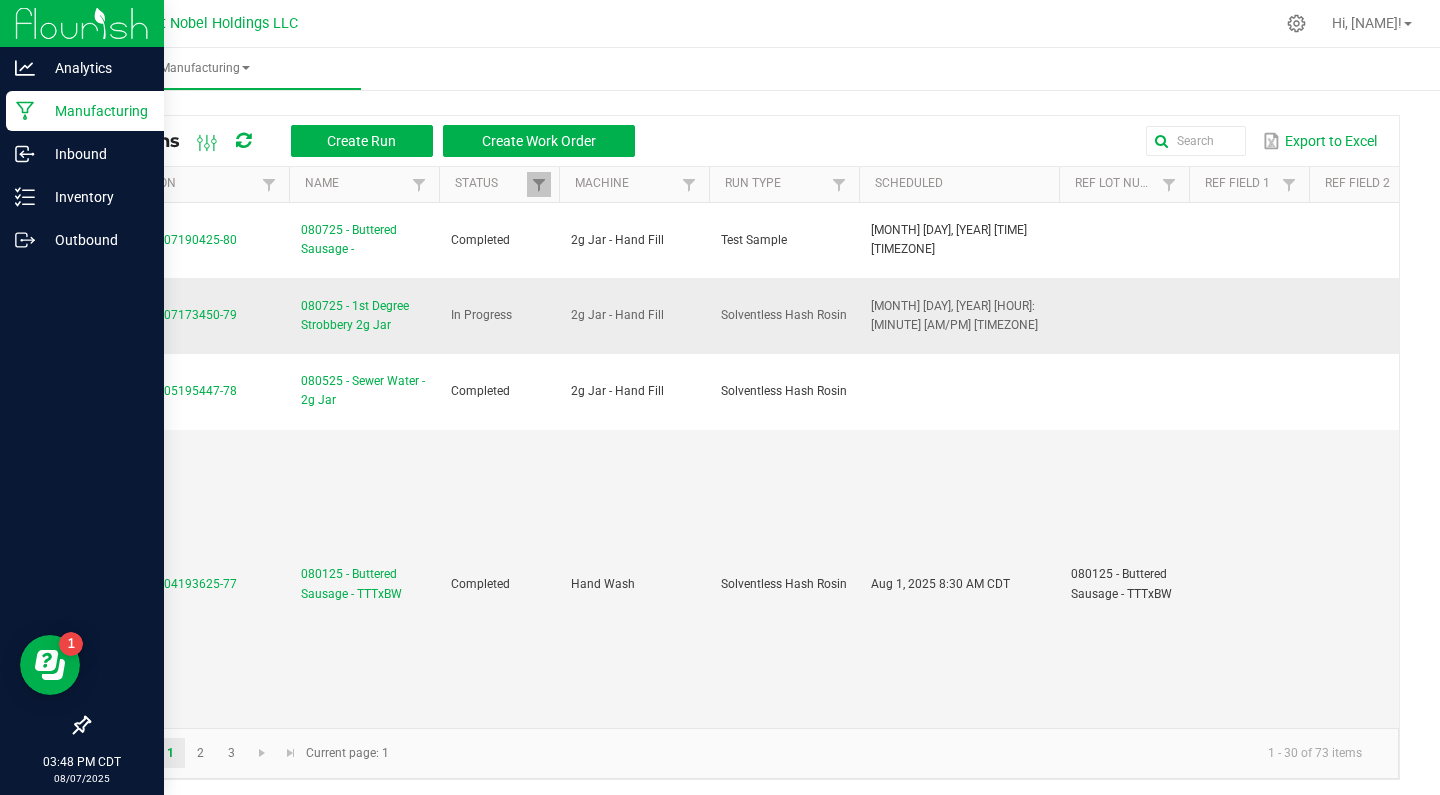scroll, scrollTop: 5, scrollLeft: 0, axis: vertical 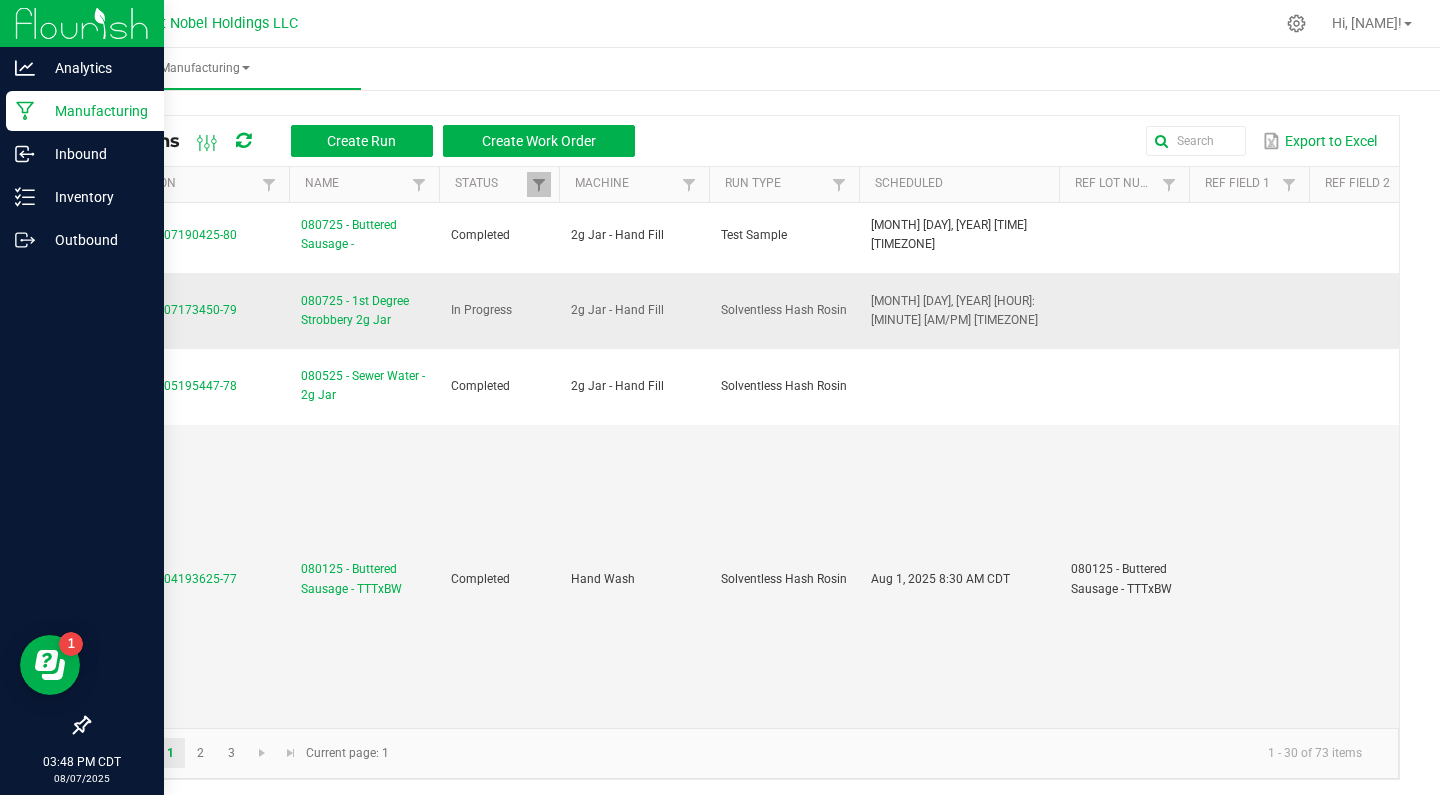 click on "080725 - 1st Degree Strobbery 2g Jar" at bounding box center (364, 311) 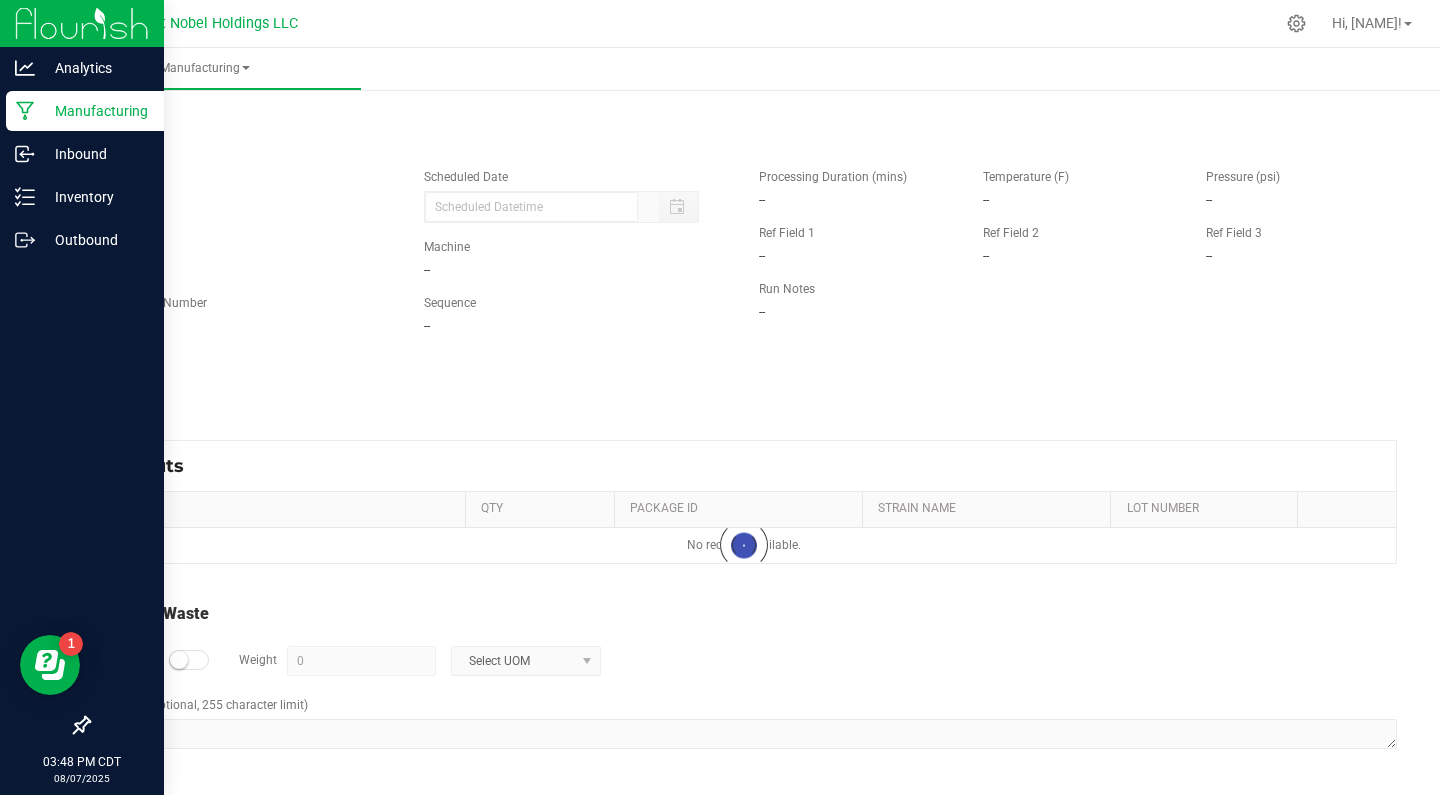 type on "08/07/2025 [HOUR]:[MINUTE] [AM/PM]" 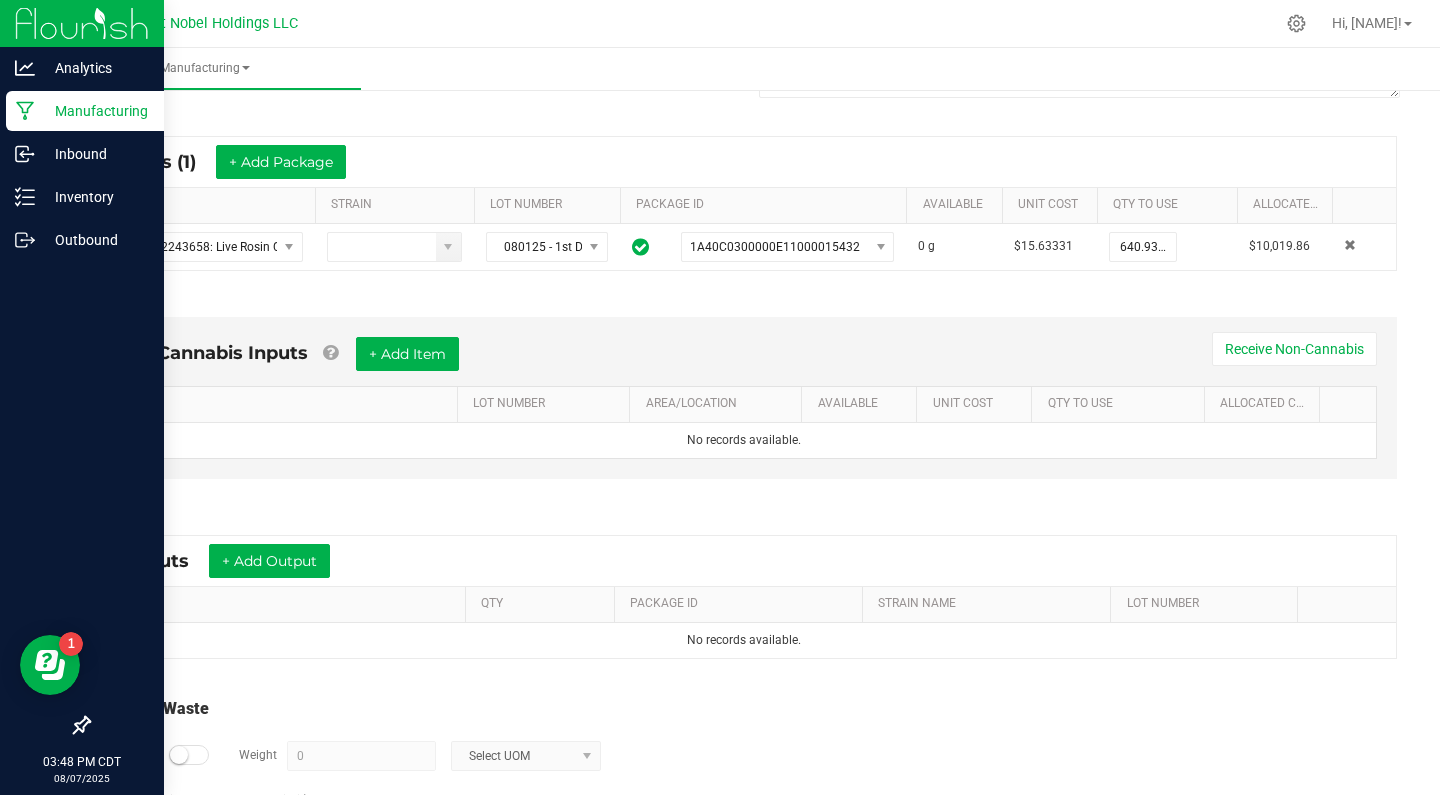 scroll, scrollTop: 341, scrollLeft: 0, axis: vertical 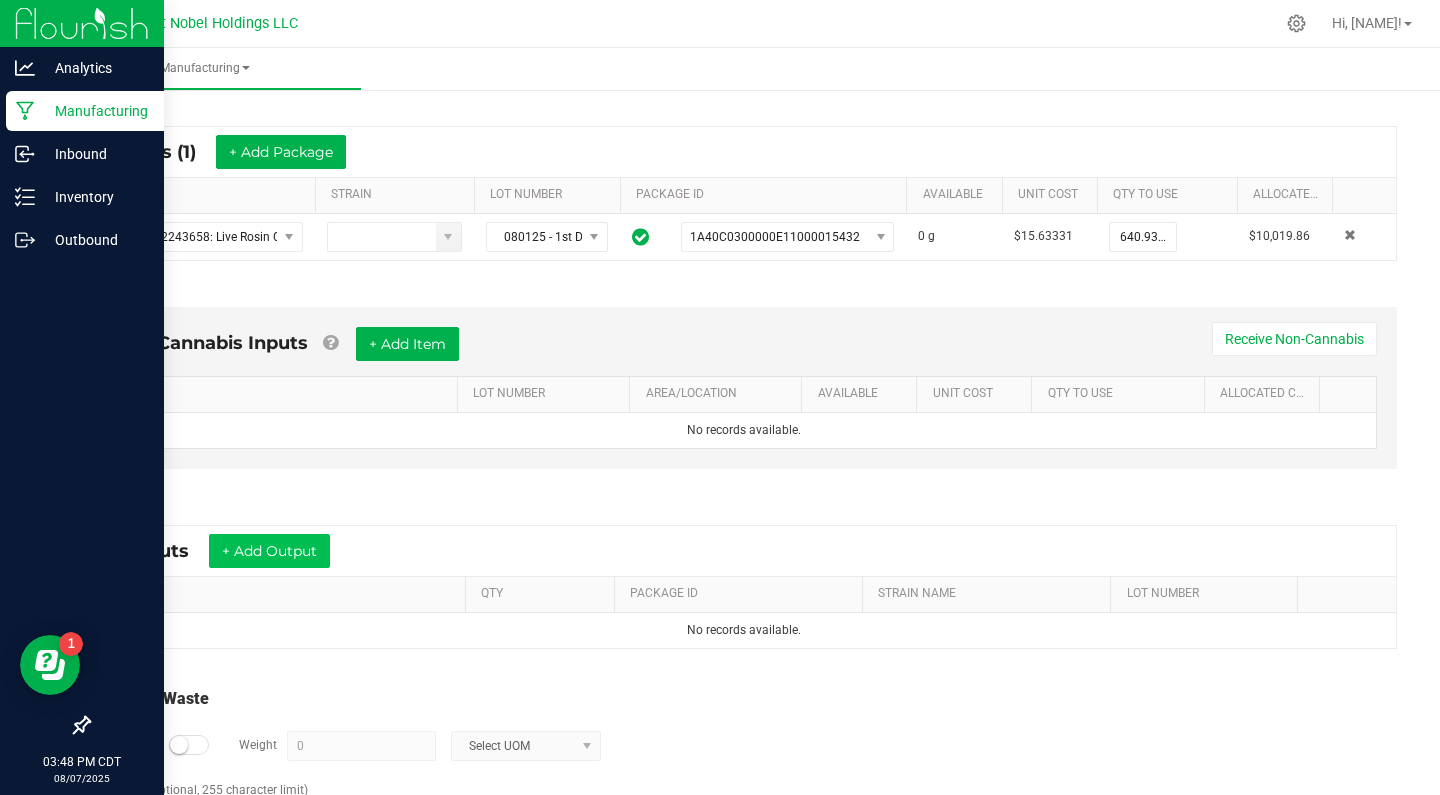 click on "+ Add Output" at bounding box center (269, 551) 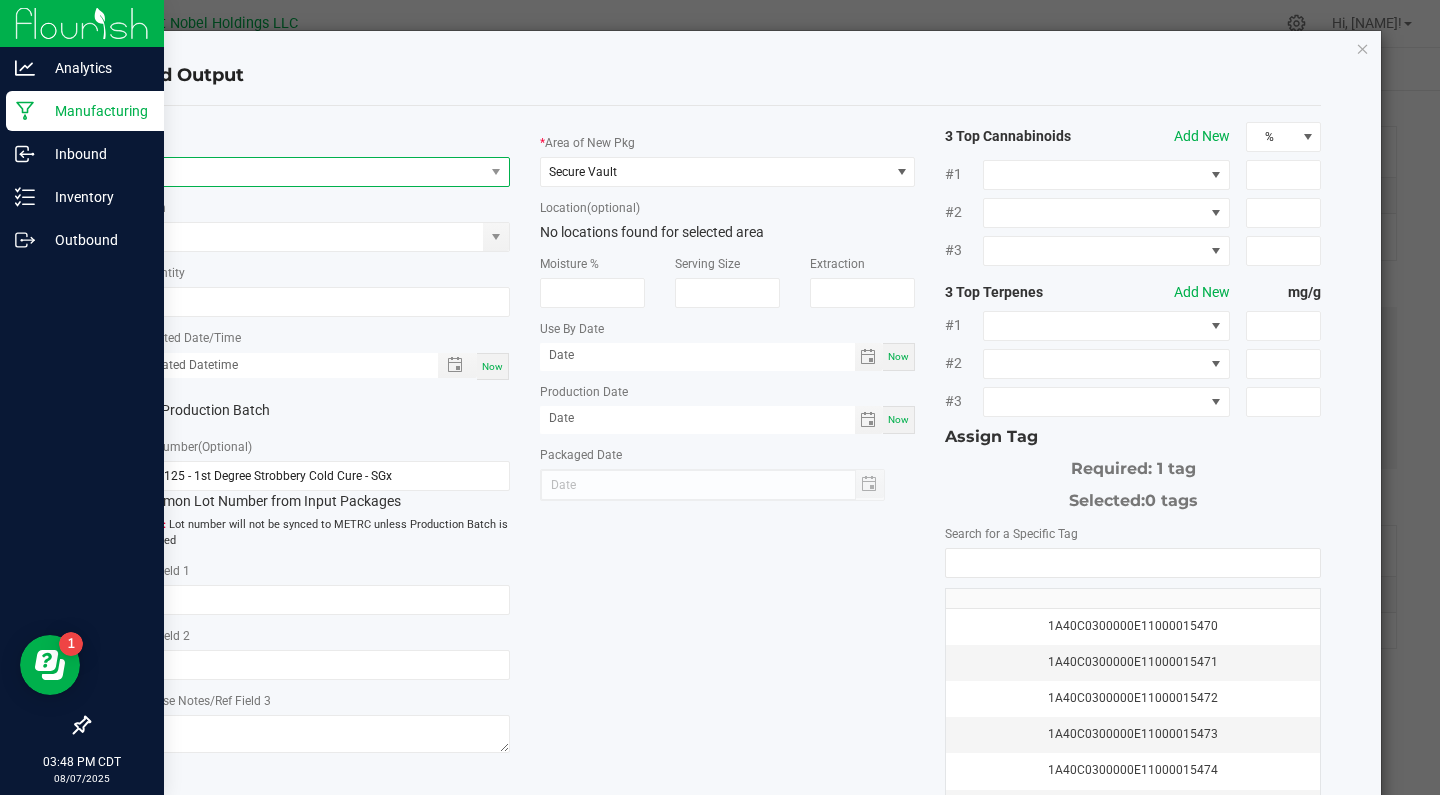 click at bounding box center (309, 172) 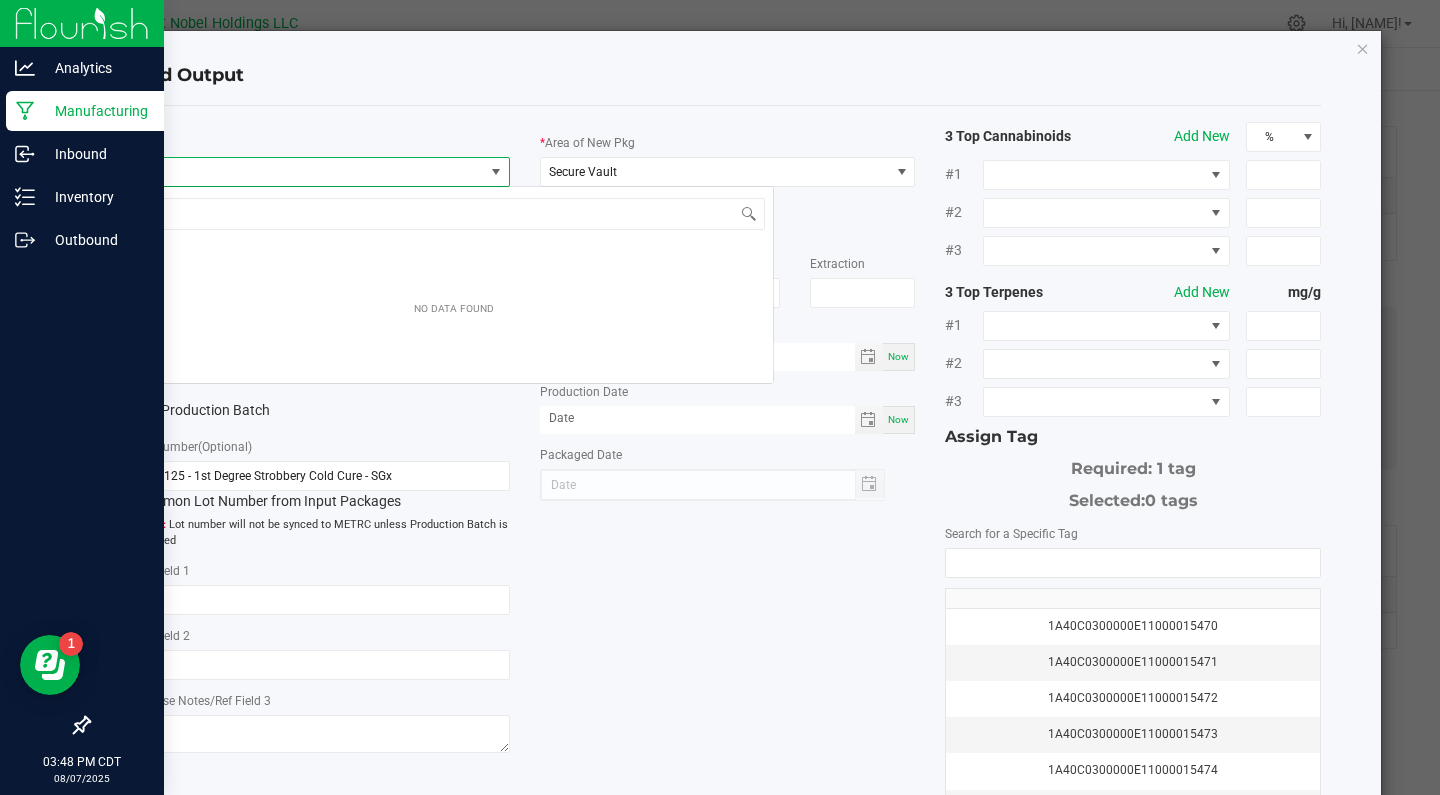scroll, scrollTop: 99970, scrollLeft: 99624, axis: both 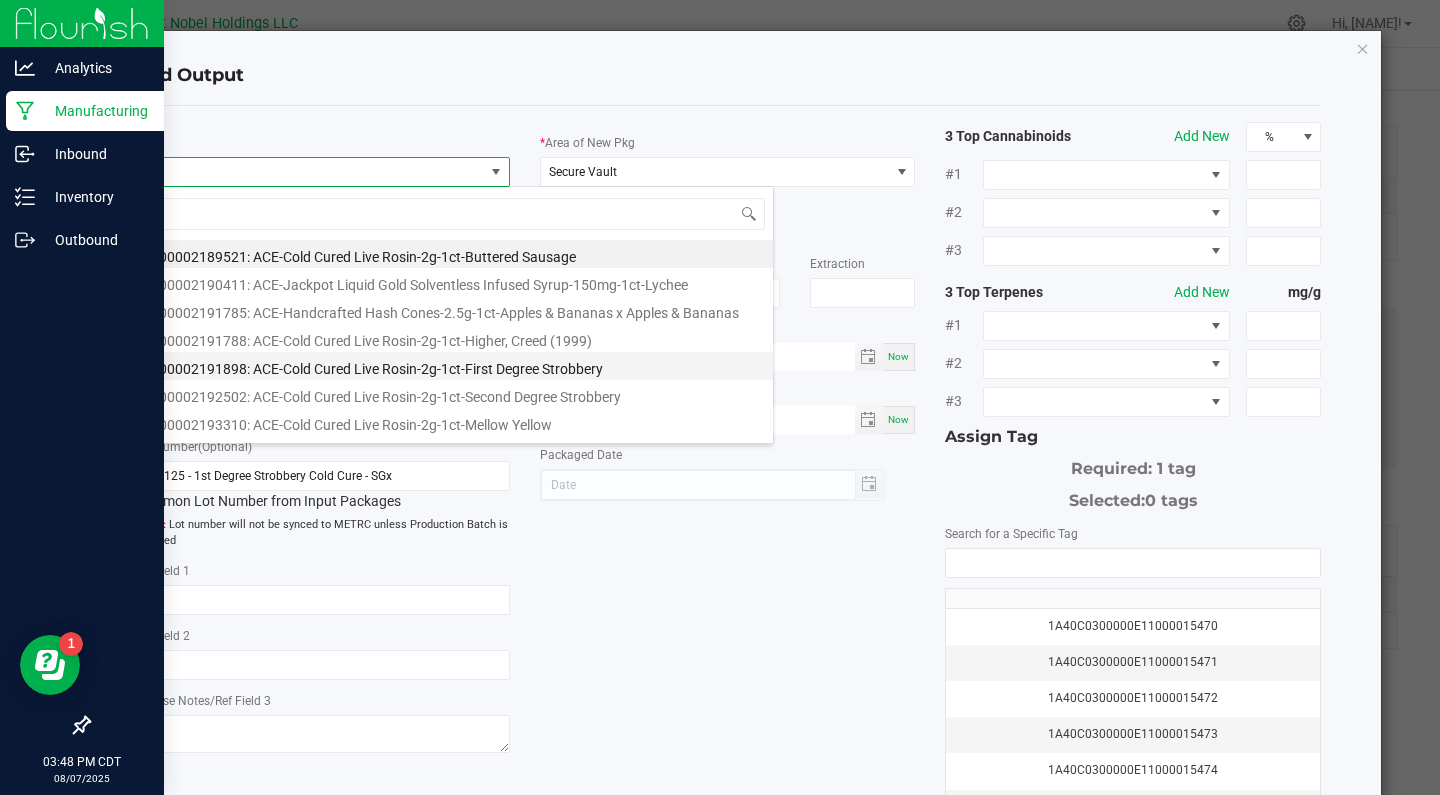 click on "M00002191898: ACE-Cold Cured Live Rosin-2g-1ct-First Degree Strobbery" at bounding box center [454, 366] 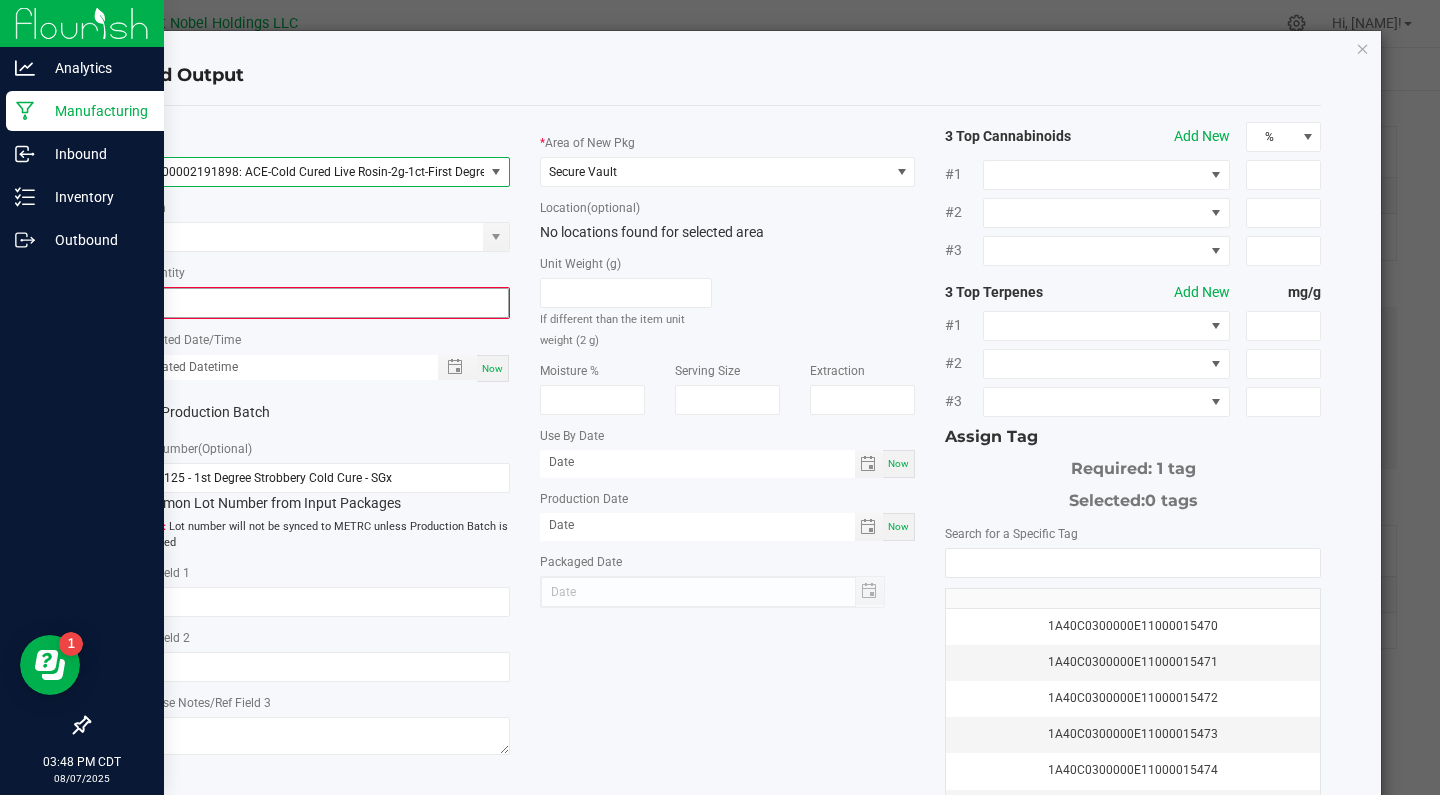 click on "0" at bounding box center (322, 303) 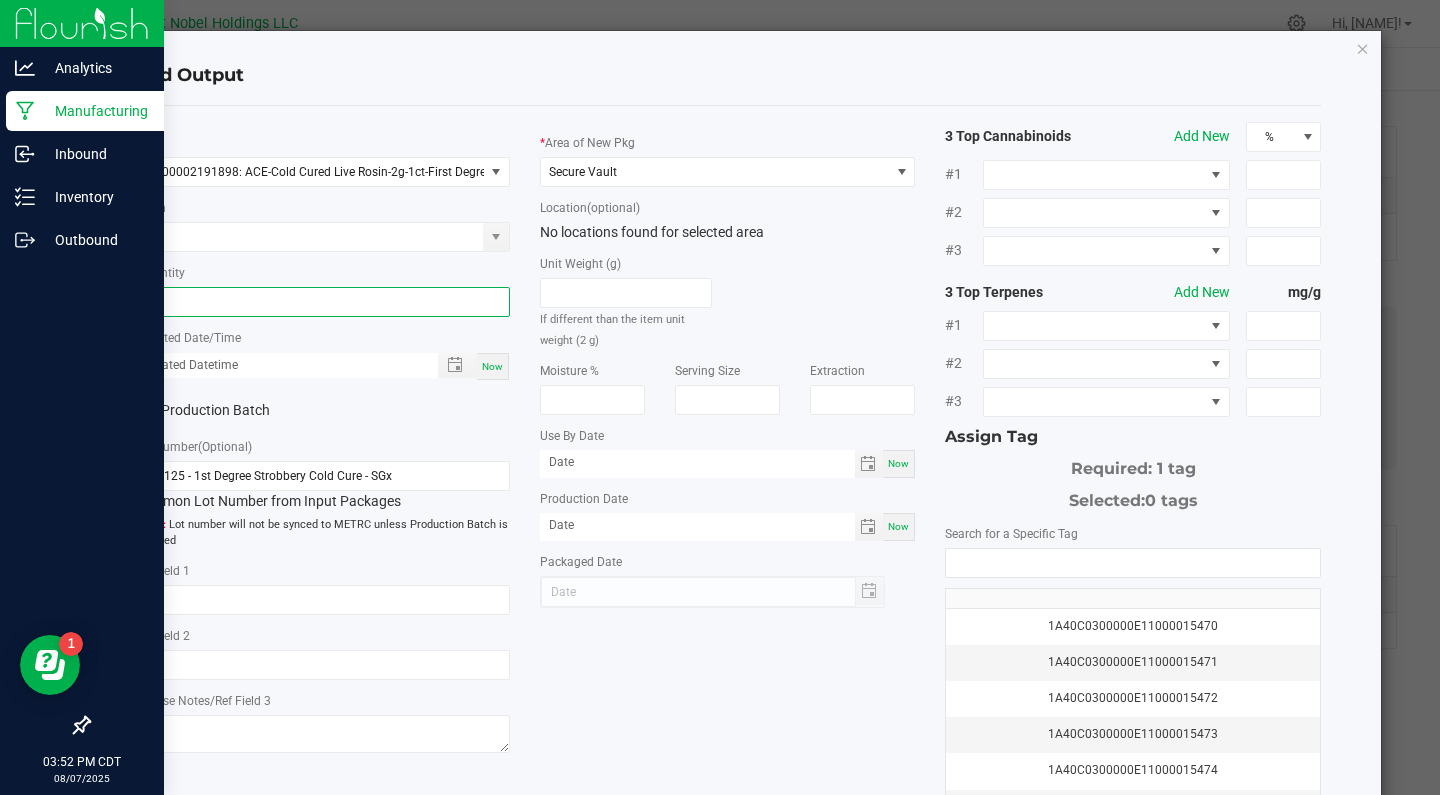 type on "309 ea" 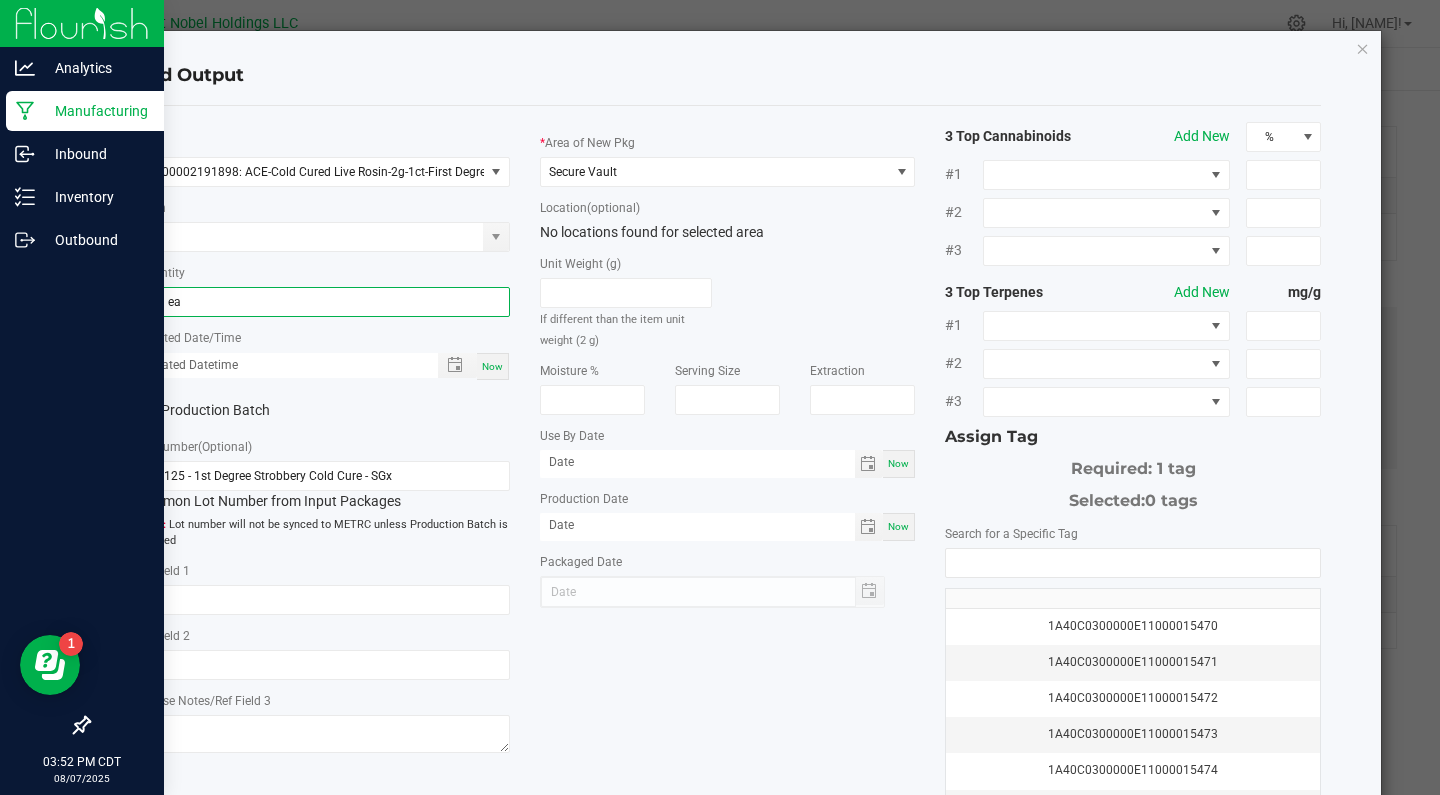 click on "Production Batch" 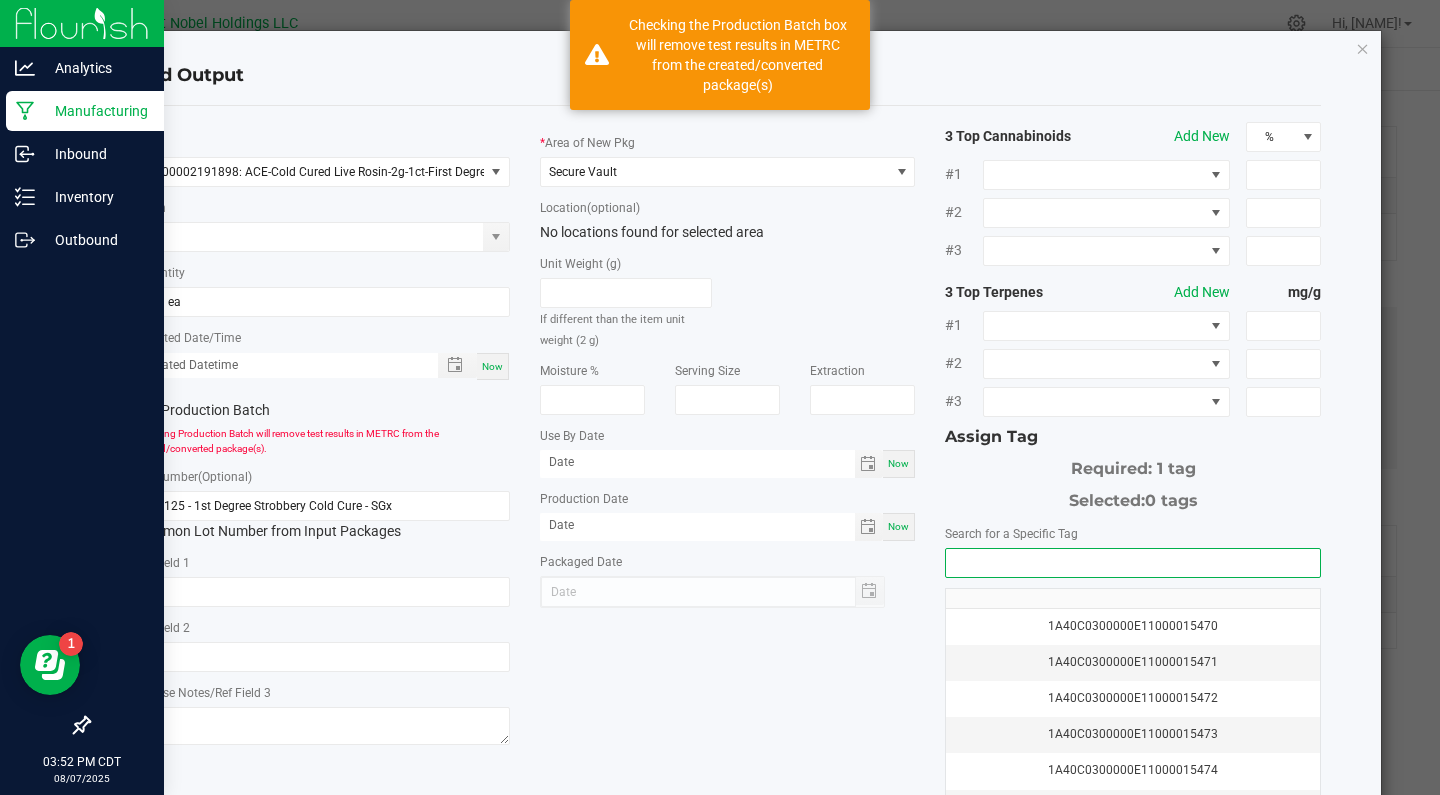 click at bounding box center (1133, 563) 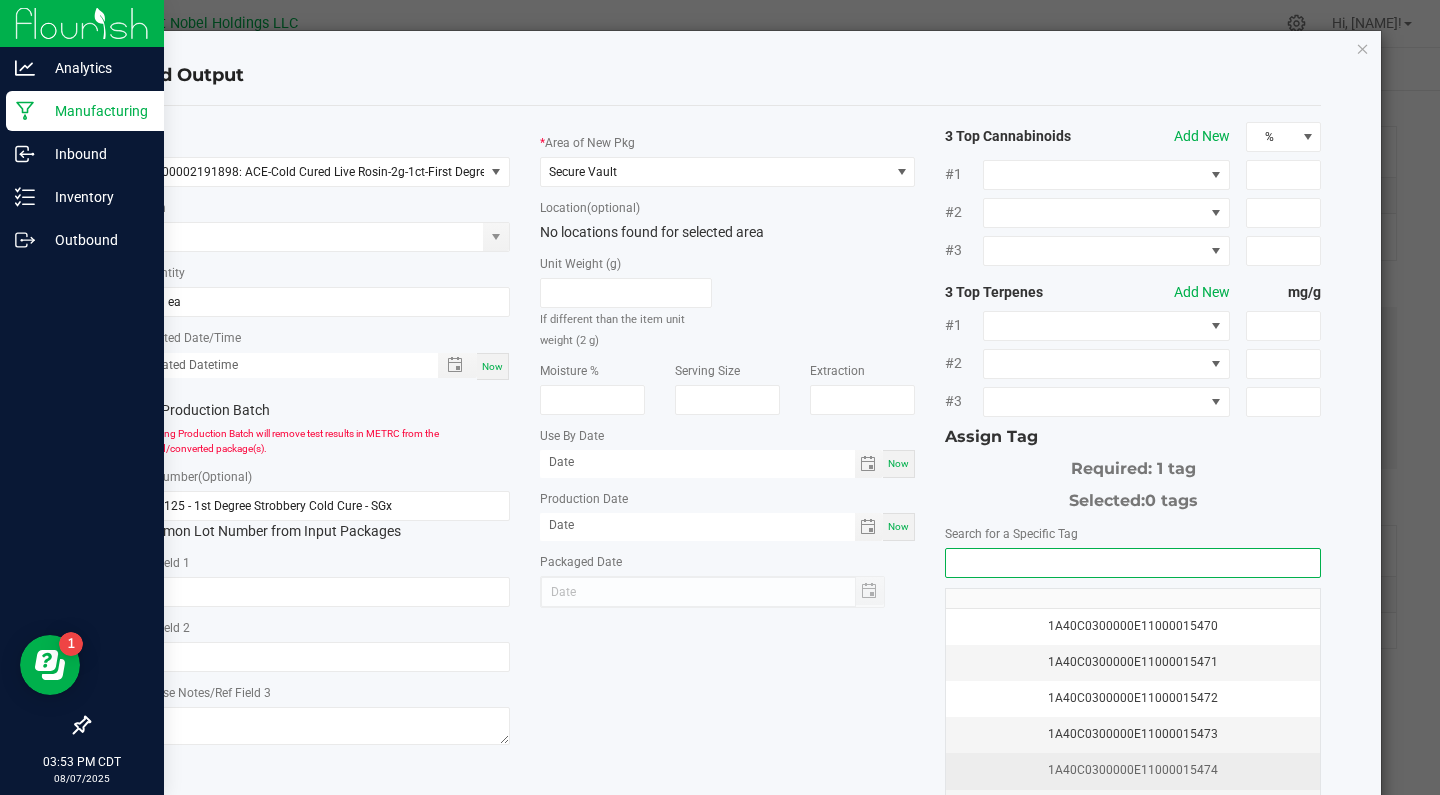 click on "1A40C0300000E11000015474" 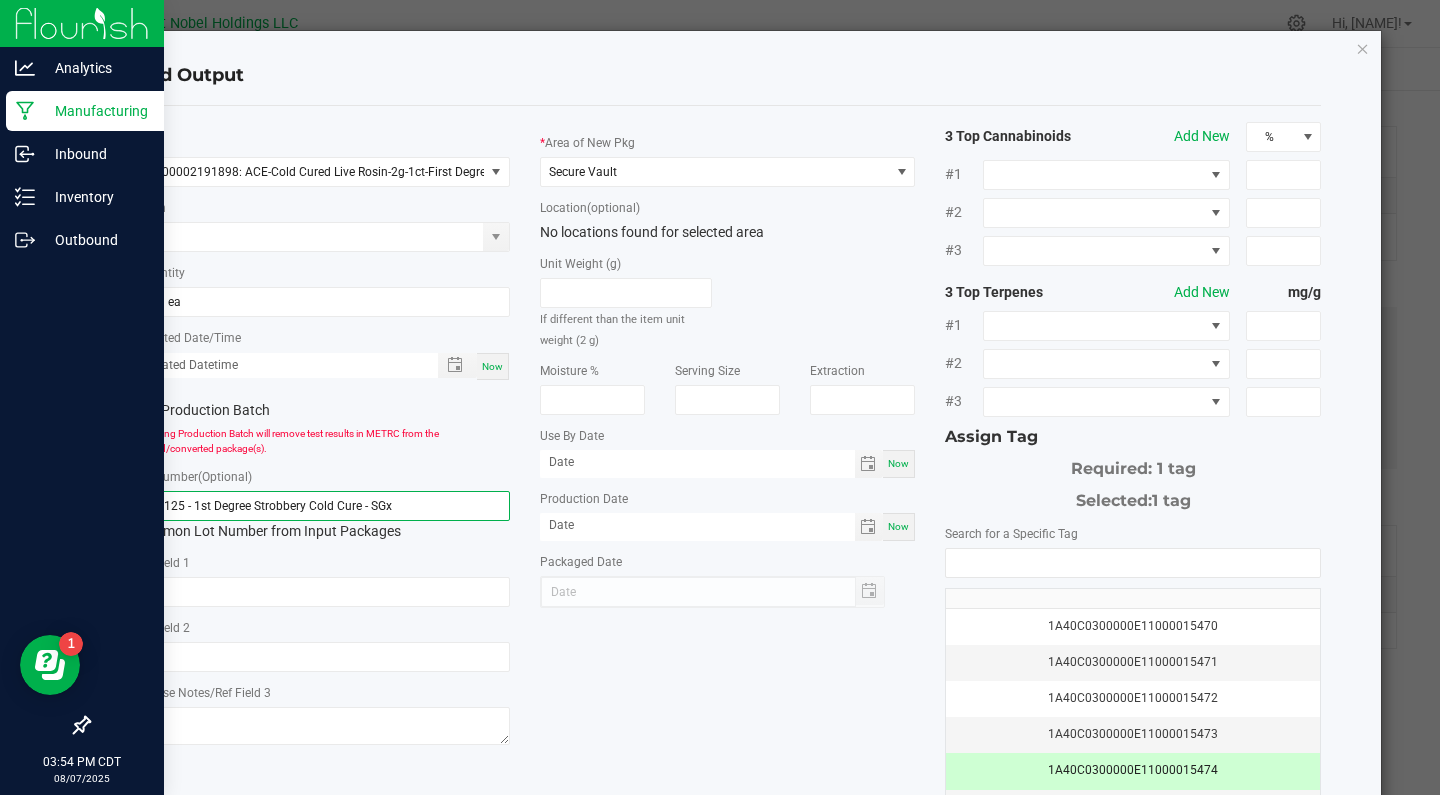 drag, startPoint x: 418, startPoint y: 518, endPoint x: 396, endPoint y: 502, distance: 27.202942 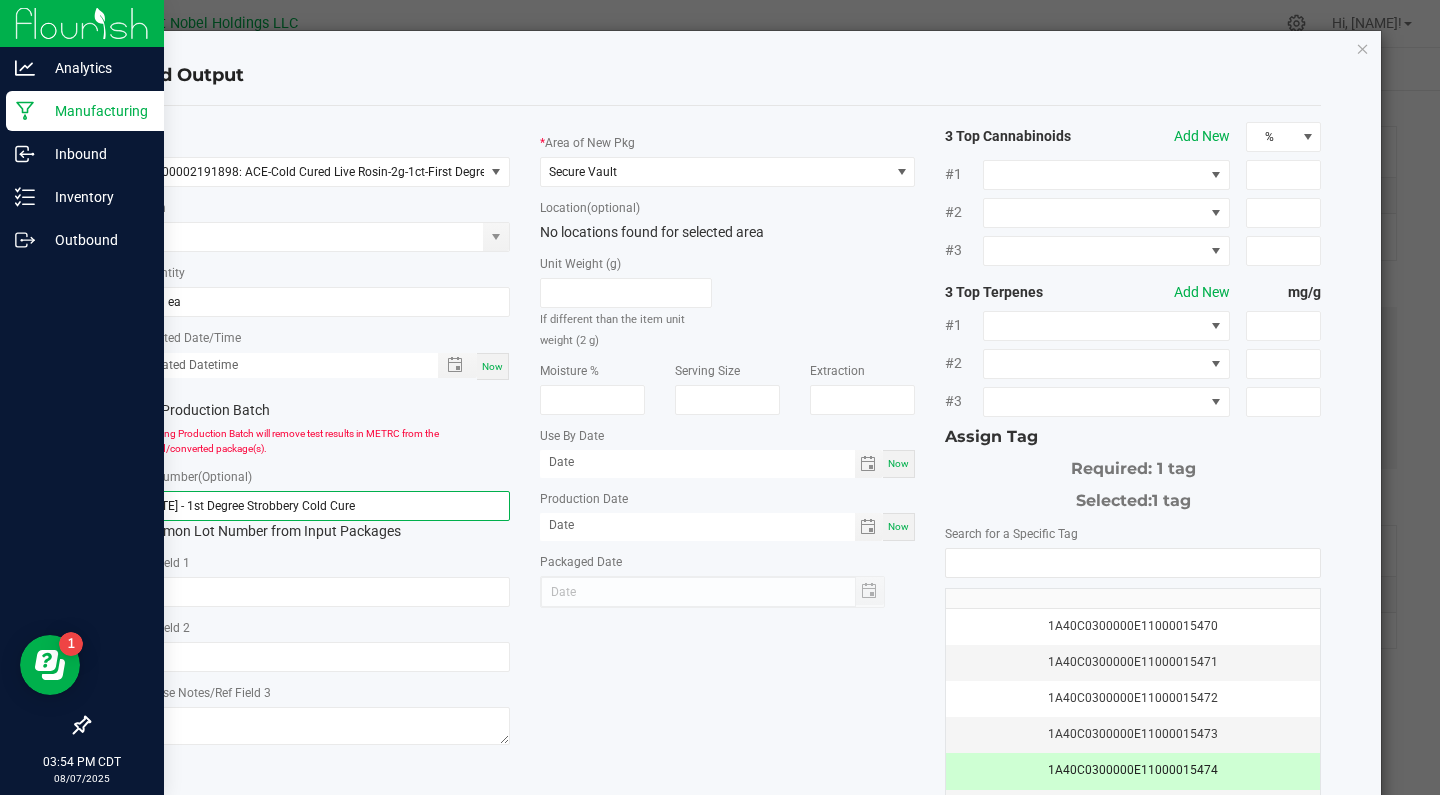 type on "[DATE] - 1st Degree Strobbery Cold Cure" 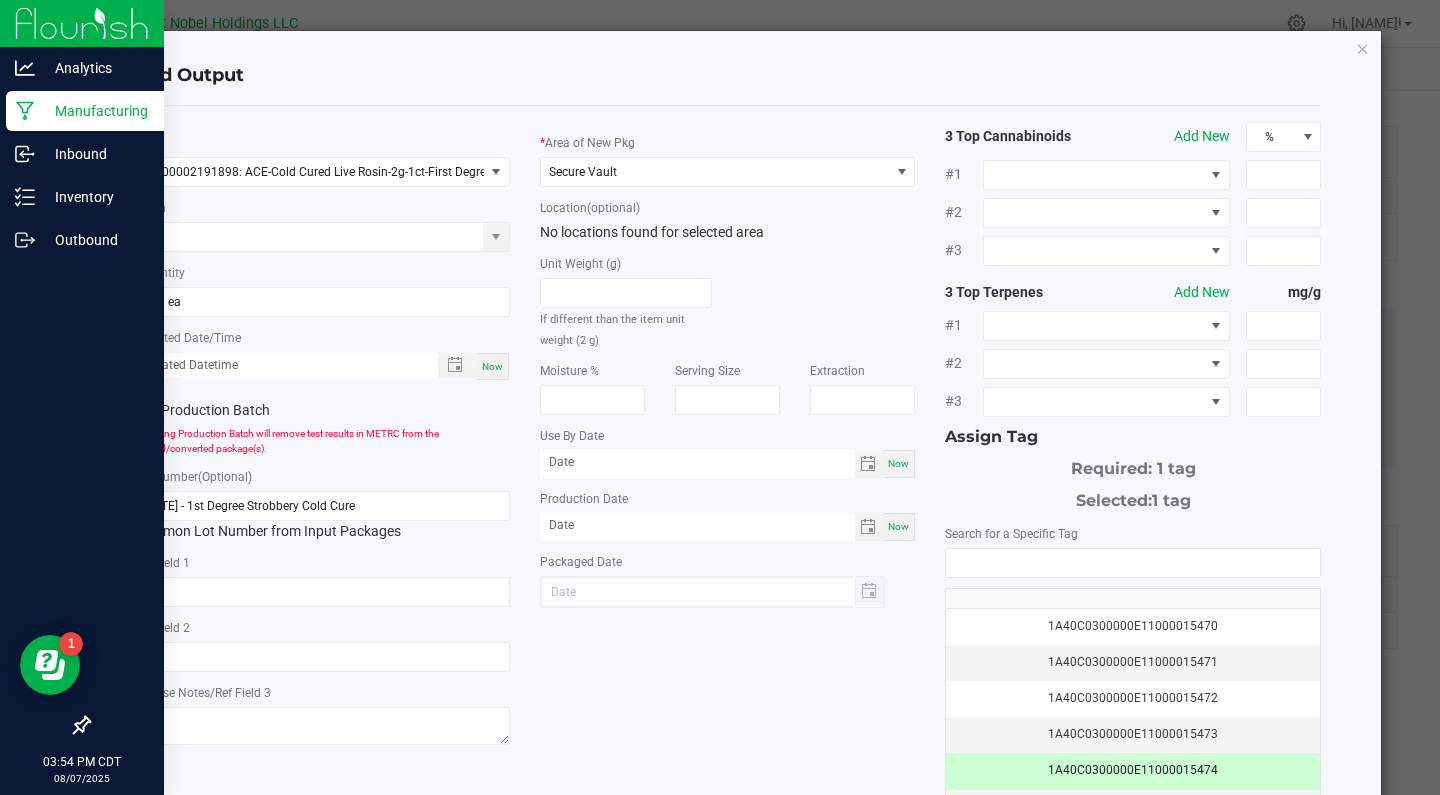 click on "*   Item  M00002191898: ACE-Cold Cured Live Rosin-2g-1ct-First Degree Strobbery  Strain   *   Quantity  309 ea  *   Created Date/Time  Now  Production Batch   Checking Production Batch will remove test results in METRC from the created/converted package(s).   Lot Number  (Optional) 080125 - 1st Degree Strobbery Cold Cure  Common Lot Number from Input Packages   Ref Field 1   Ref Field 2   Release Notes/Ref Field 3   *   Area of New Pkg  Secure Vault  Location  (optional) No locations found for selected area  Unit Weight (g)   If different than the item unit weight (2 g)   Moisture %   Serving Size   Extraction   Use By Date  Now  Production Date  Now  Packaged Date  3 Top Cannabinoids  Add New  % #1 #2 #3 3 Top Terpenes  Add New  mg/g #1 #2 #3 Assign Tag  Required: 1 tag   Selected:   1 tag   Search for a Specific Tag   1A40C0300000E11000015470   1A40C0300000E11000015471   1A40C0300000E11000015472   1A40C0300000E11000015473   1A40C0300000E11000015474   1A40C0300000E11000015475" 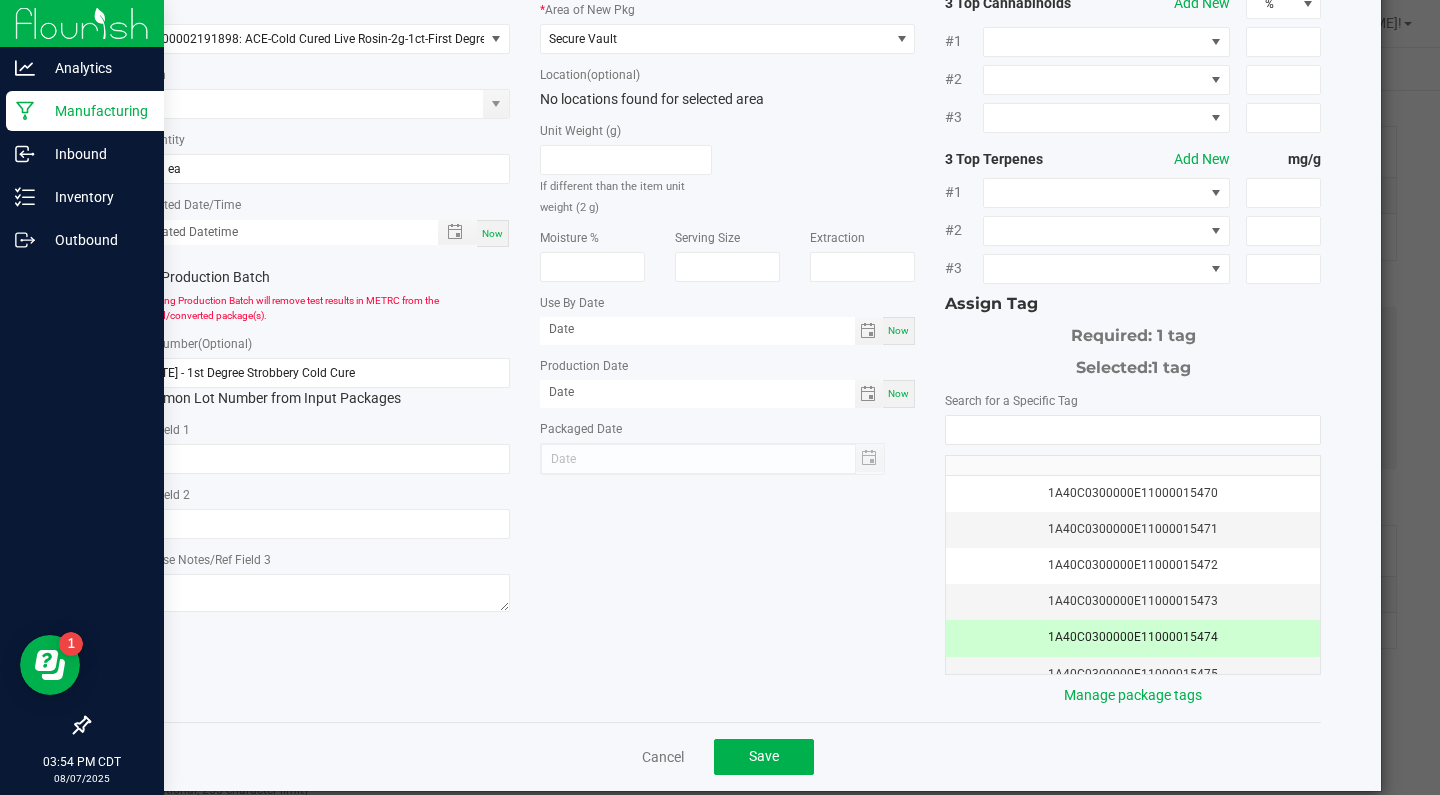scroll, scrollTop: 151, scrollLeft: 0, axis: vertical 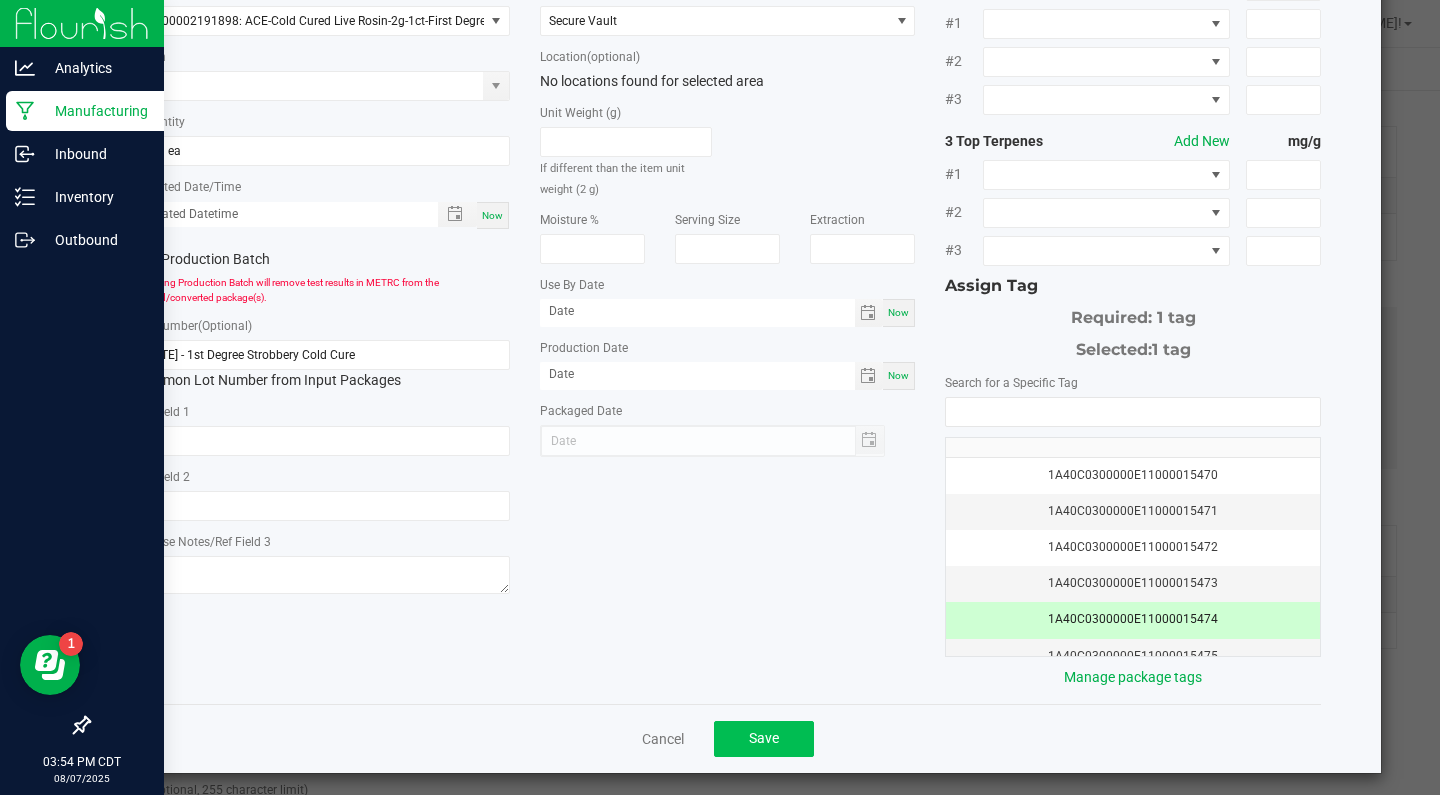 click on "Save" 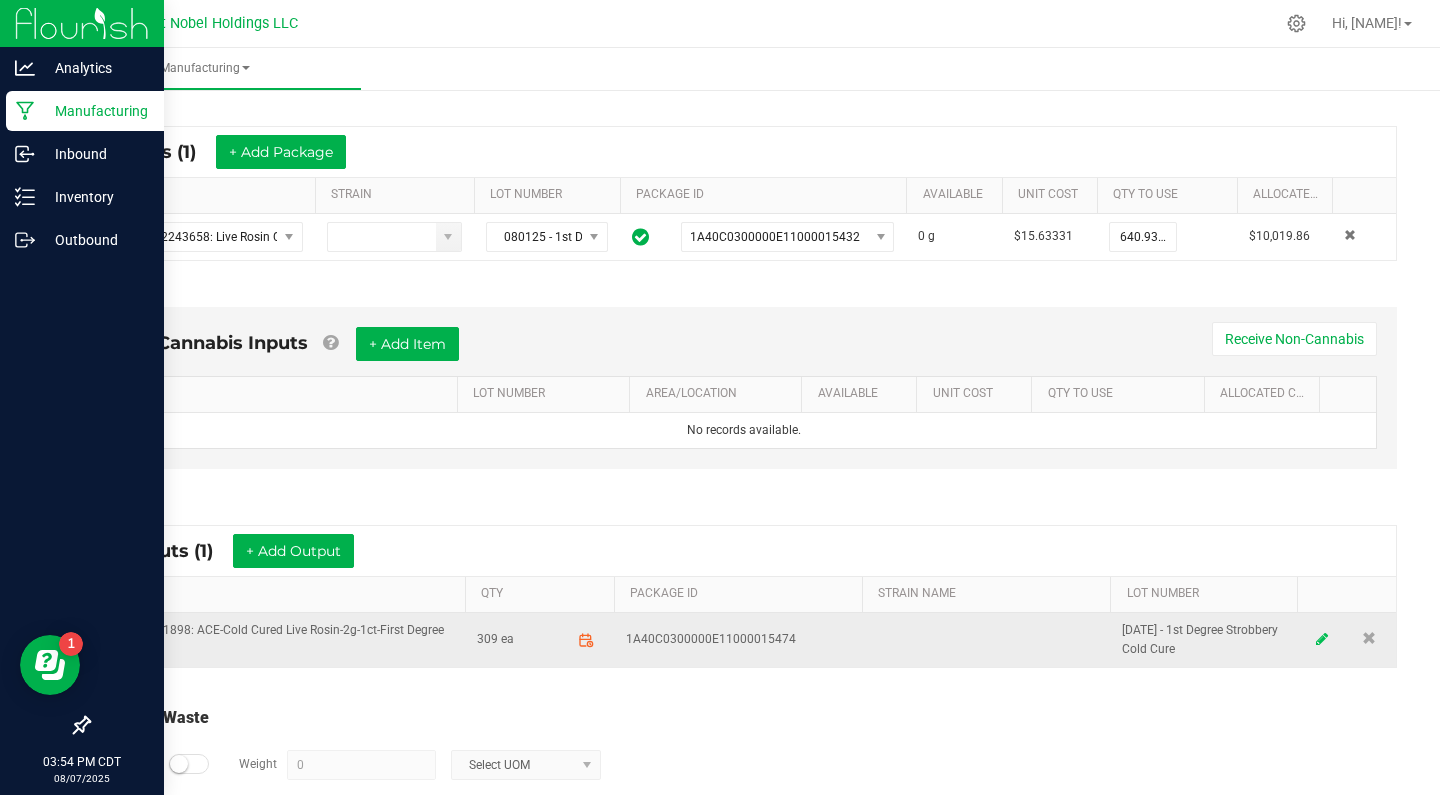 click at bounding box center (1322, 640) 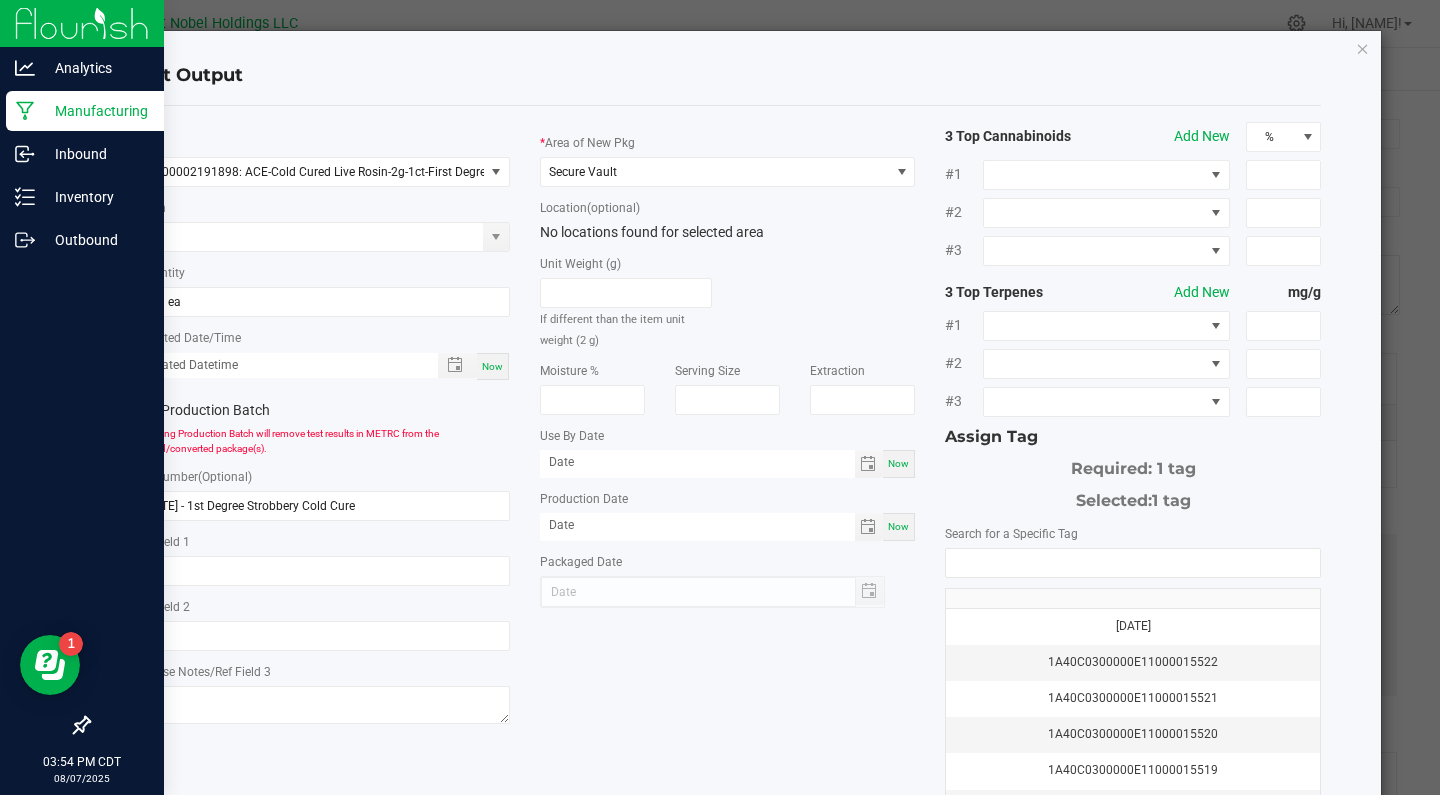 click on "Now" at bounding box center (492, 366) 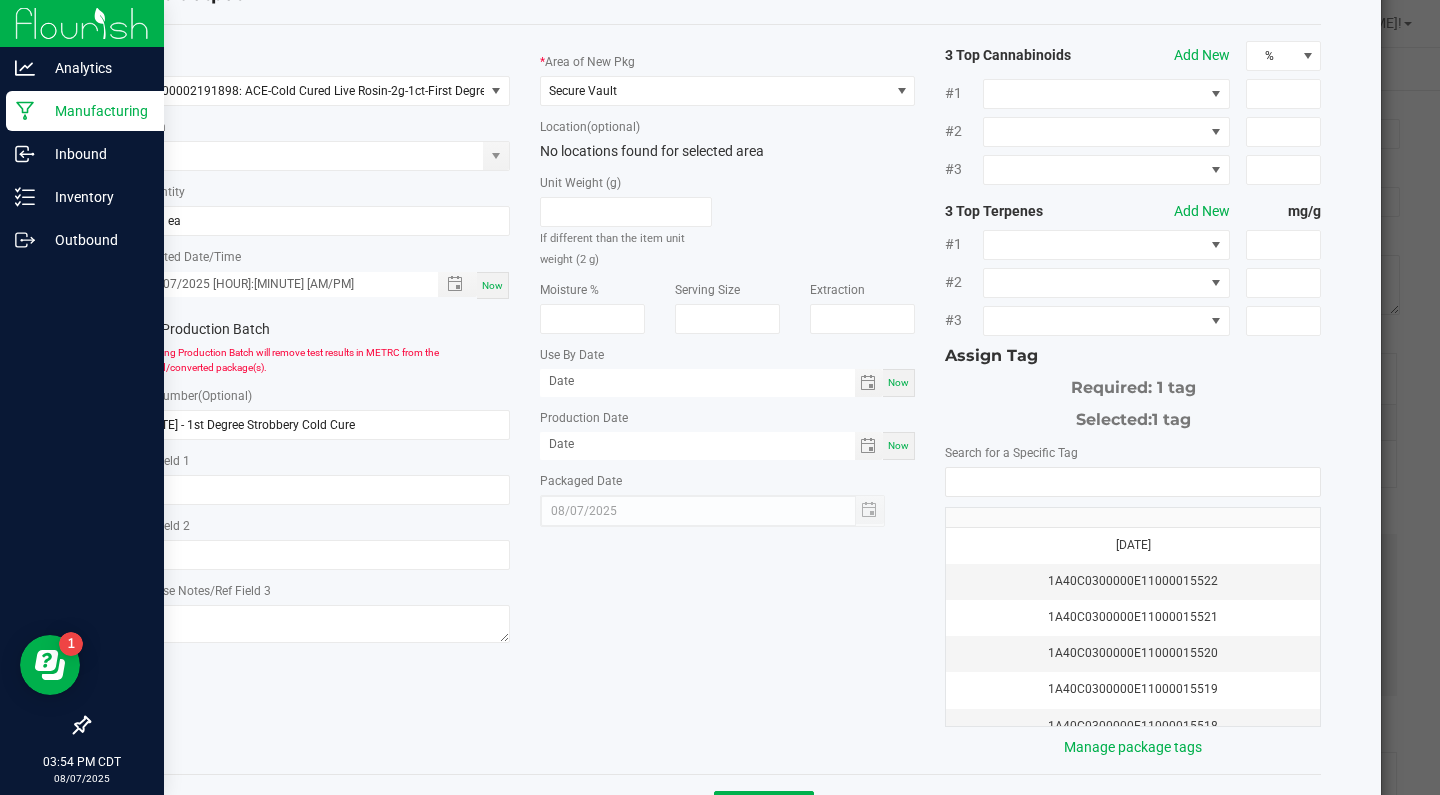 scroll, scrollTop: 83, scrollLeft: 0, axis: vertical 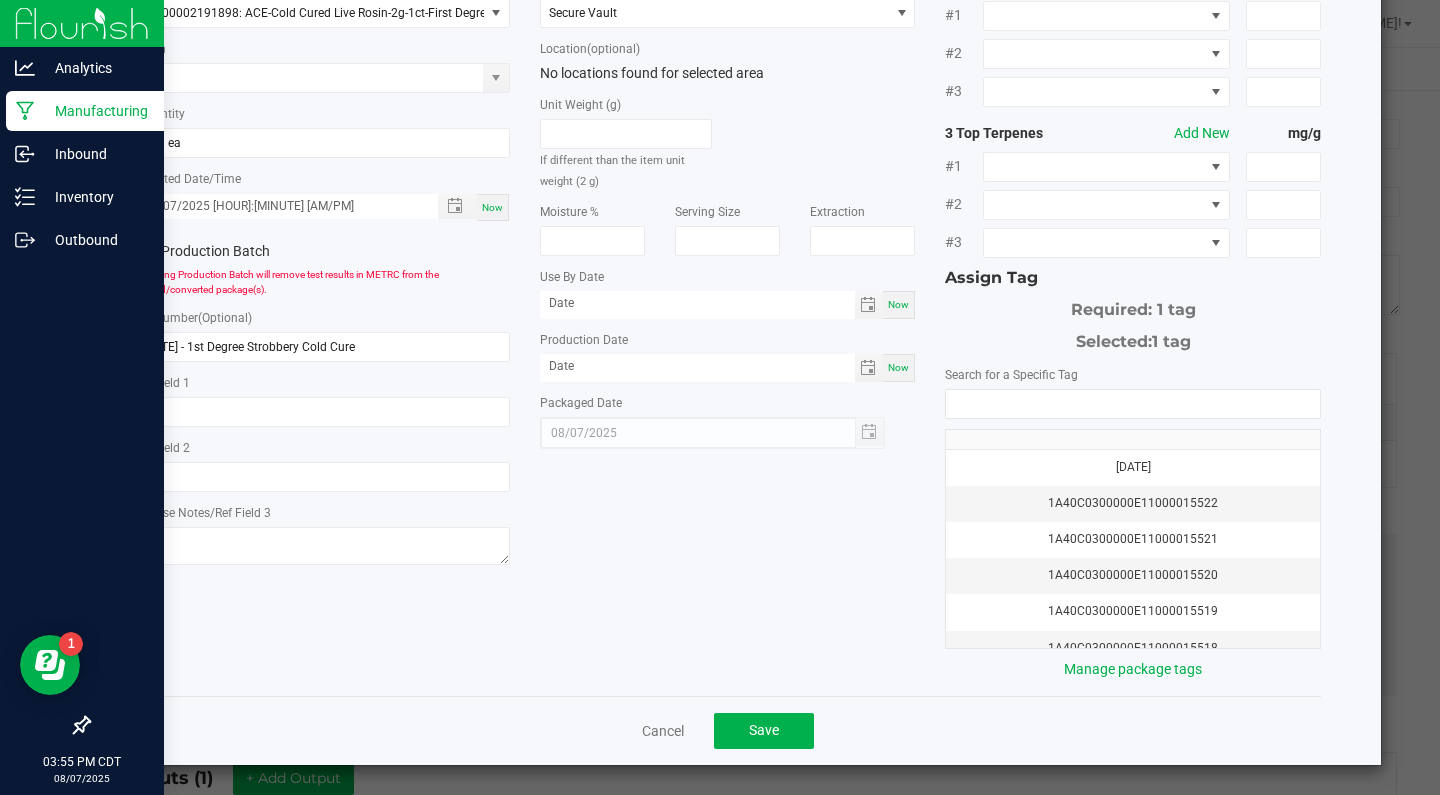 click on "Cancel   Save" 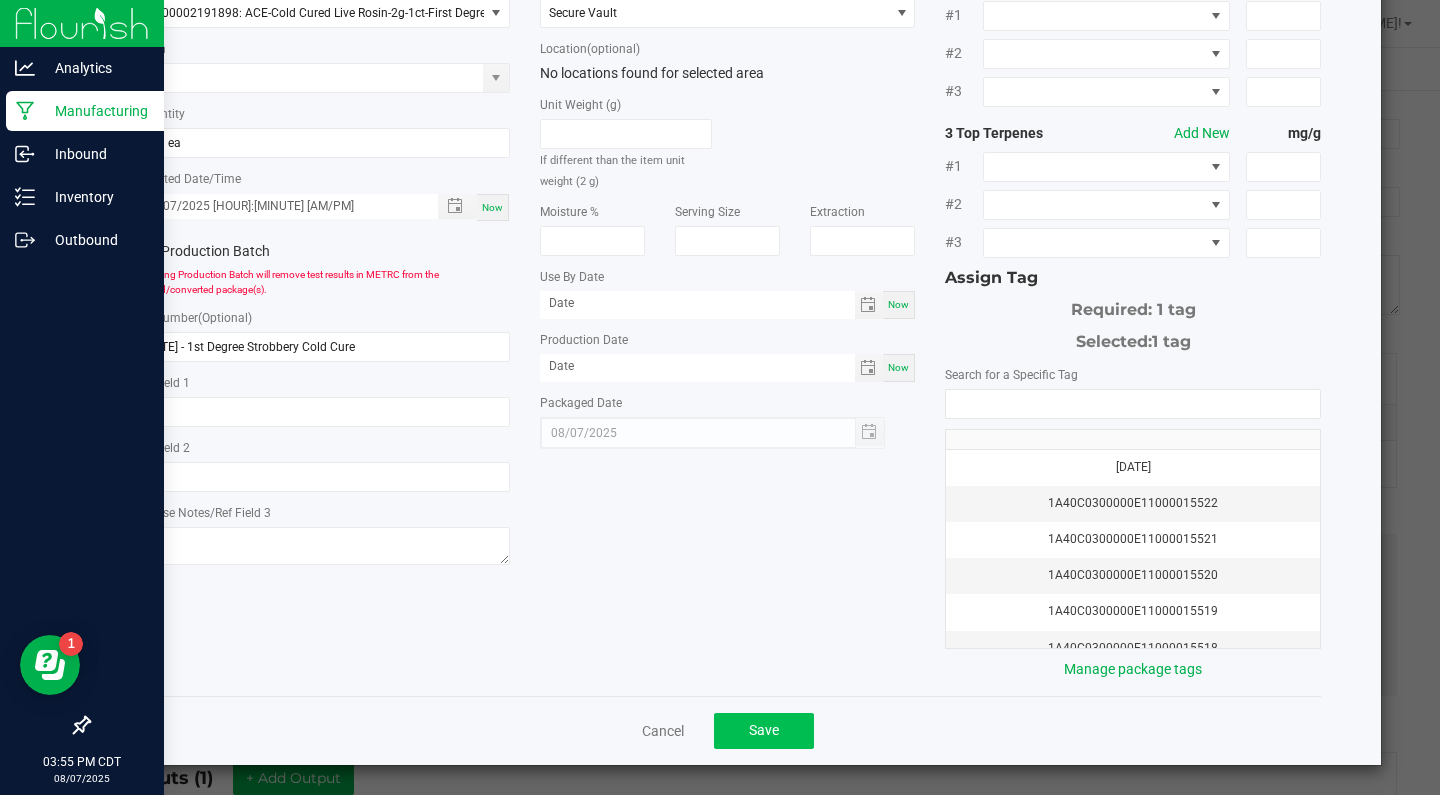 click on "Save" 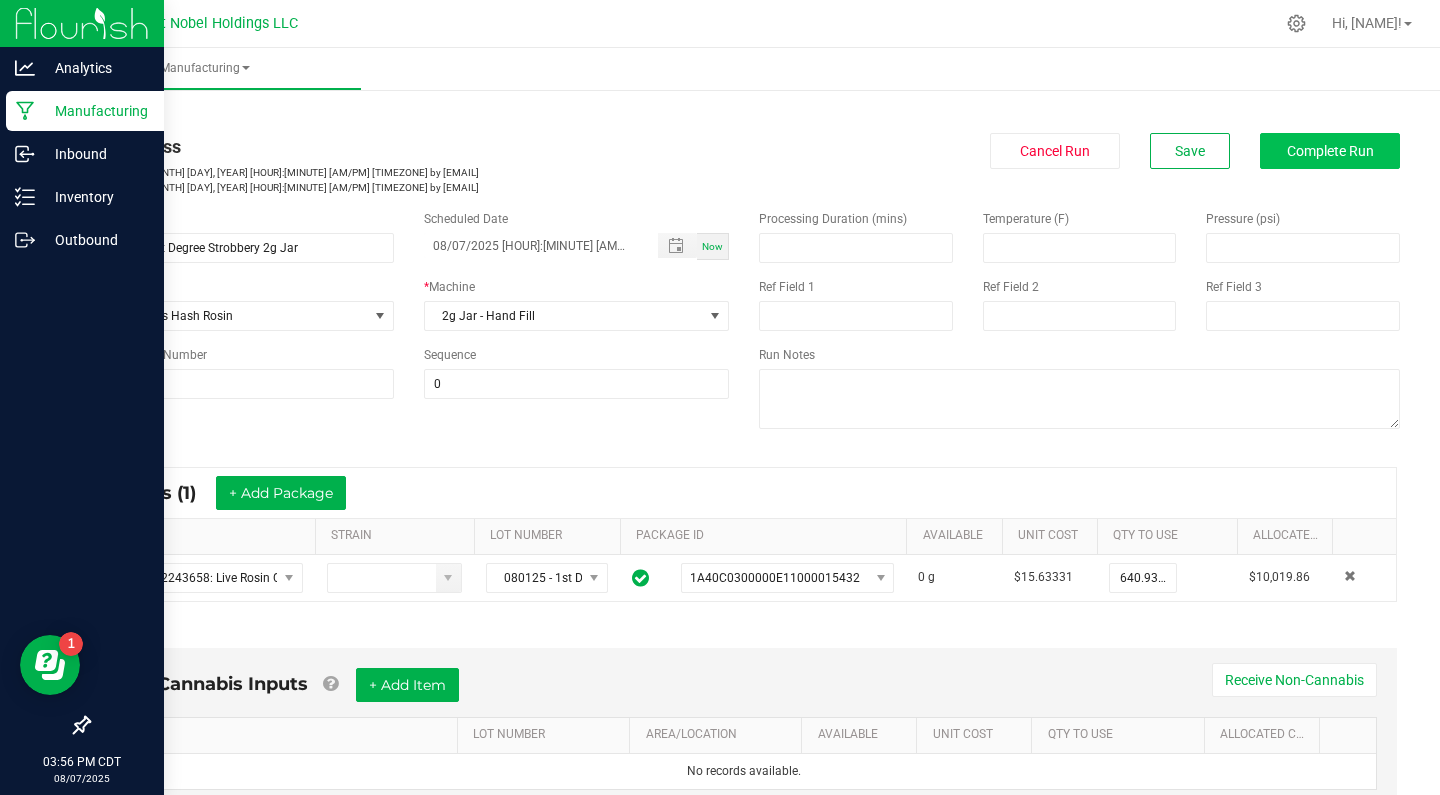 scroll, scrollTop: 0, scrollLeft: 0, axis: both 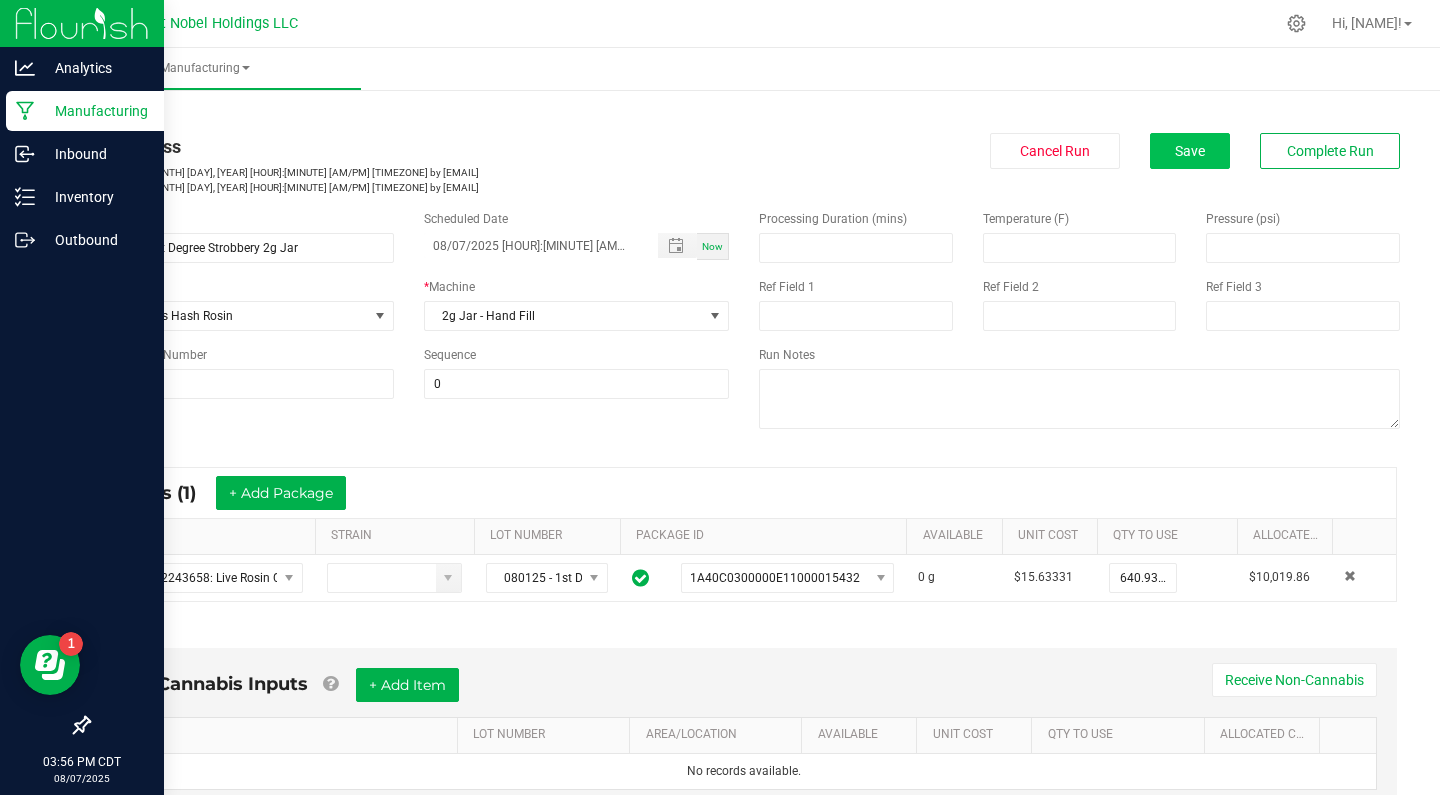click on "Save" at bounding box center (1190, 151) 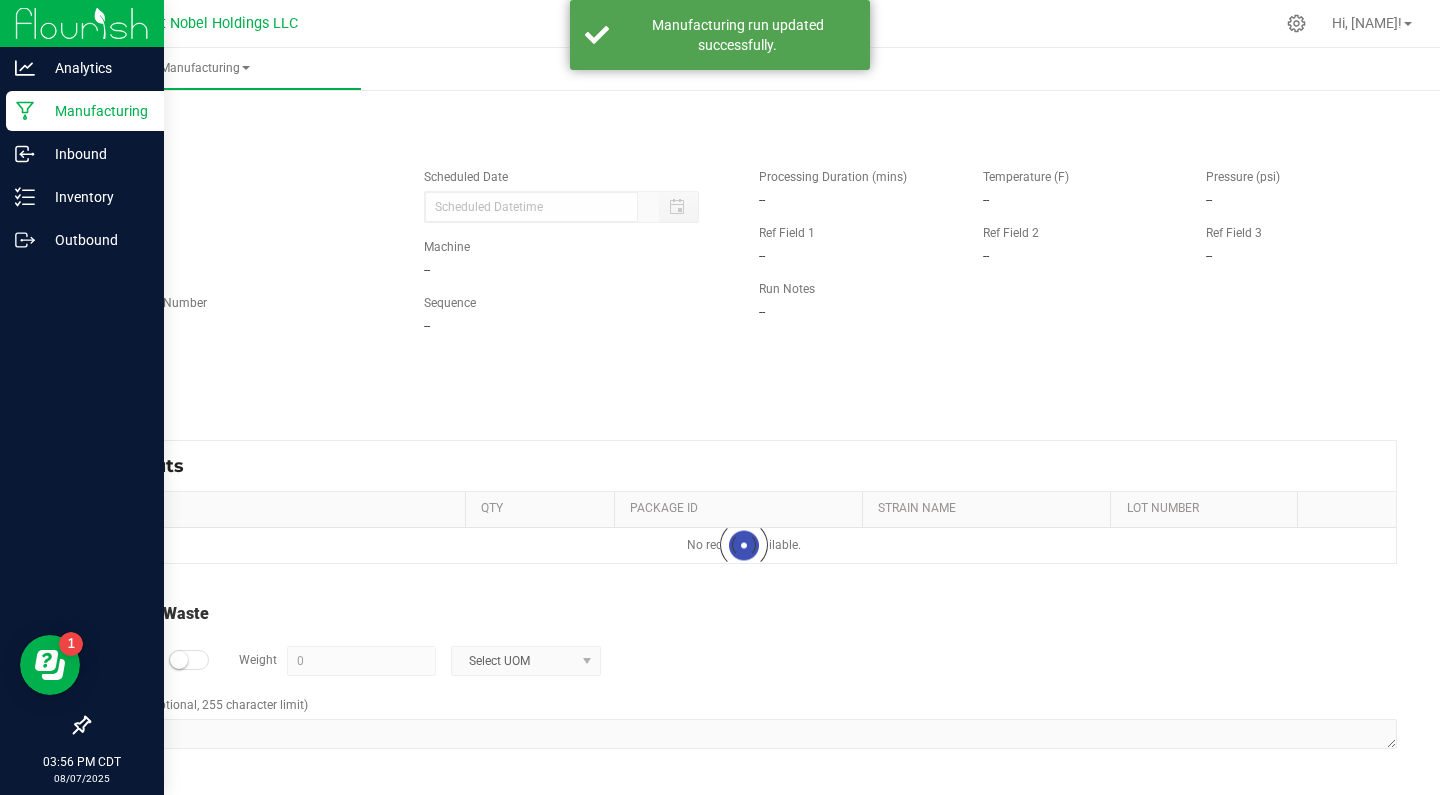 type on "08/07/2025 [HOUR]:[MINUTE] [AM/PM]" 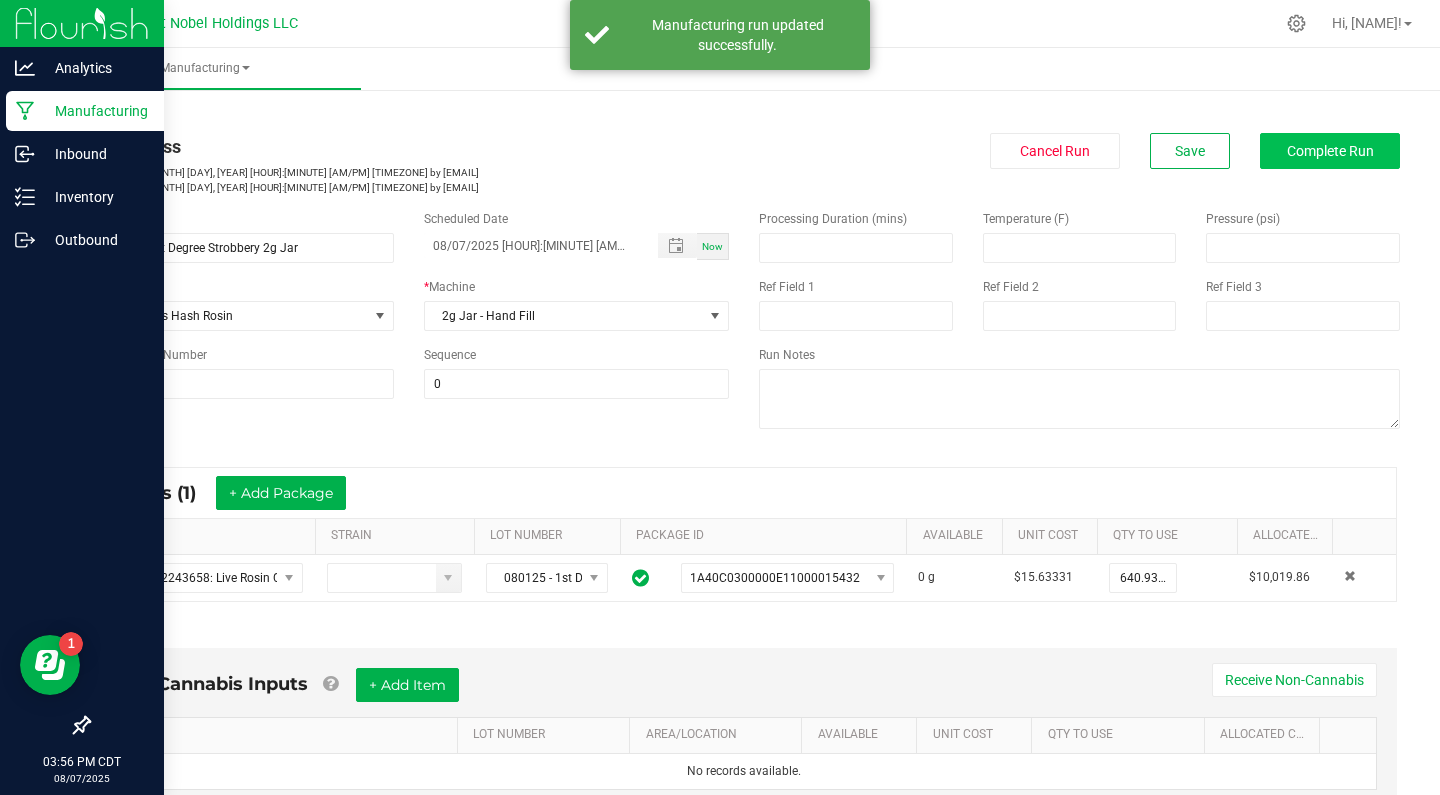 scroll, scrollTop: 0, scrollLeft: 0, axis: both 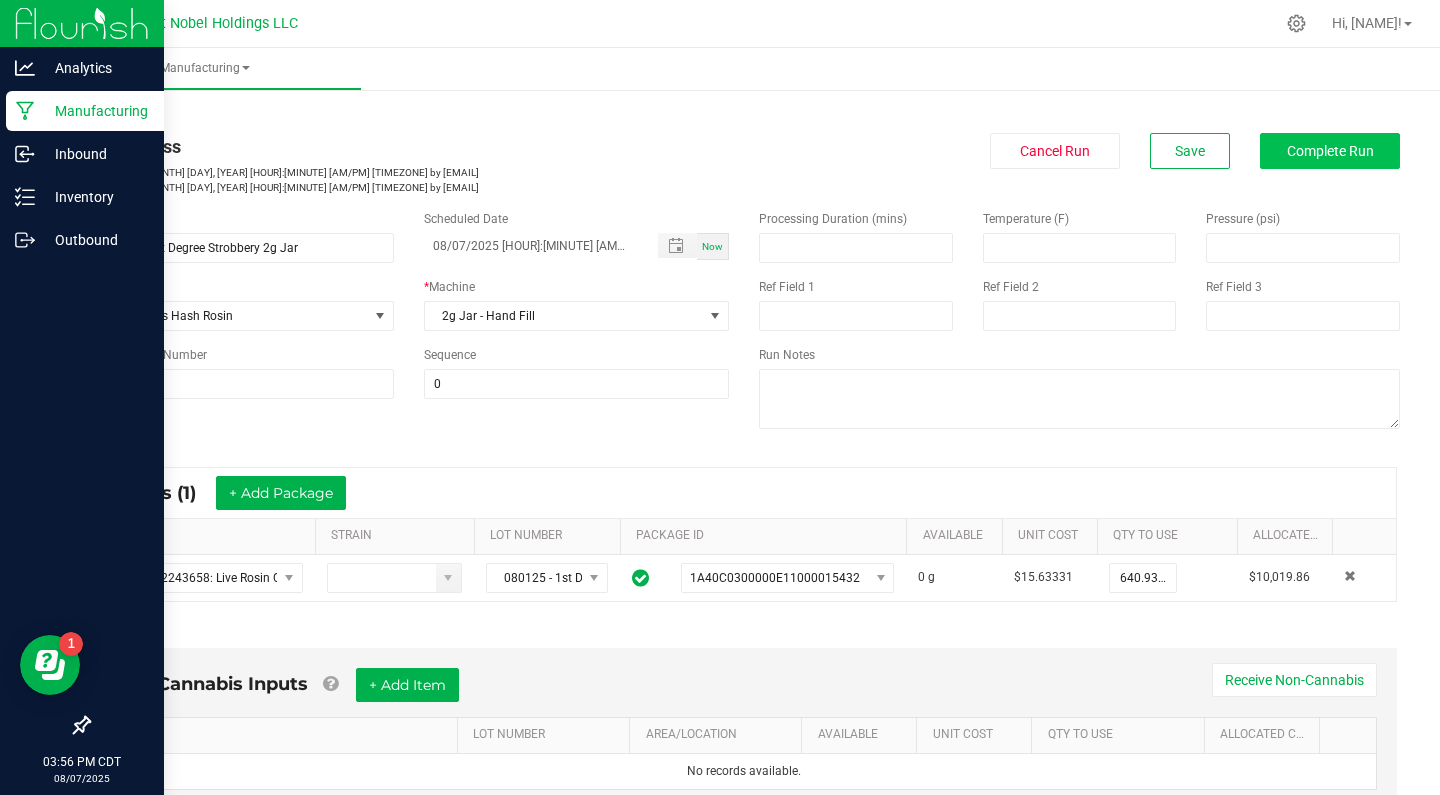 click on "Complete Run" at bounding box center (1330, 151) 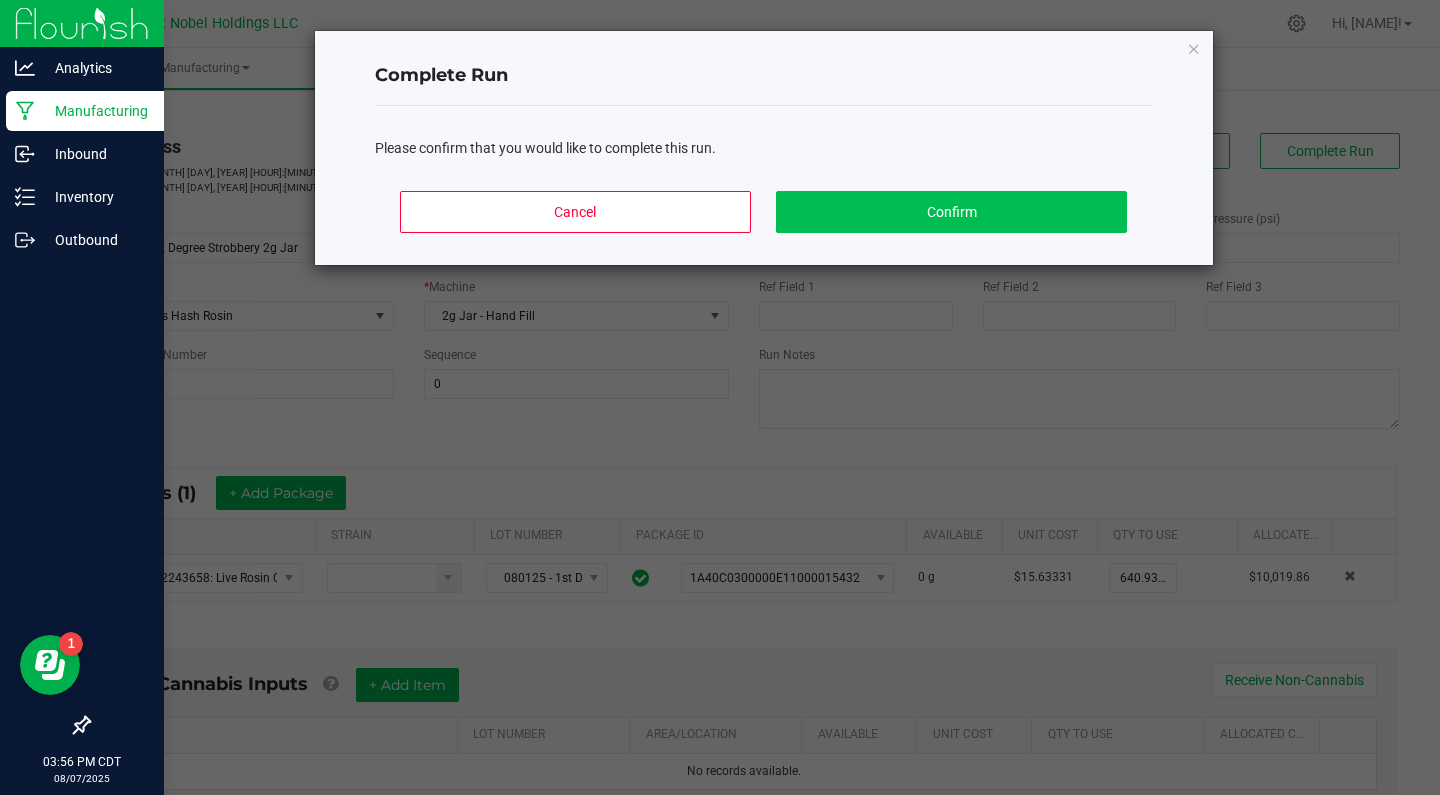 click on "Confirm" 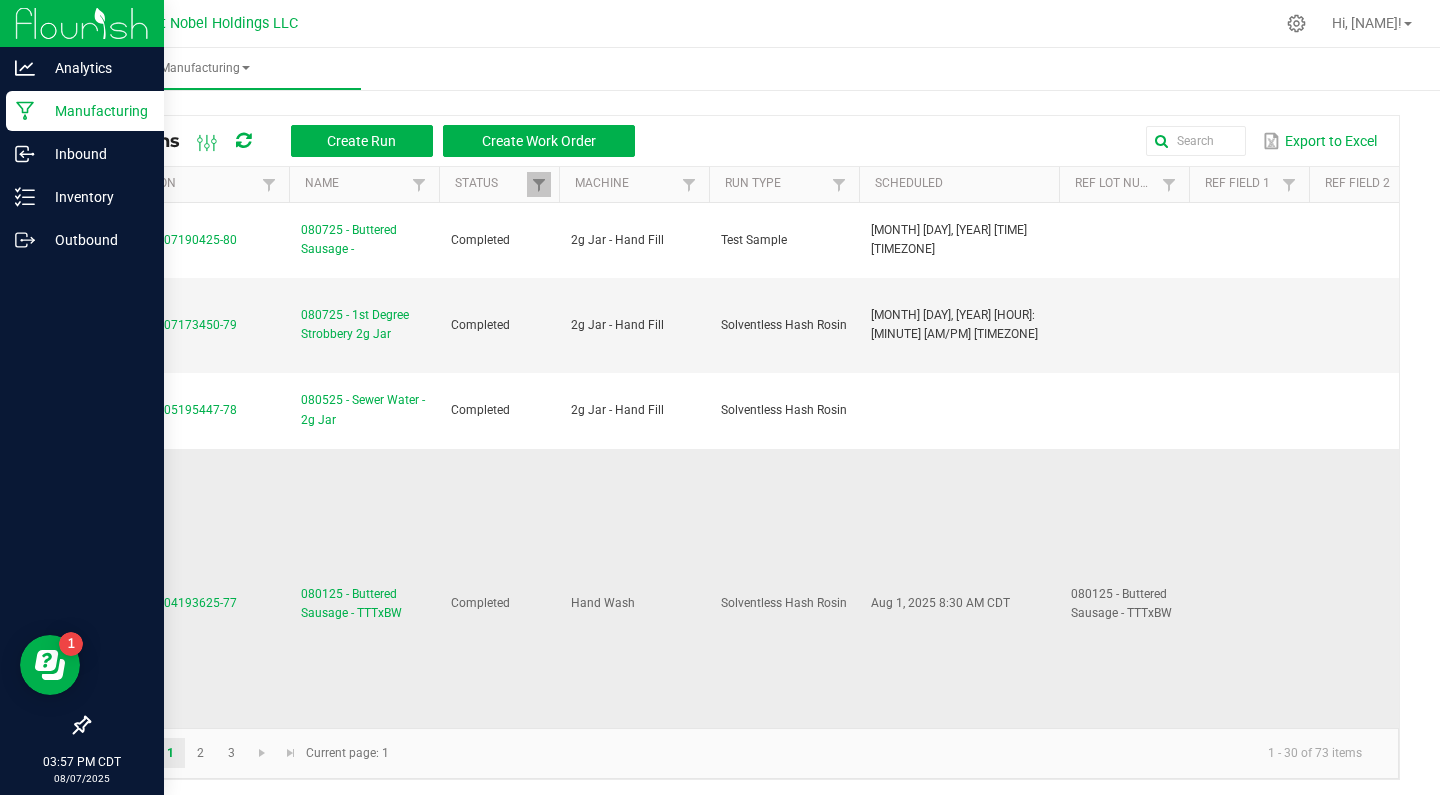 scroll, scrollTop: 0, scrollLeft: 0, axis: both 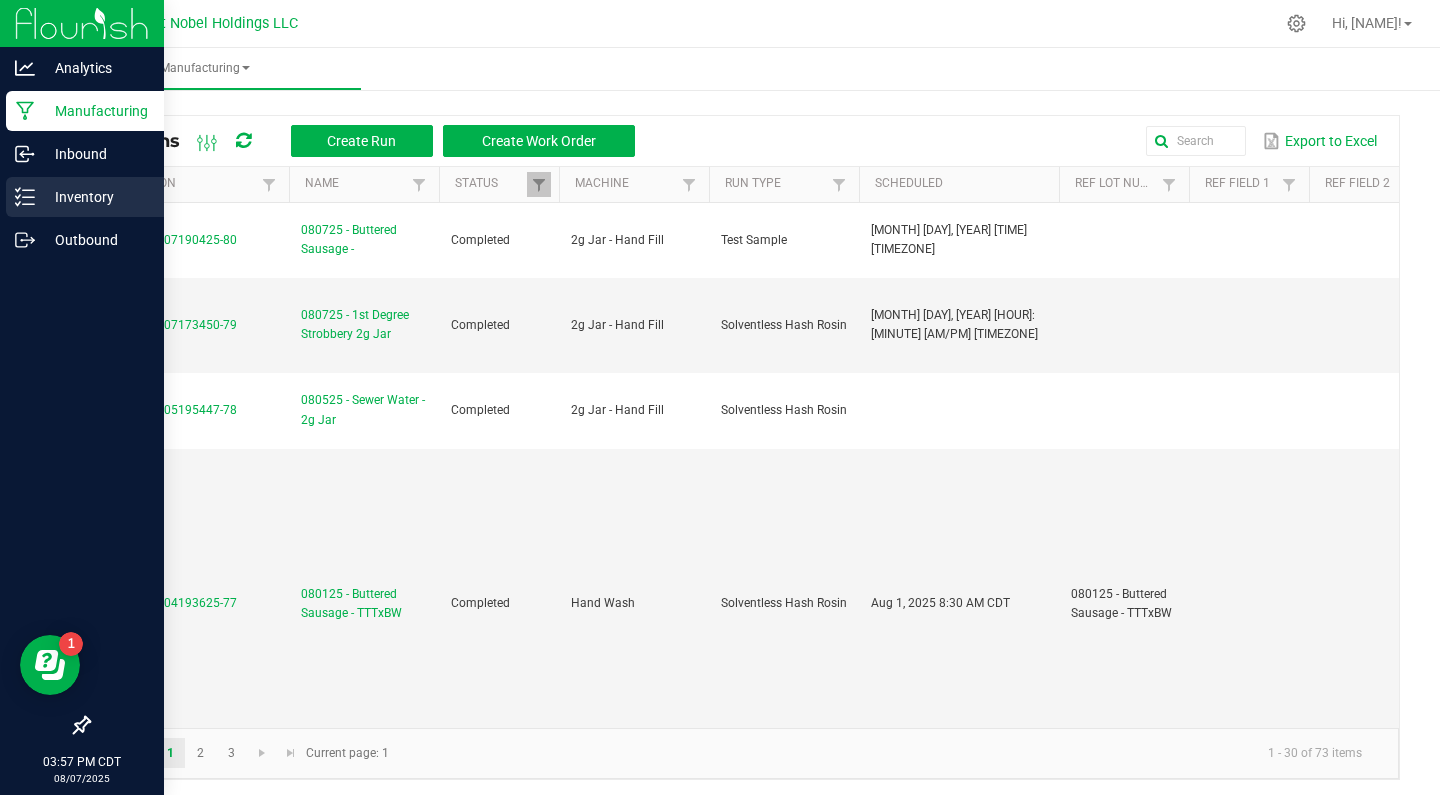 click 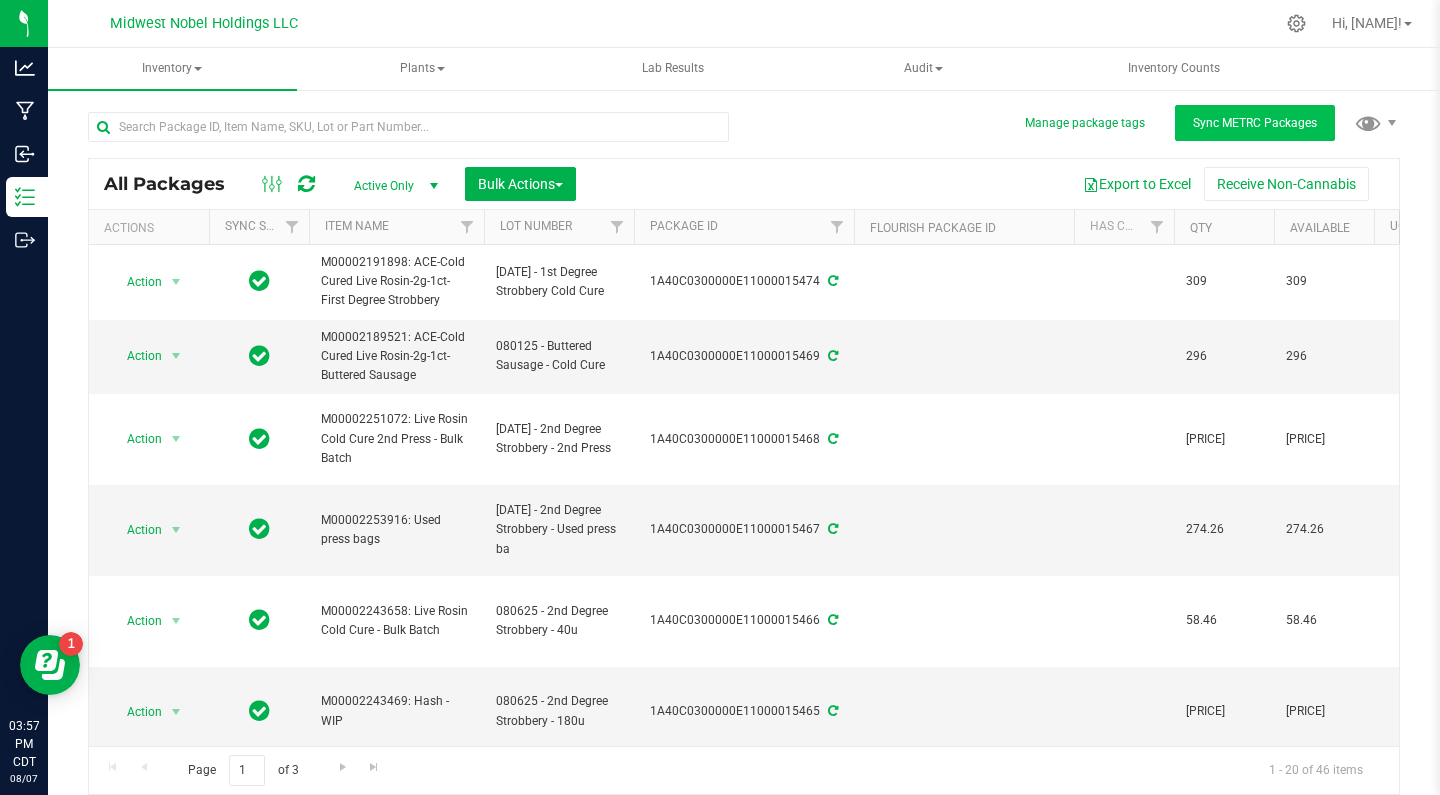 click on "Sync METRC Packages" at bounding box center [1255, 123] 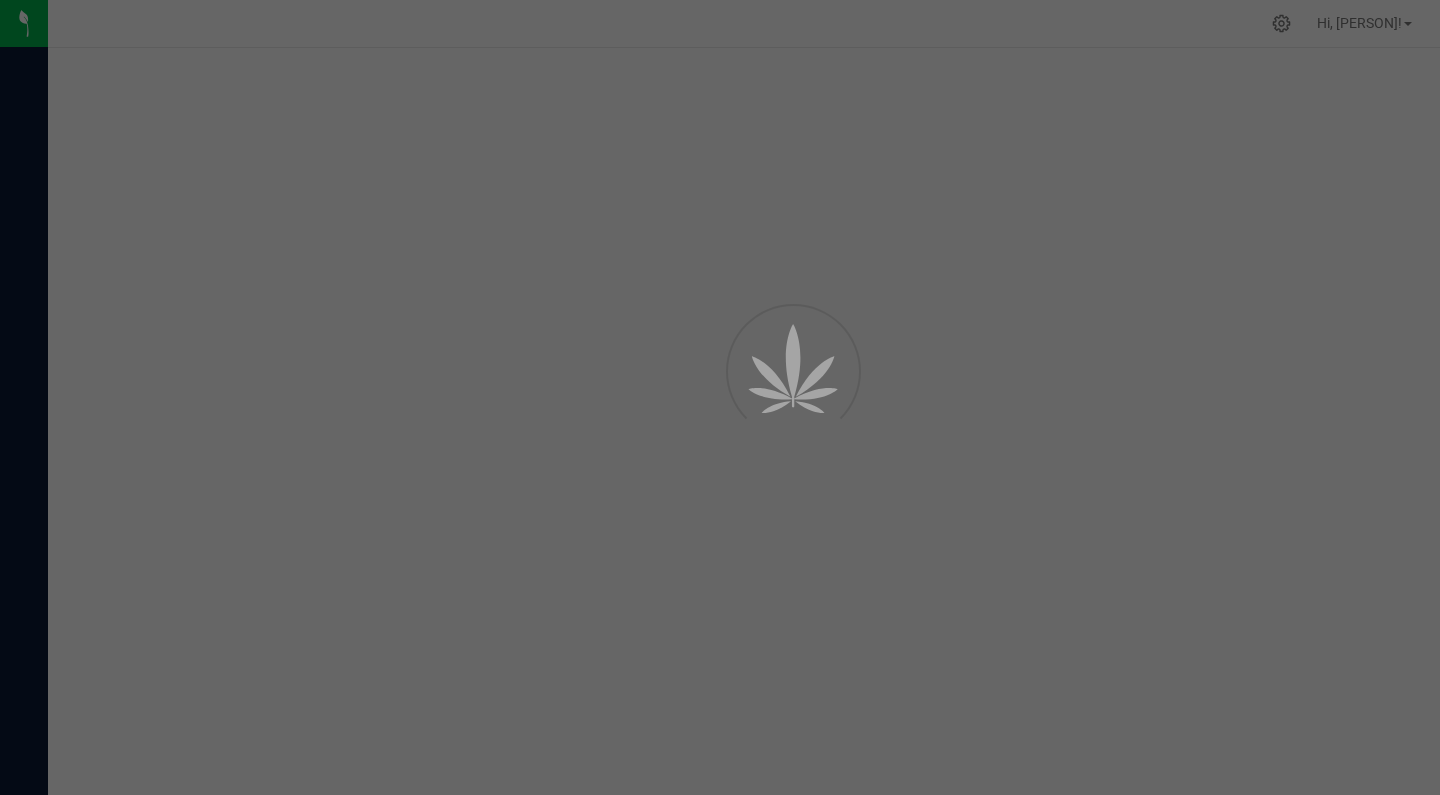 scroll, scrollTop: 0, scrollLeft: 0, axis: both 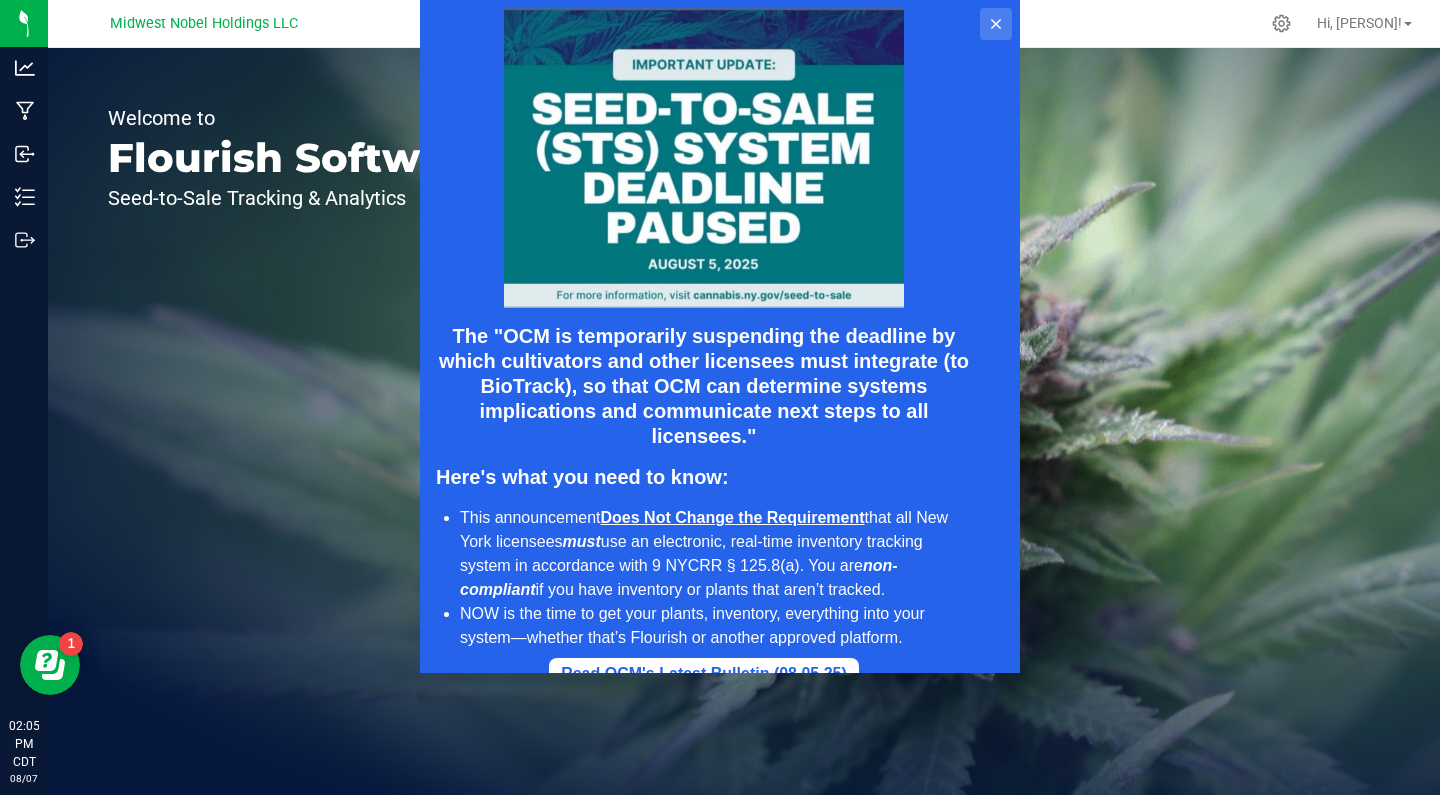 click at bounding box center [996, 24] 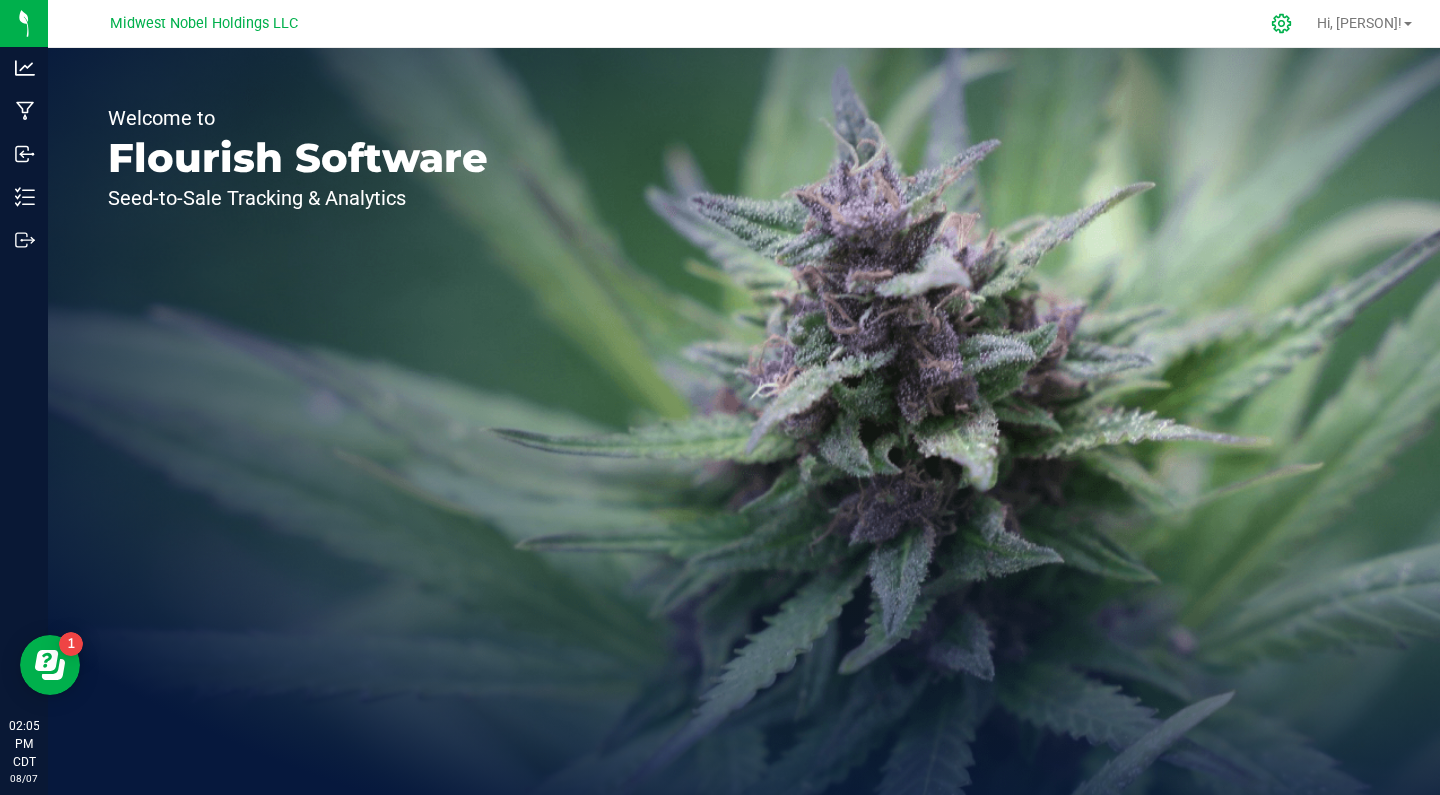 click 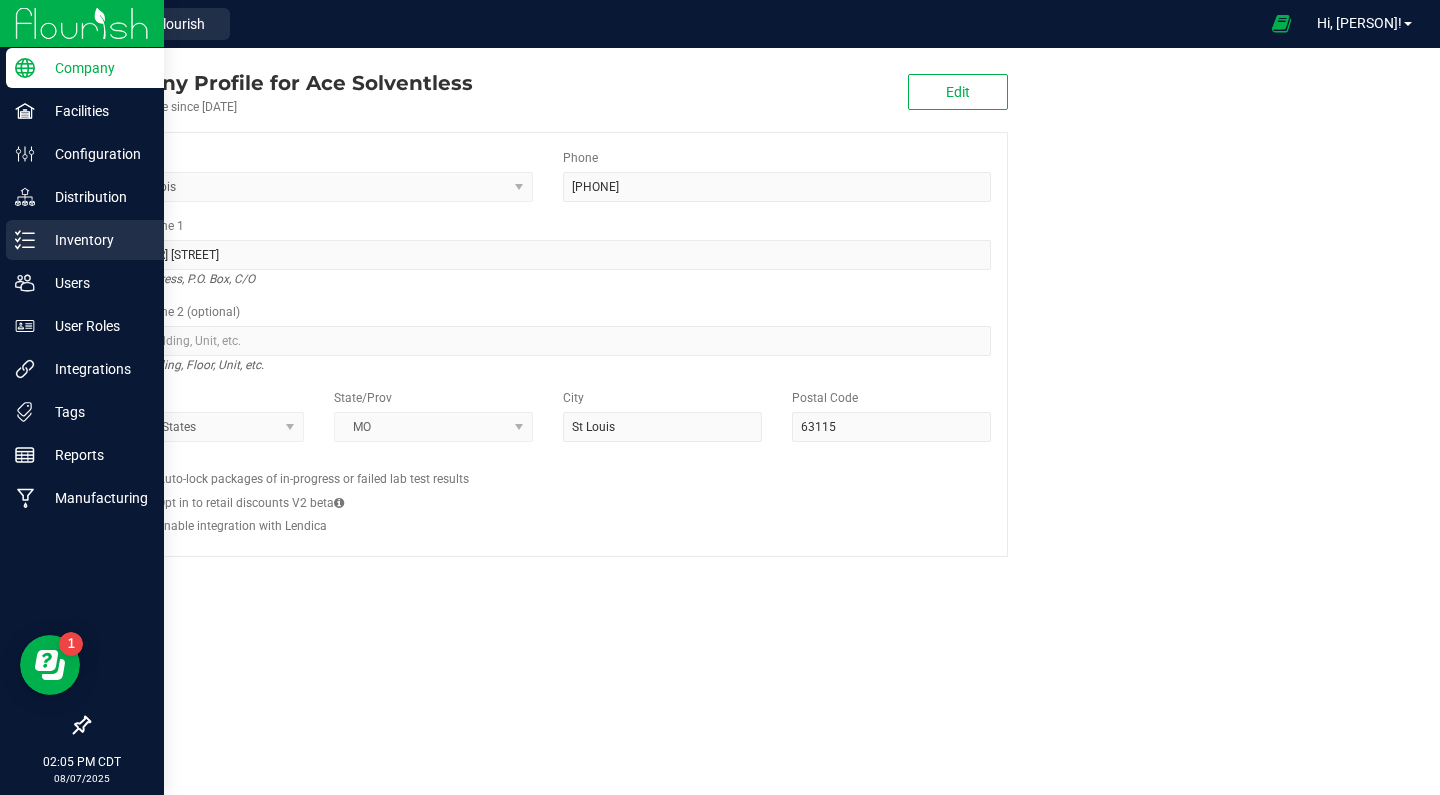 click on "Inventory" at bounding box center (95, 240) 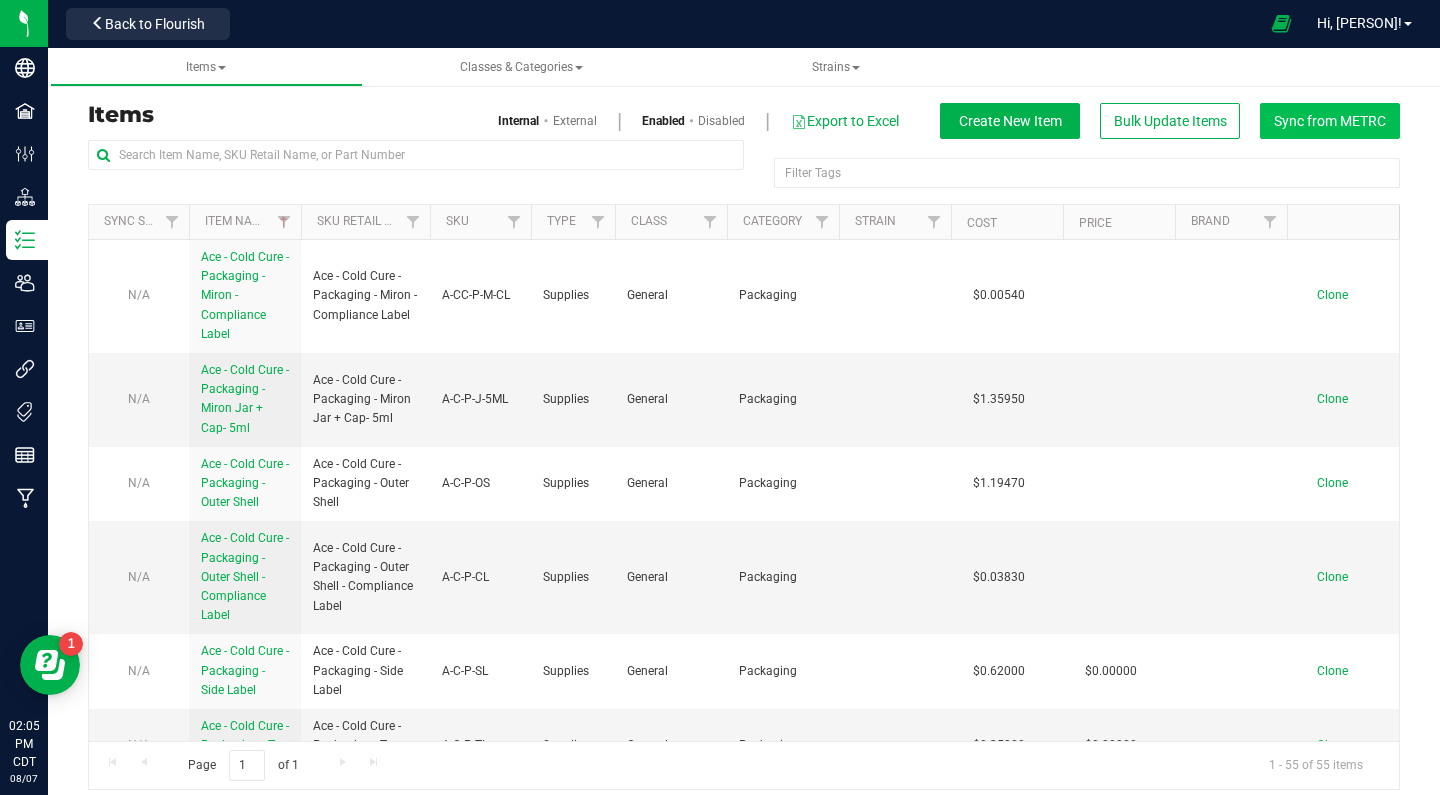 click on "Sync from METRC" at bounding box center (1330, 121) 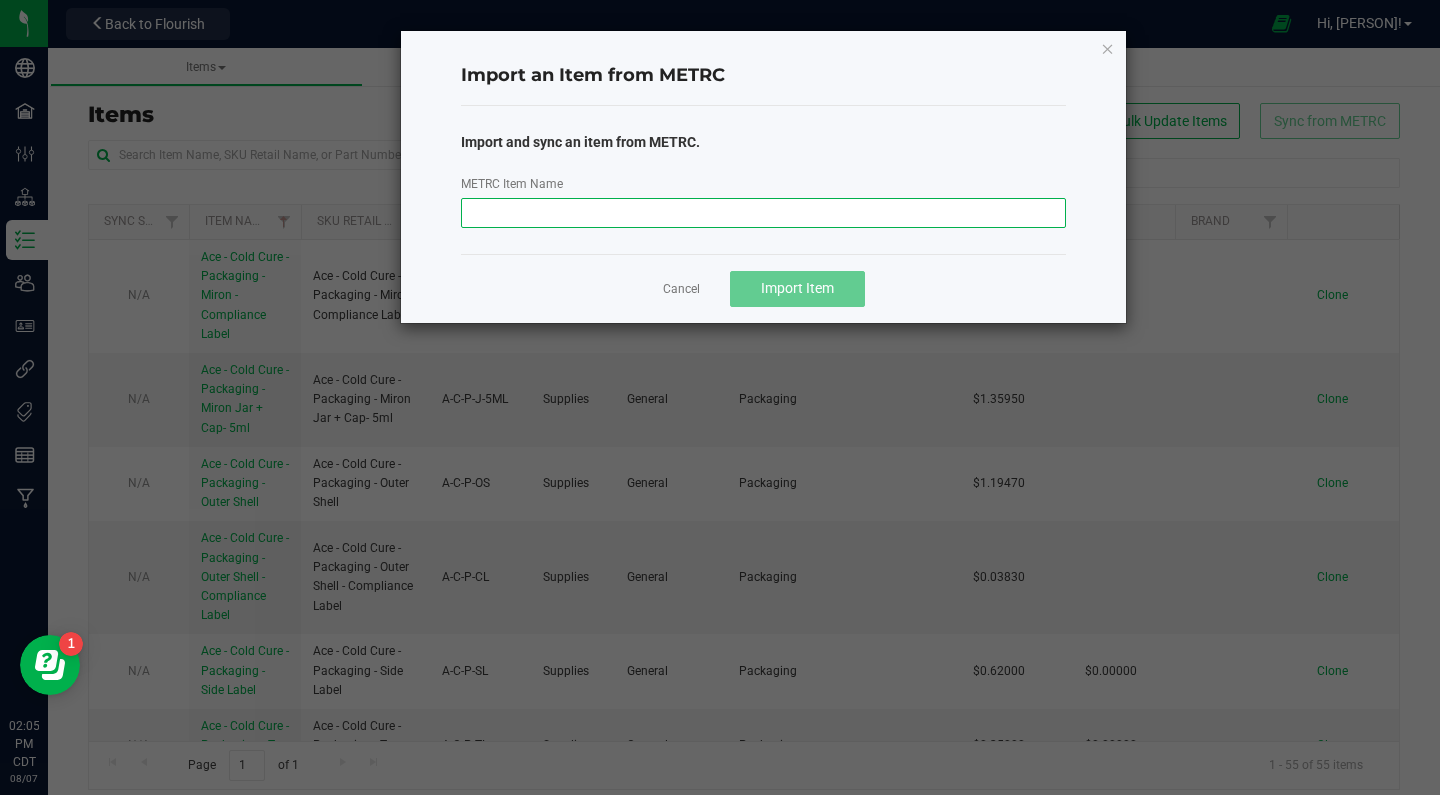 click on "METRC Item Name" at bounding box center [764, 213] 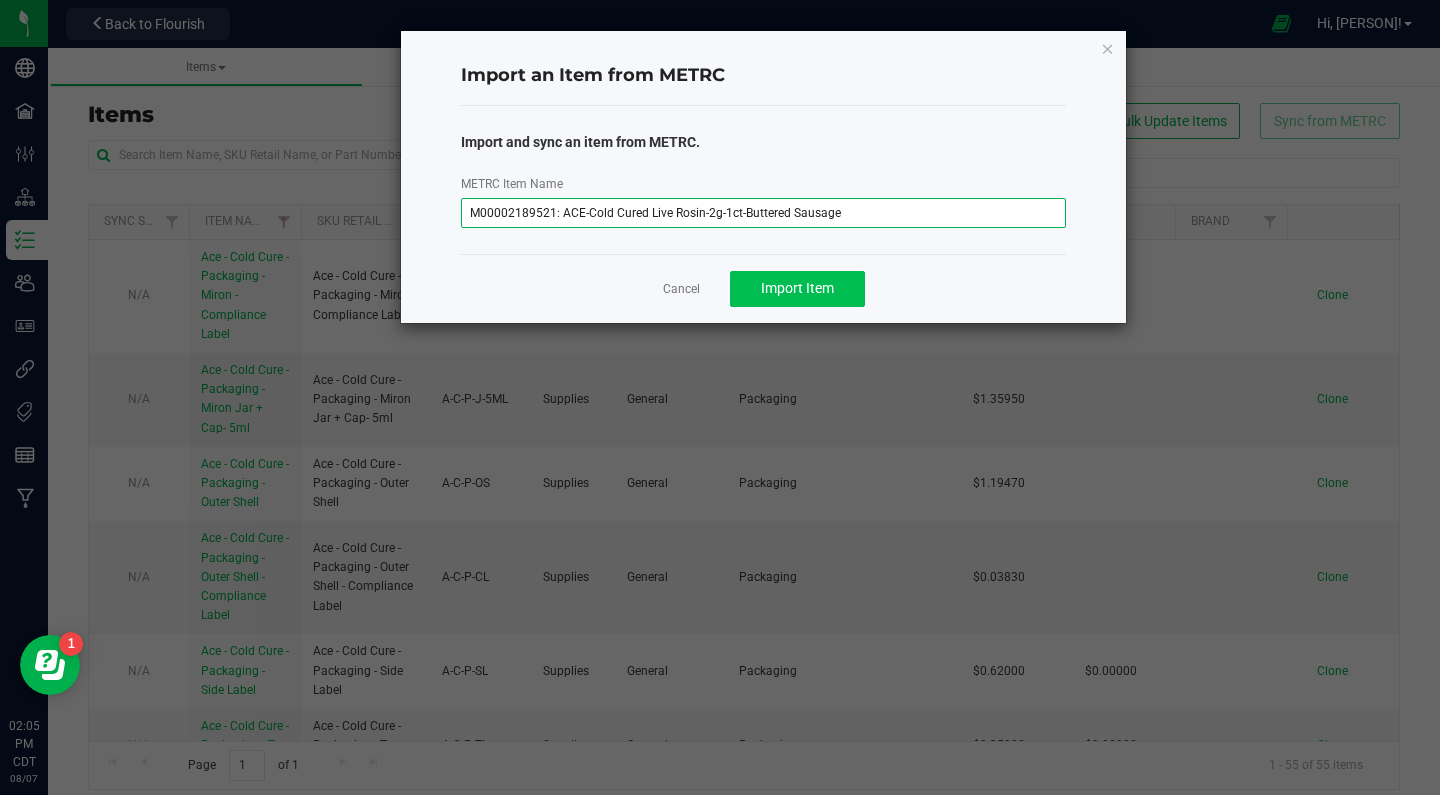 type on "M00002189521: ACE-Cold Cured Live Rosin-2g-1ct-Buttered Sausage" 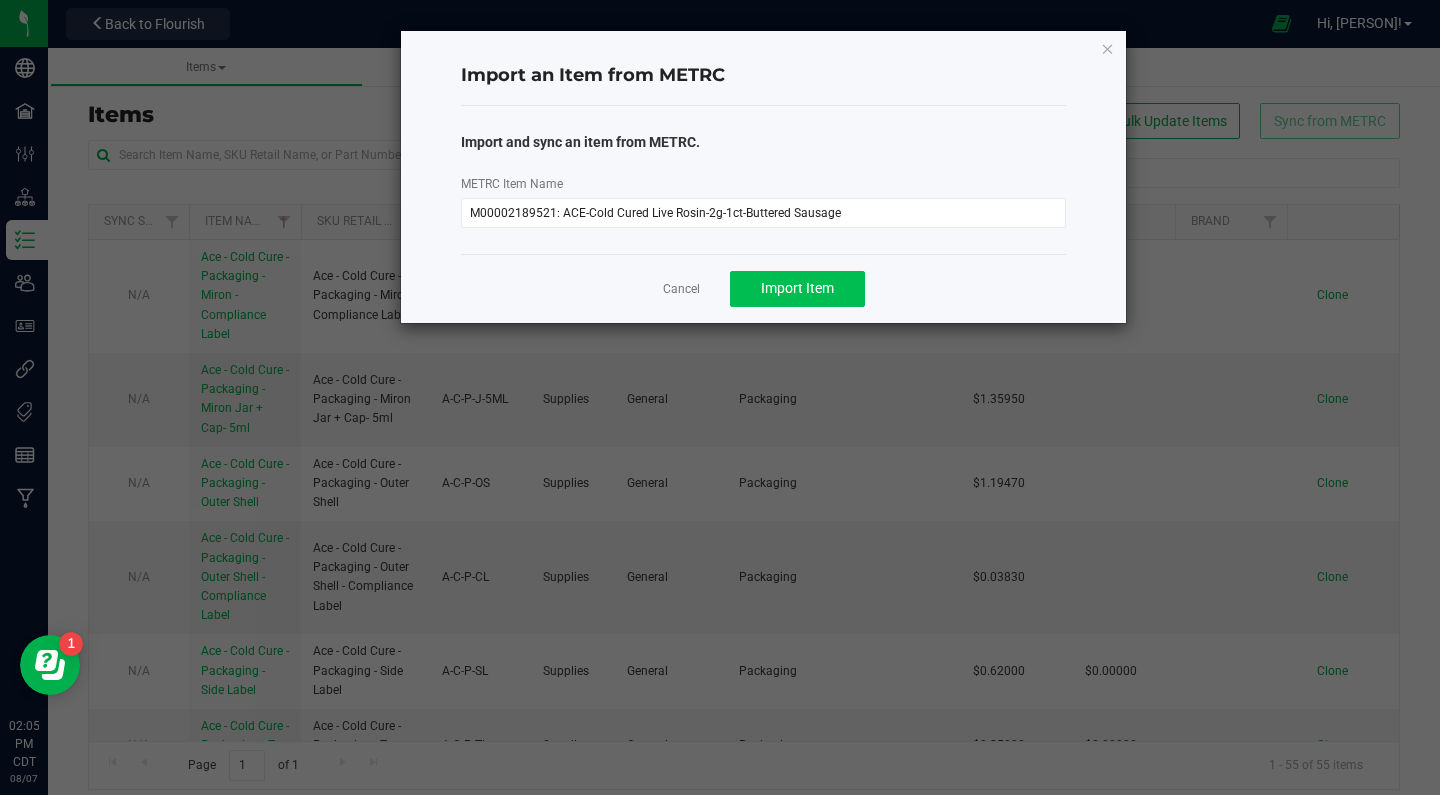click on "Import Item" 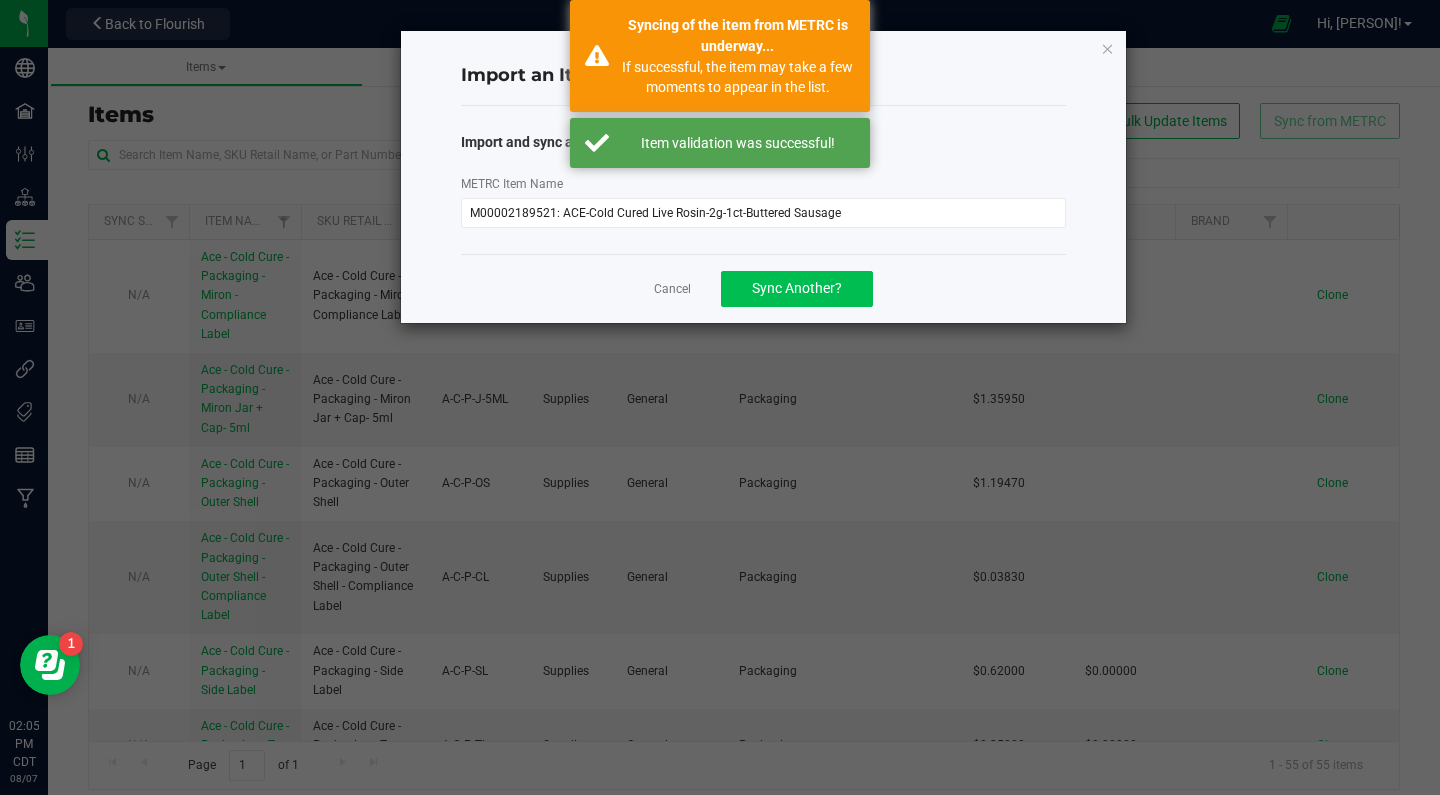 click on "Sync Another?" 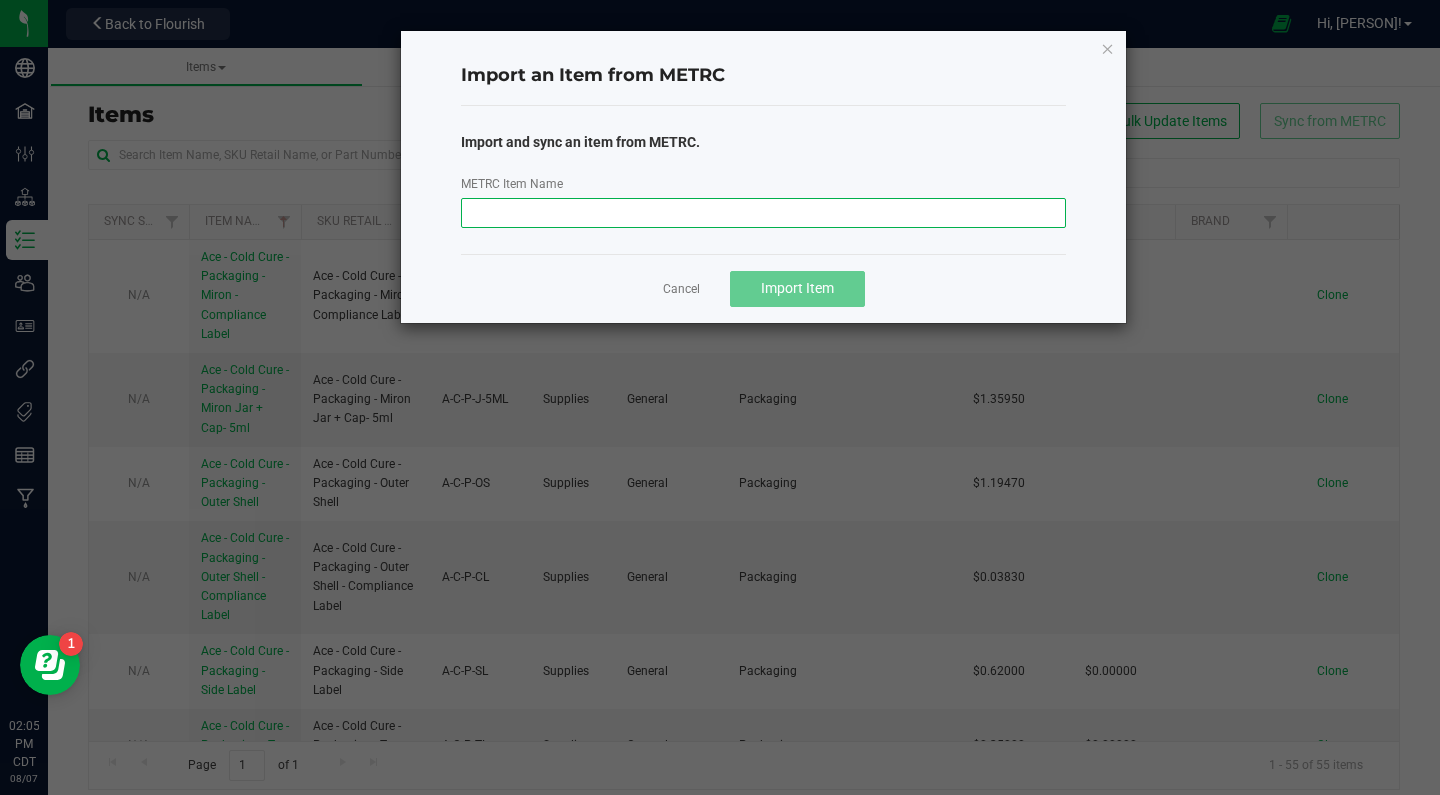 click on "METRC Item Name" at bounding box center [764, 213] 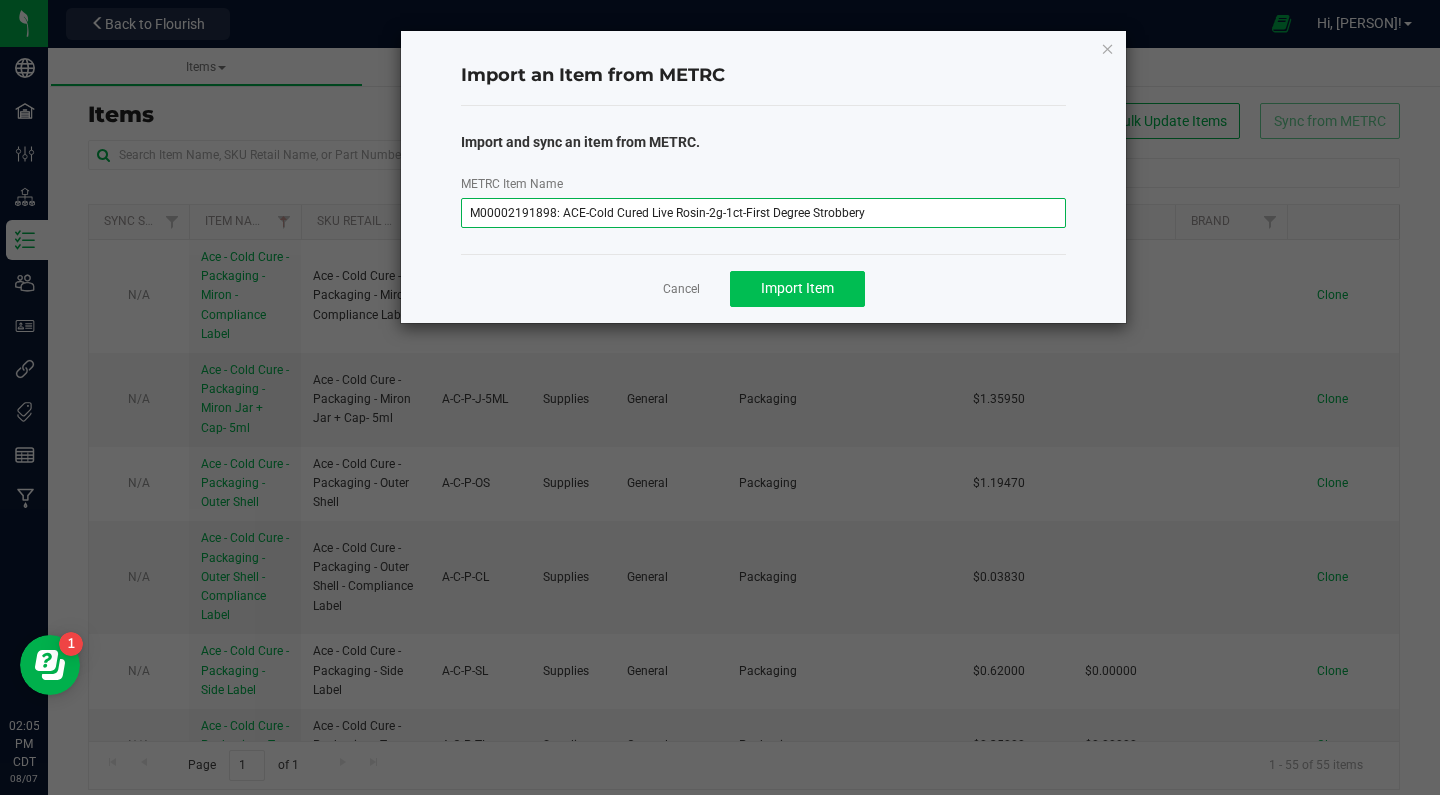 type on "M00002191898: ACE-Cold Cured Live Rosin-2g-1ct-First Degree Strobbery" 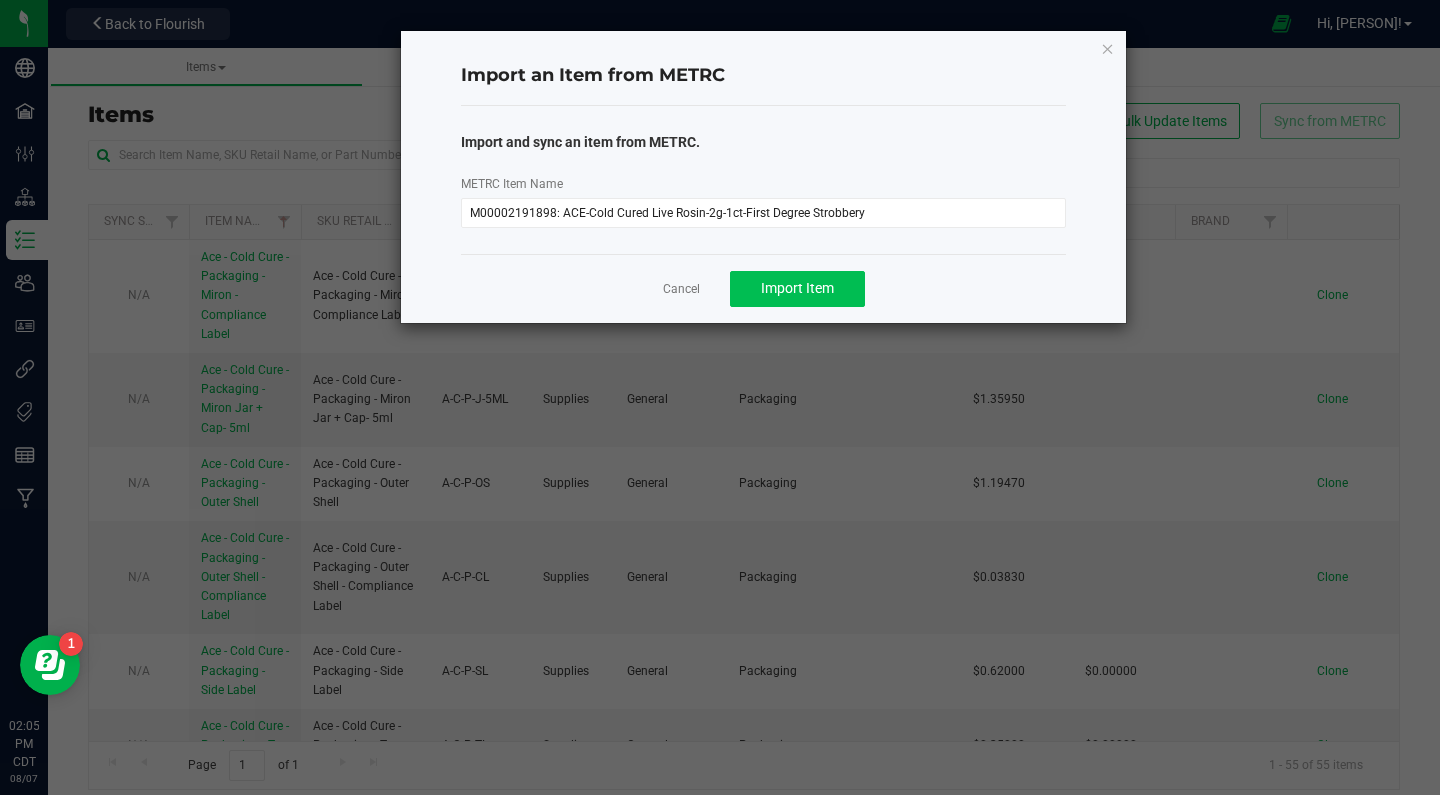 click on "Import Item" 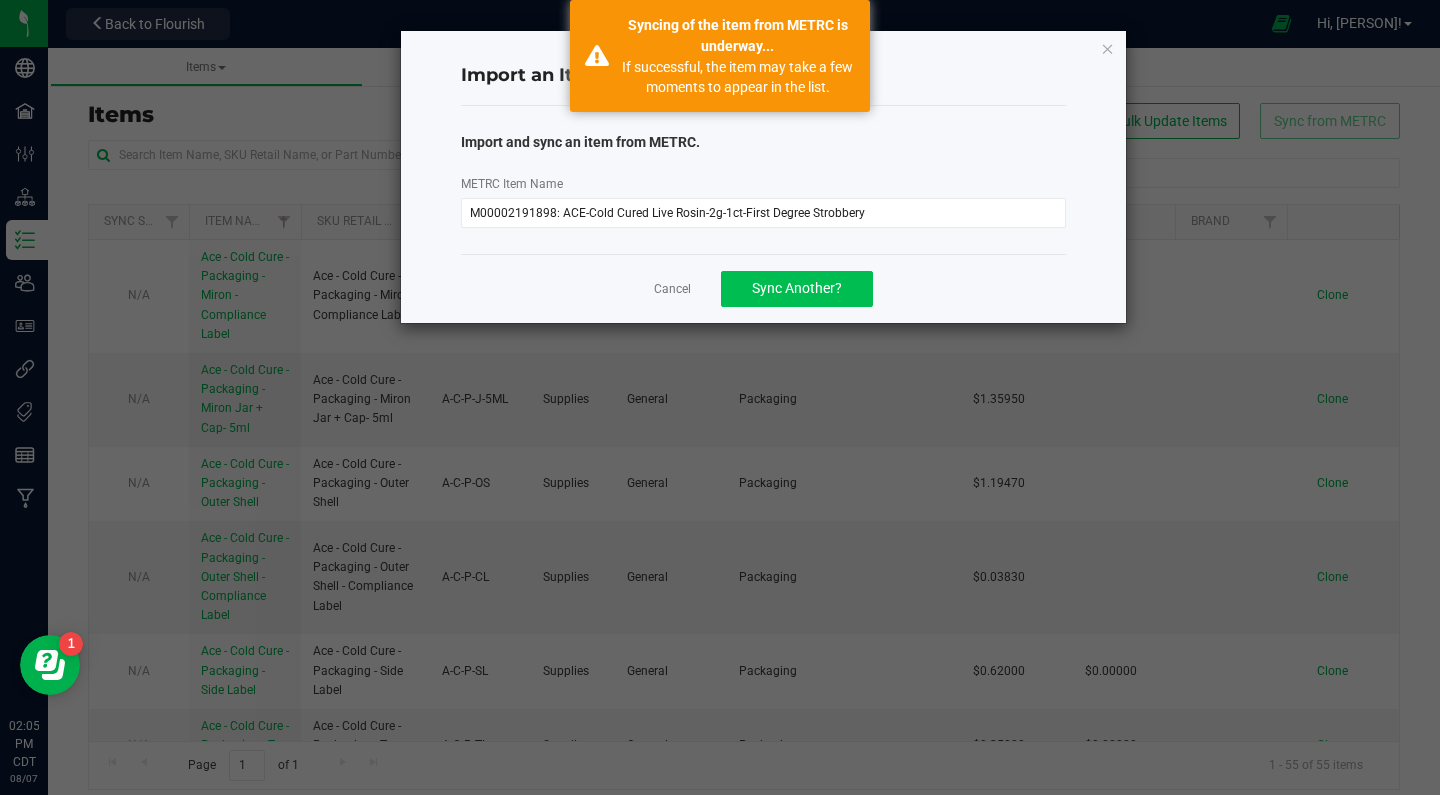 click on "Sync Another?" 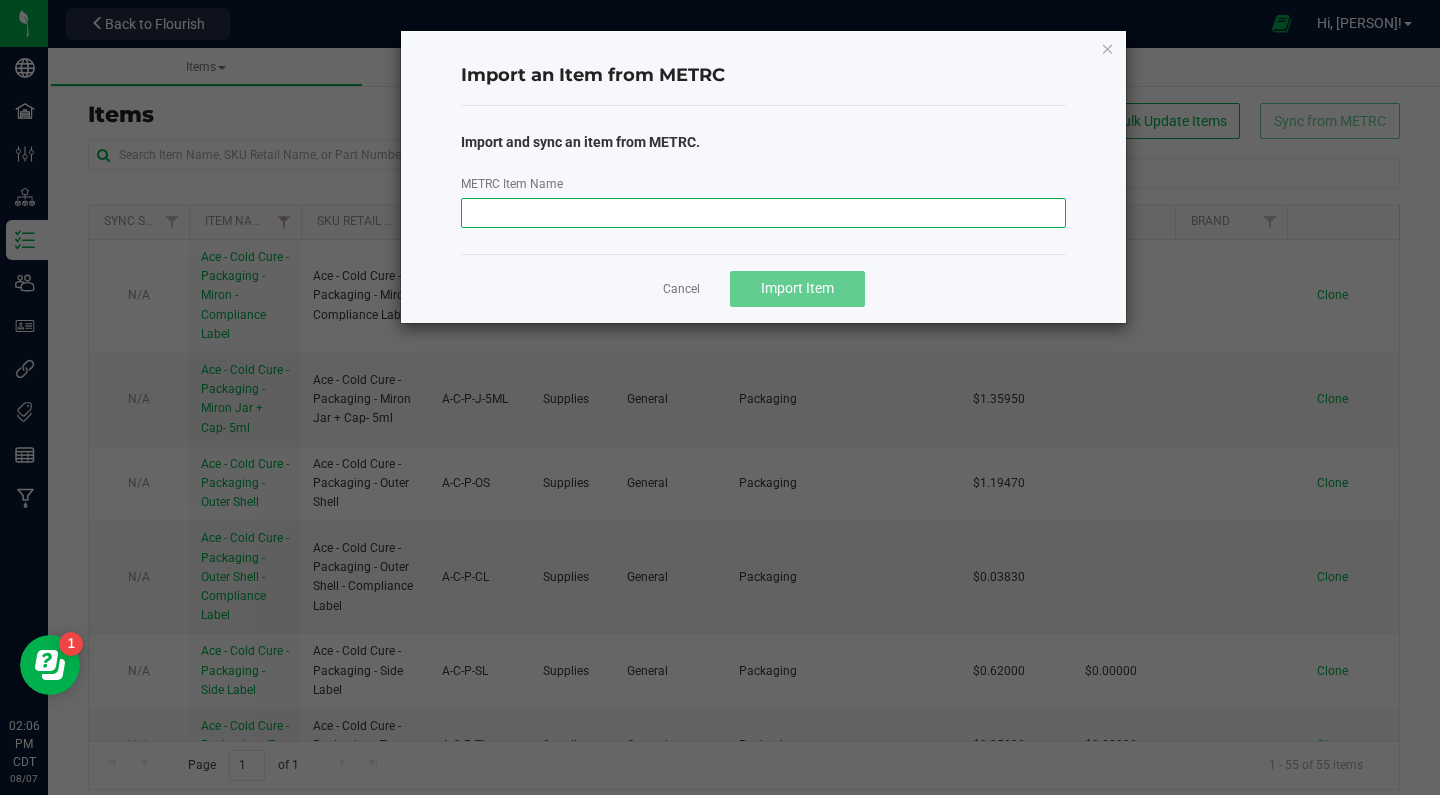 click on "METRC Item Name" at bounding box center (764, 213) 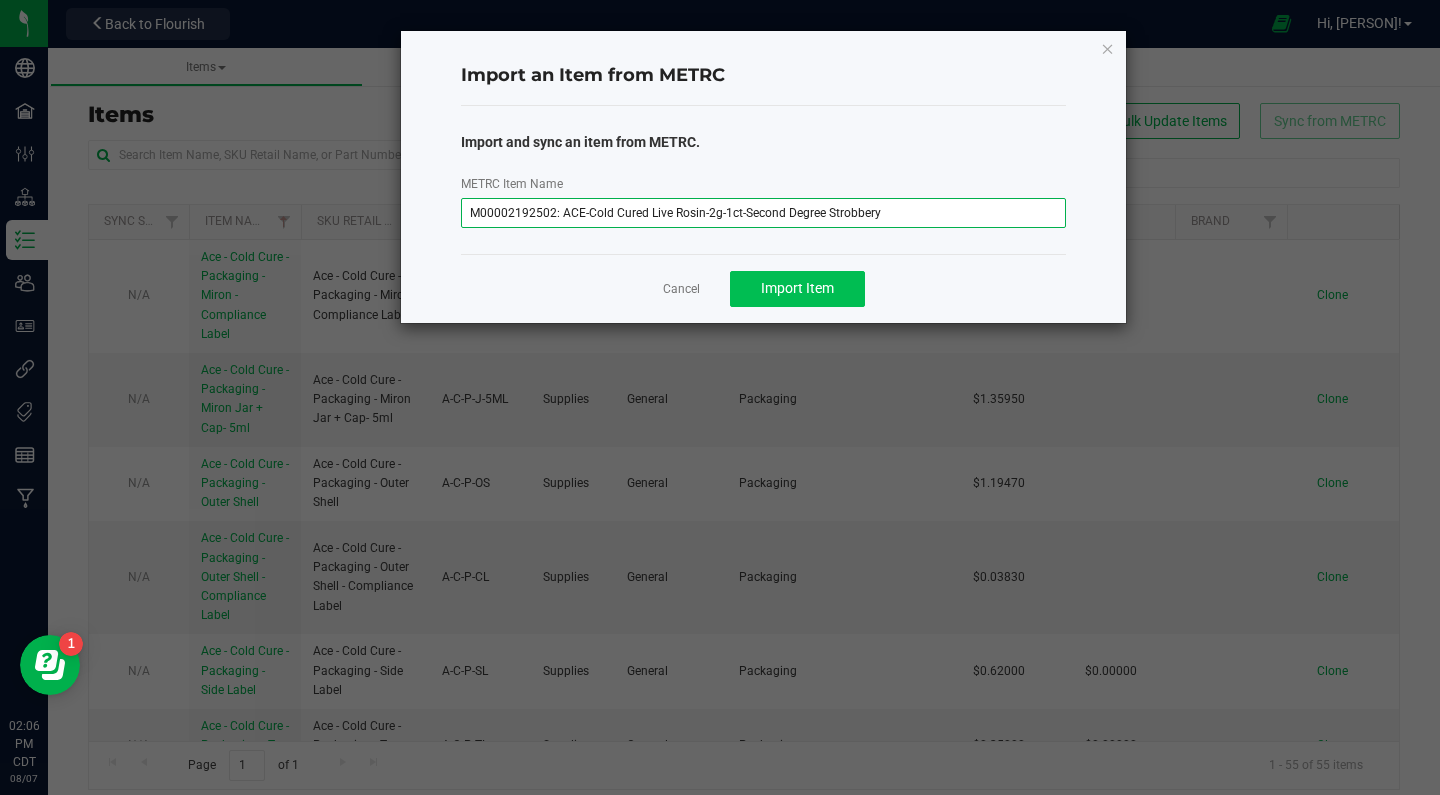 type on "M00002192502: ACE-Cold Cured Live Rosin-2g-1ct-Second Degree Strobbery" 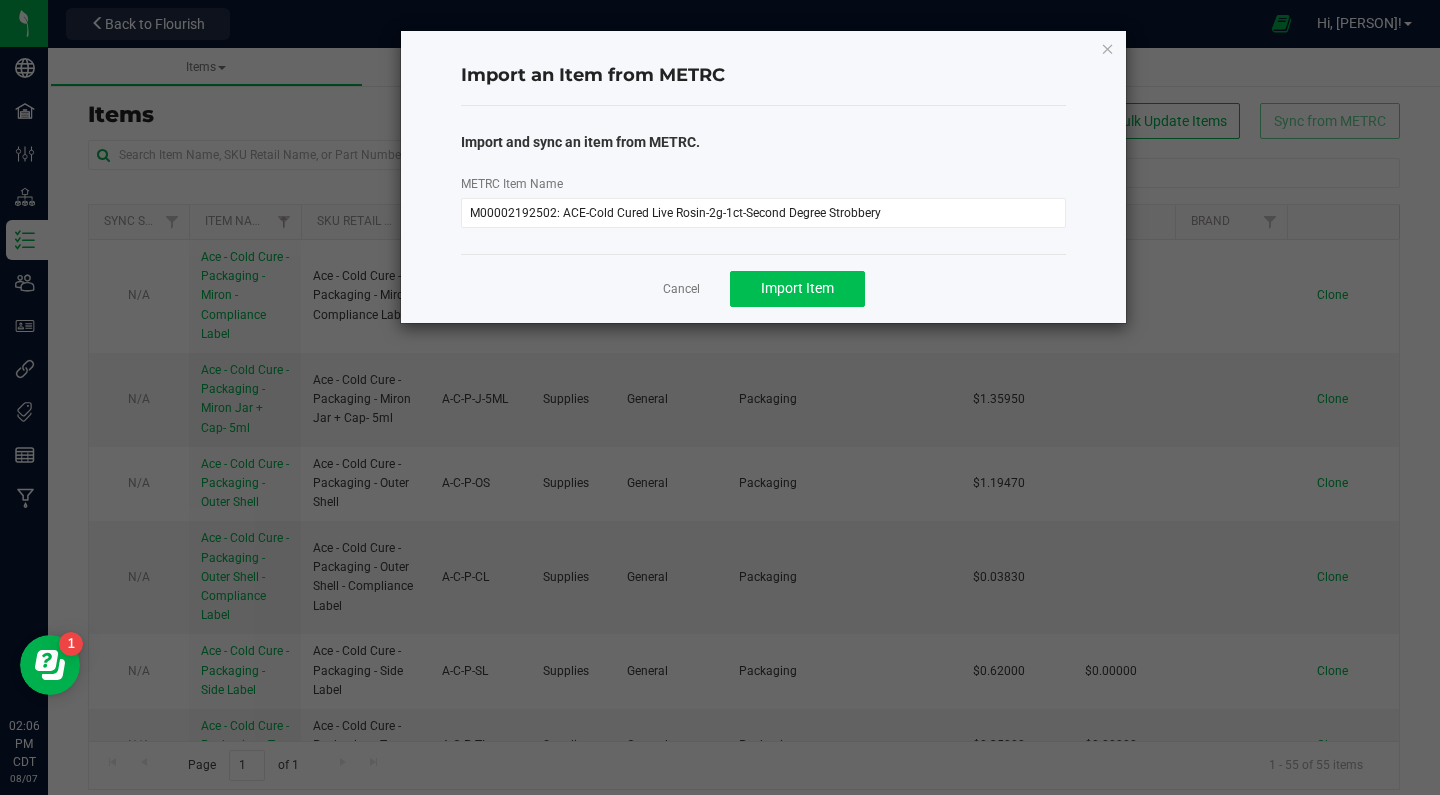 click on "Import Item" 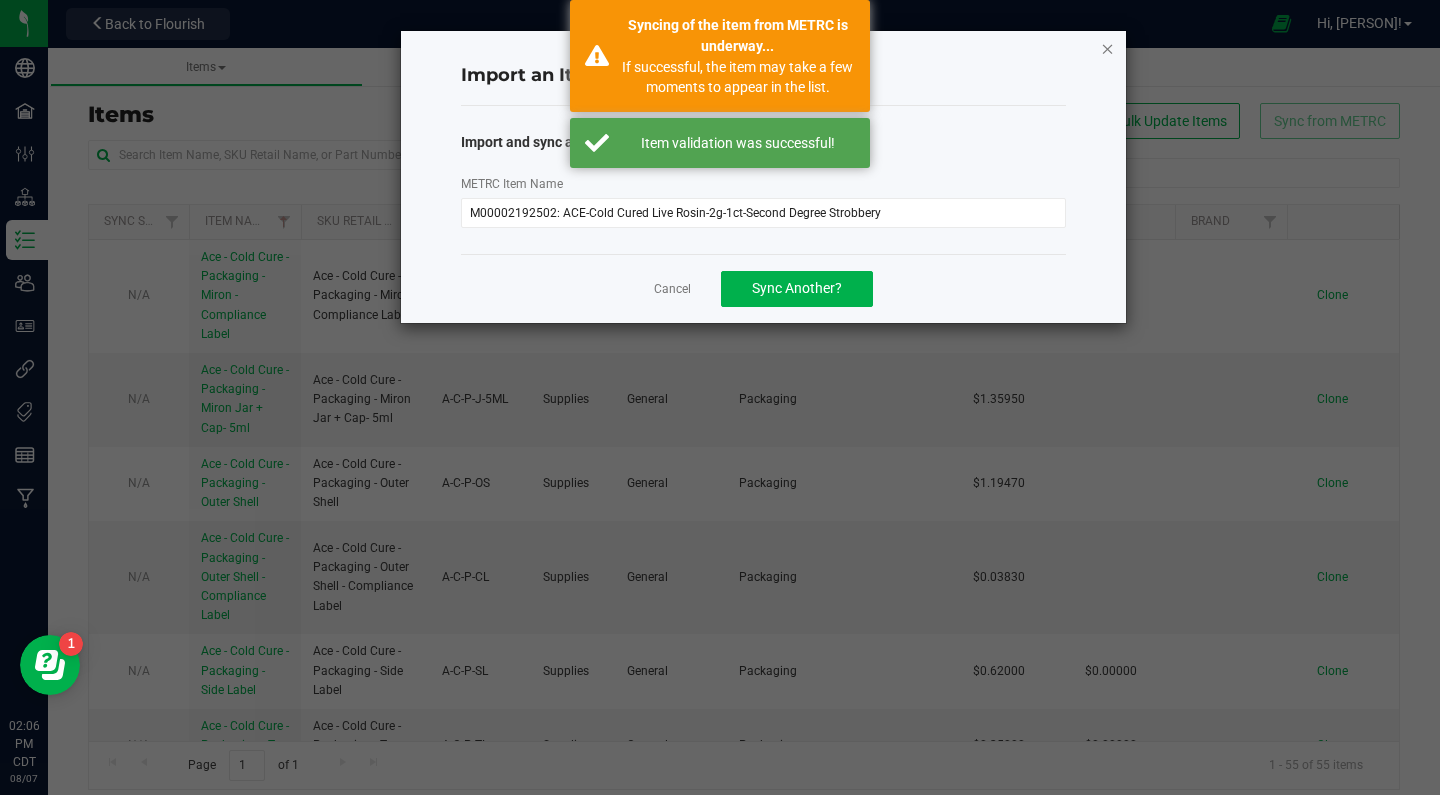 click 